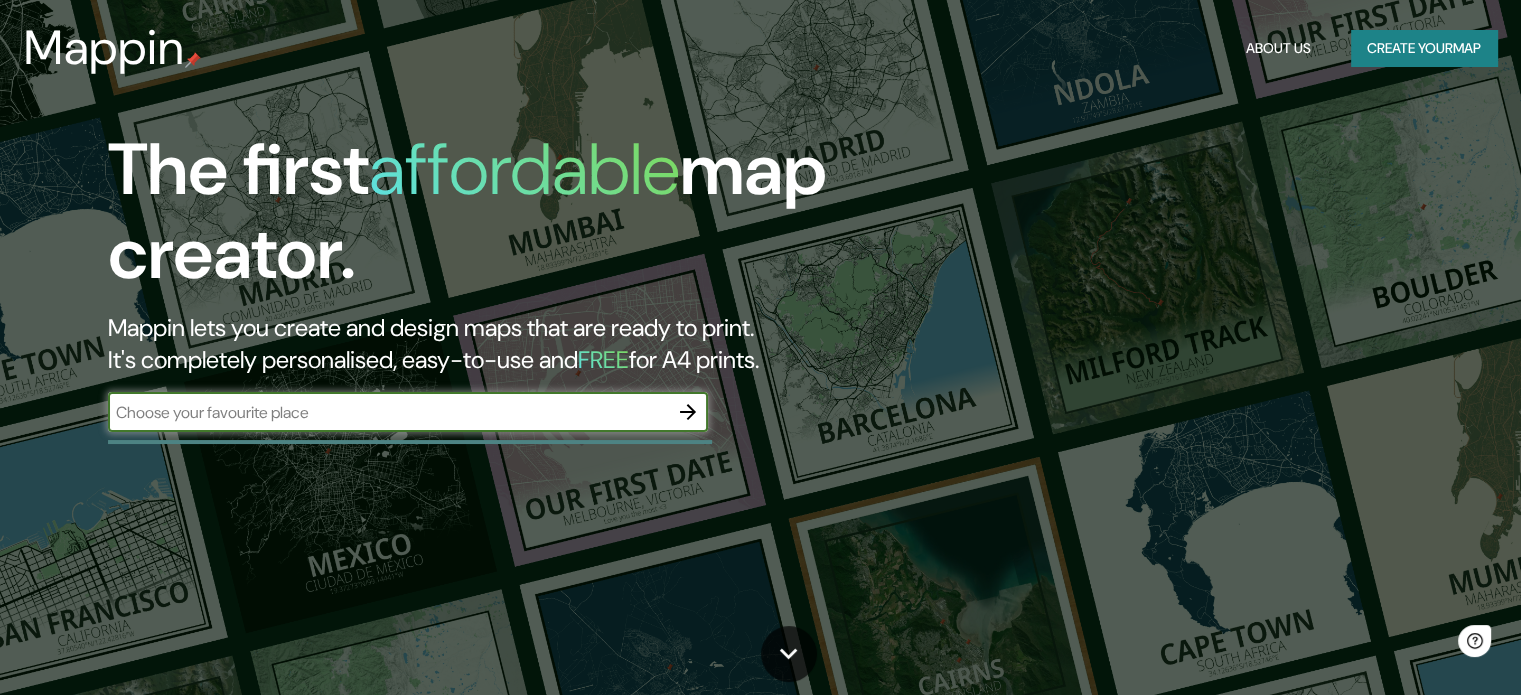 scroll, scrollTop: 0, scrollLeft: 0, axis: both 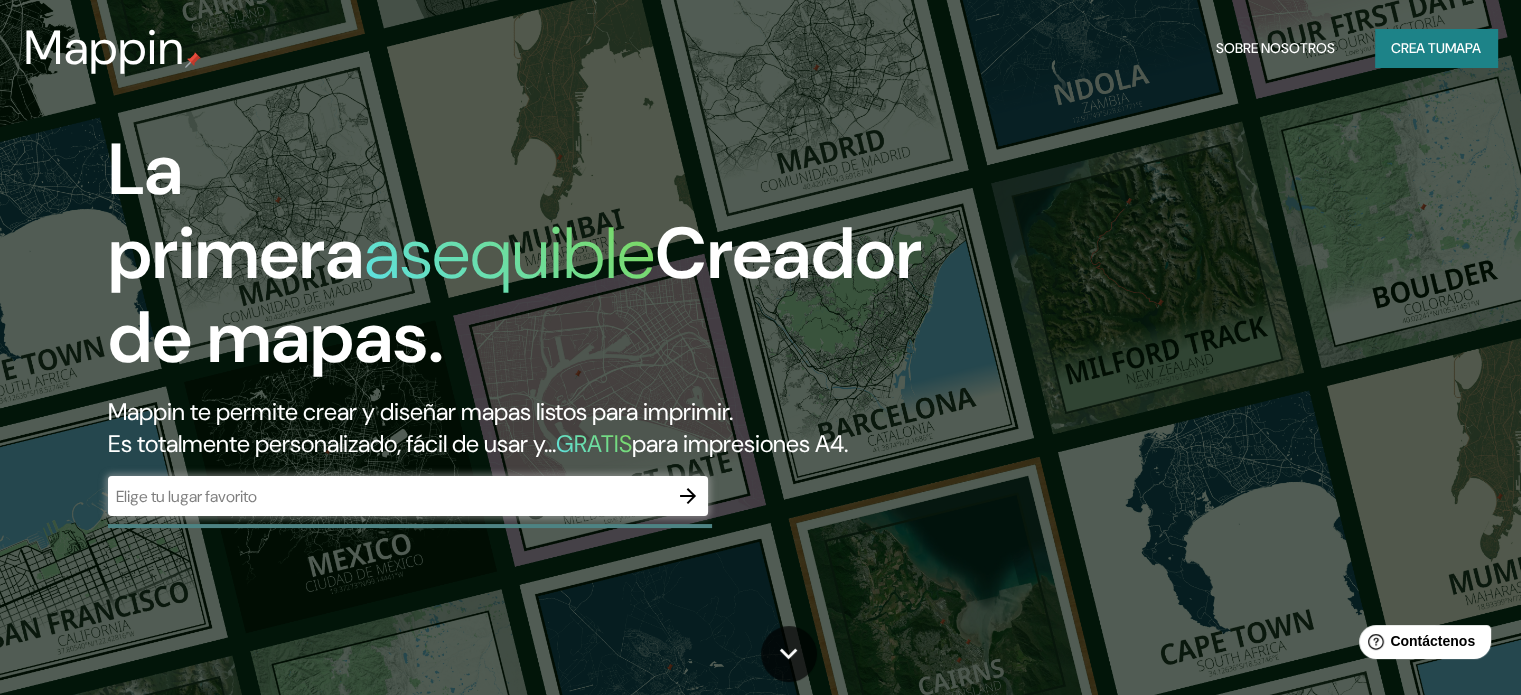 click on "La primera asequible Creador de mapas. Mappin te permite crear y diseñar mapas listos para imprimir.  Es totalmente personalizado, fácil de usar y... GRATIS para impresiones A4. ​" at bounding box center [760, 347] 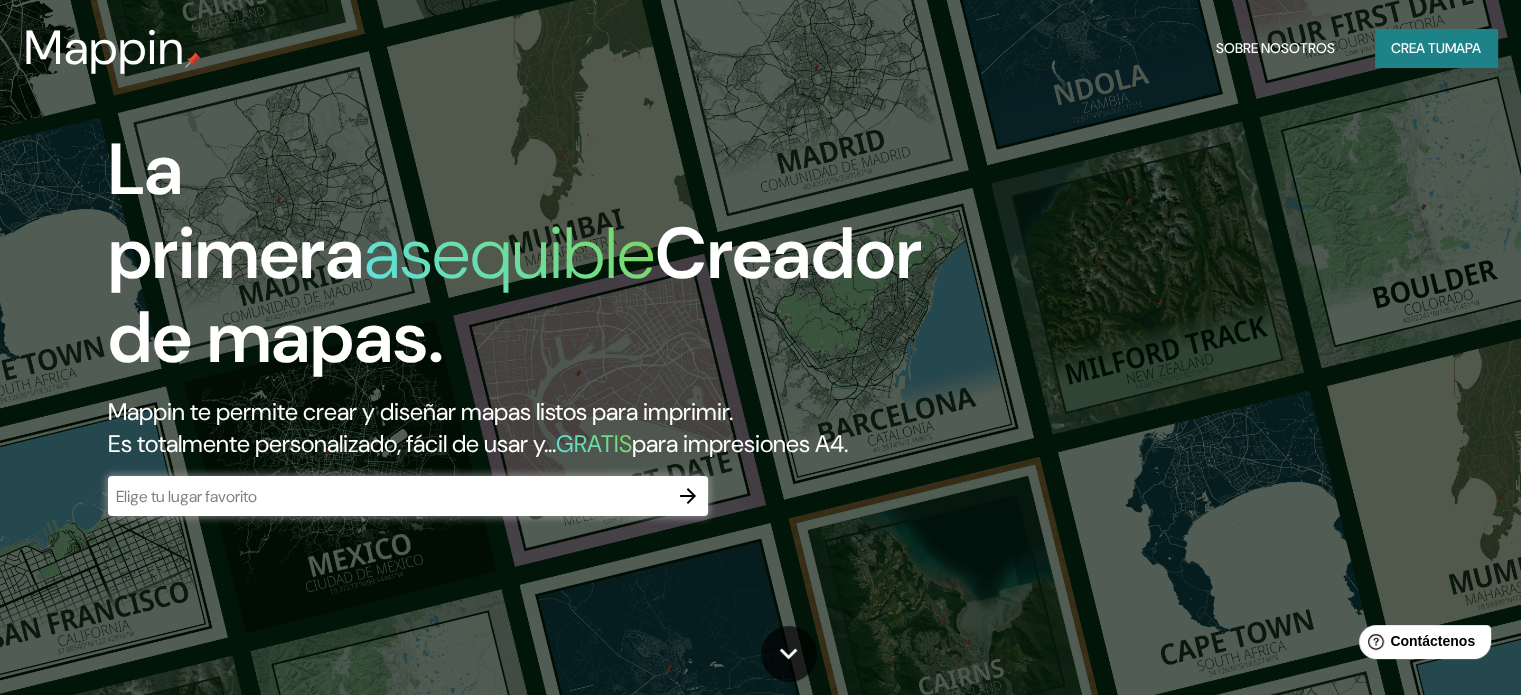 click on "Crea tu" at bounding box center (1418, 48) 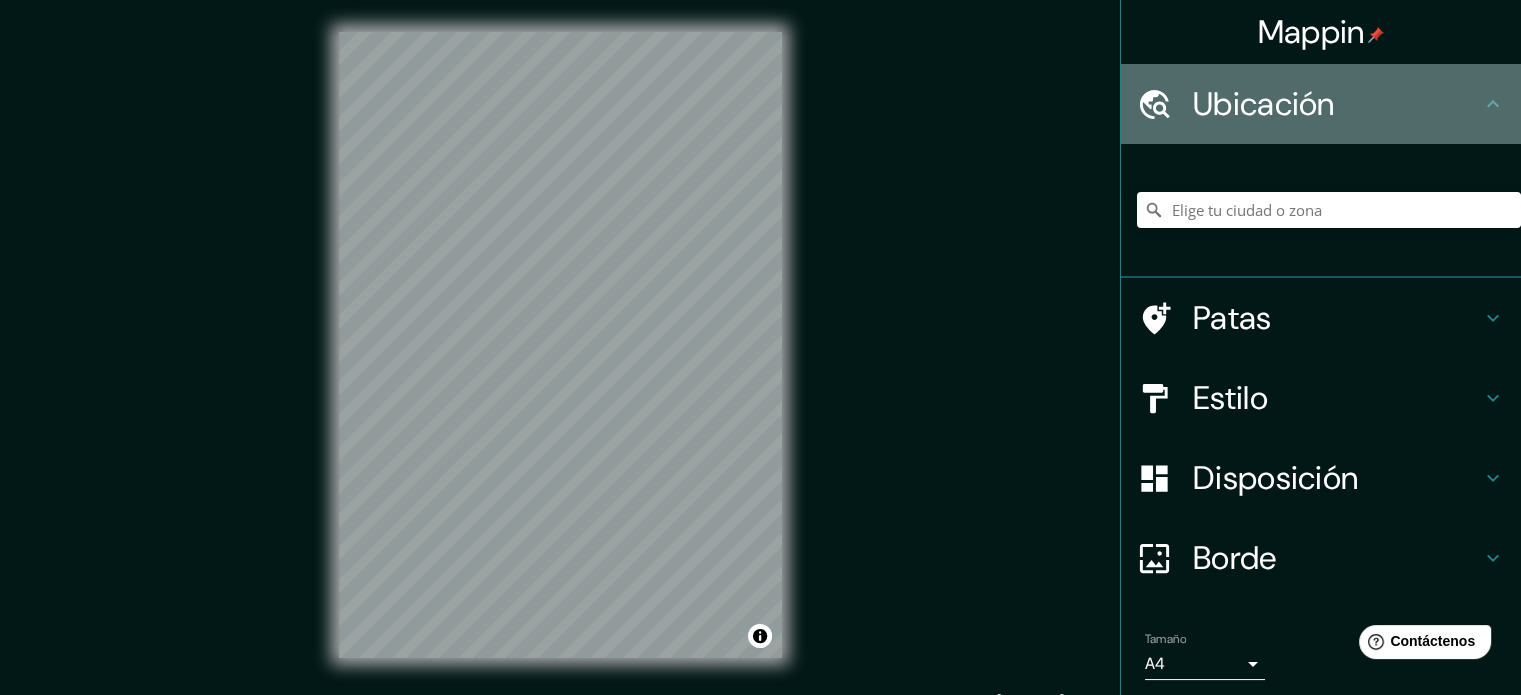 click on "Ubicación" at bounding box center [1337, 104] 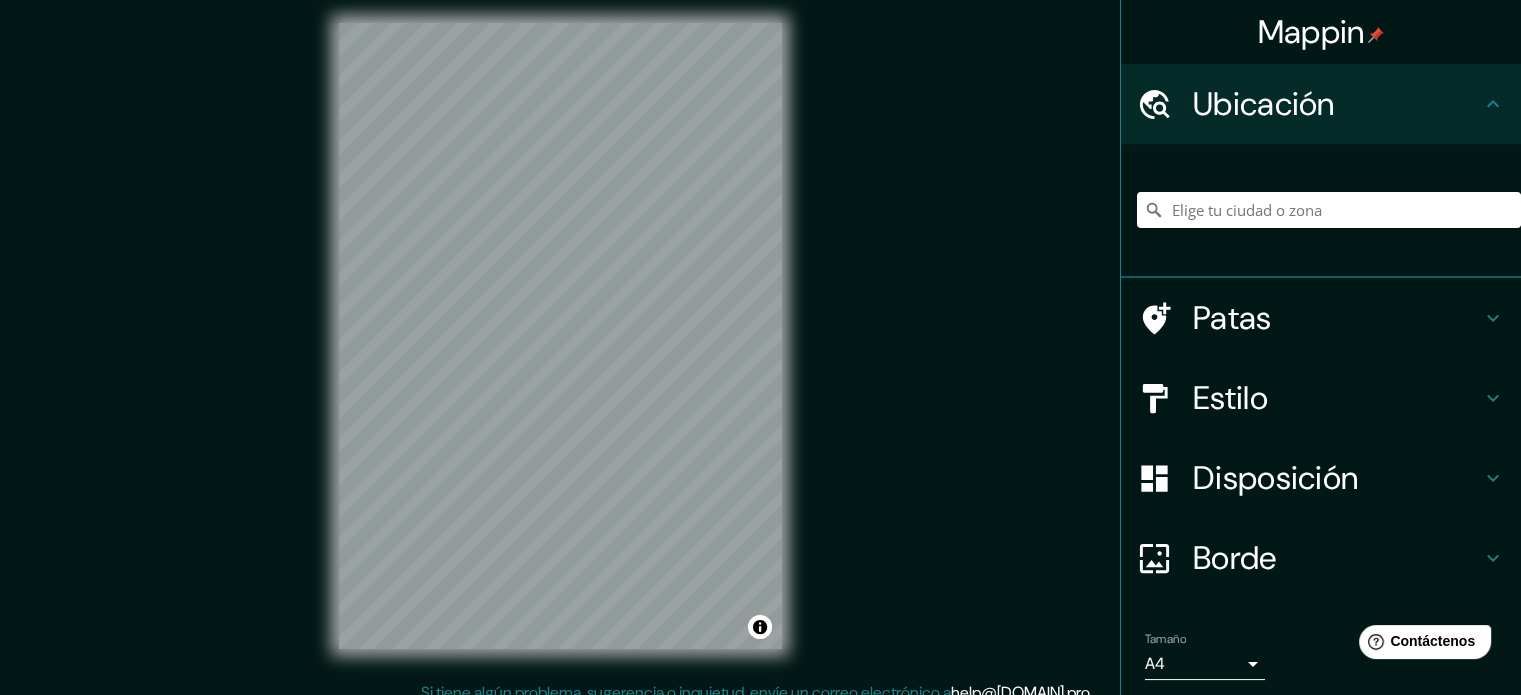 scroll, scrollTop: 26, scrollLeft: 0, axis: vertical 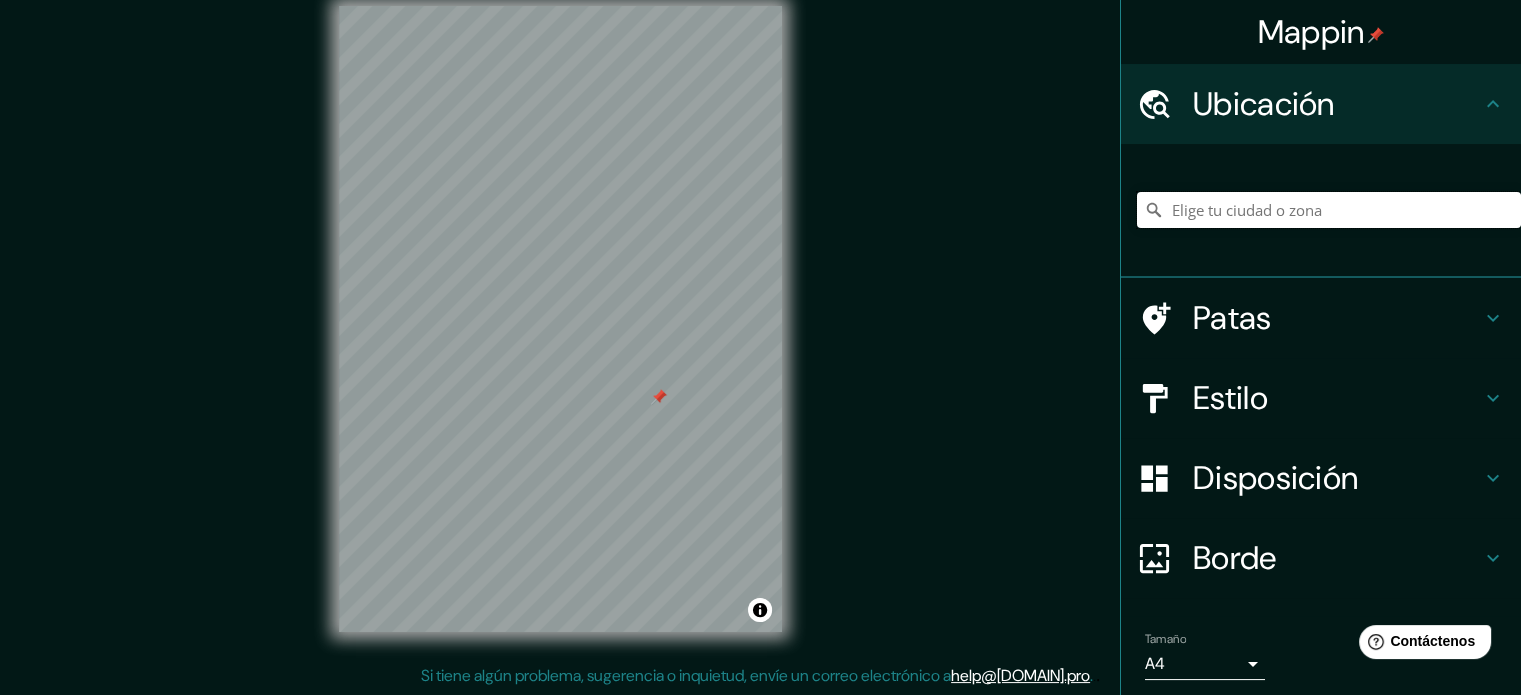 click at bounding box center [1329, 210] 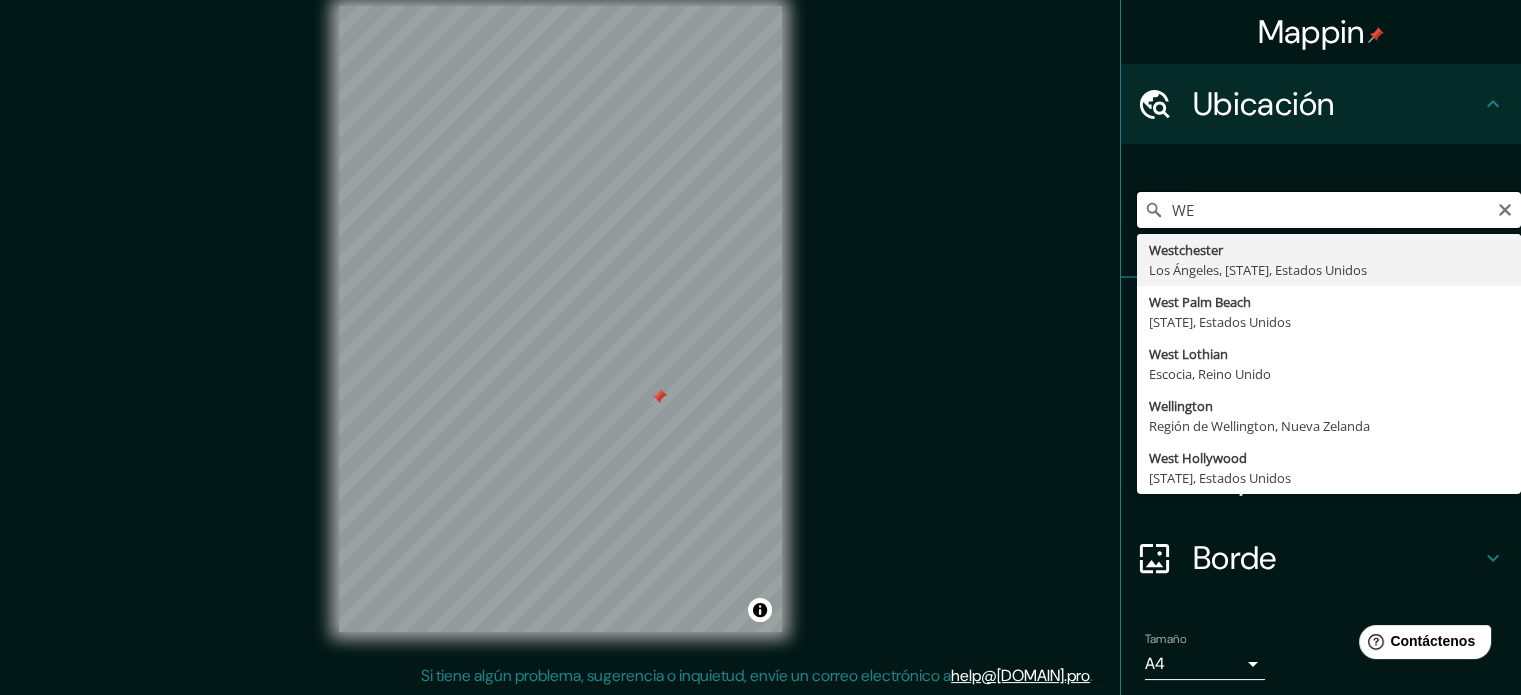 type on "W" 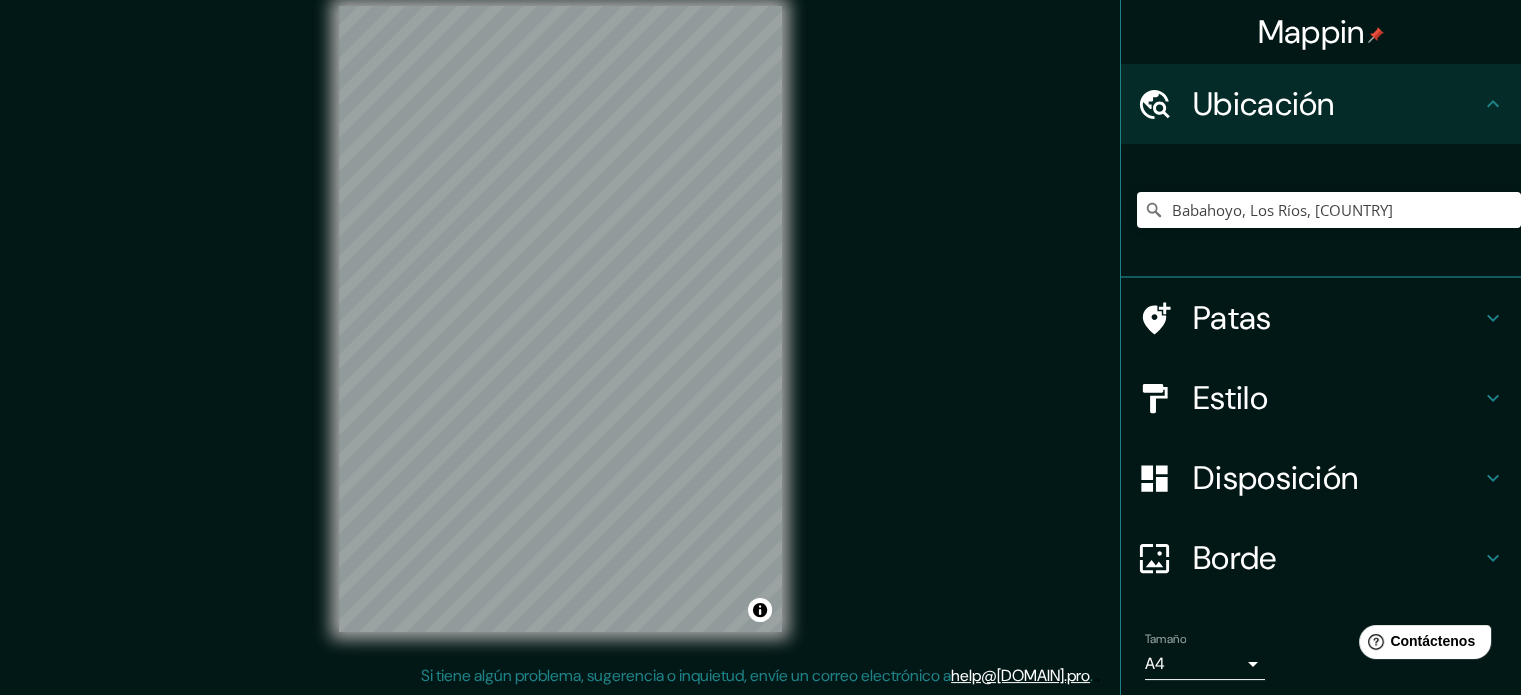 click on "Patas" at bounding box center (1337, 318) 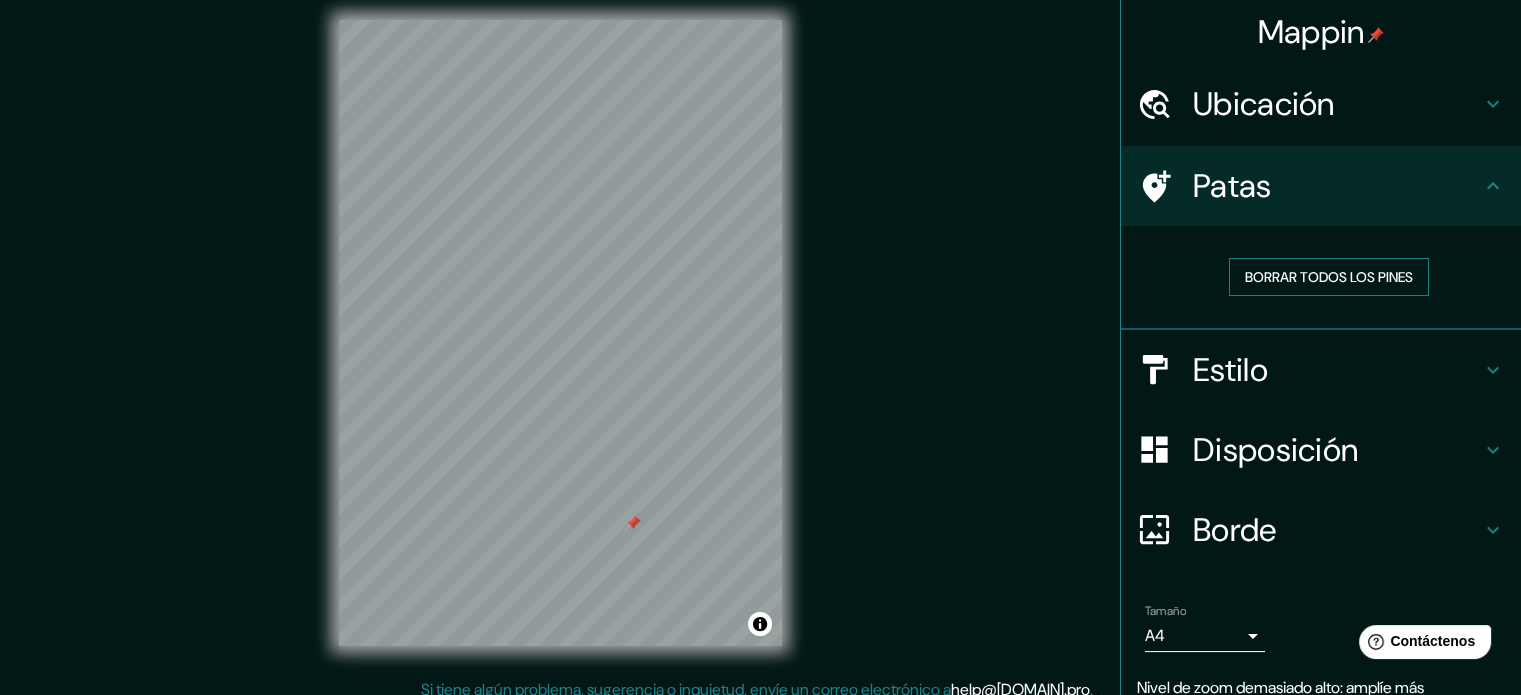scroll, scrollTop: 0, scrollLeft: 0, axis: both 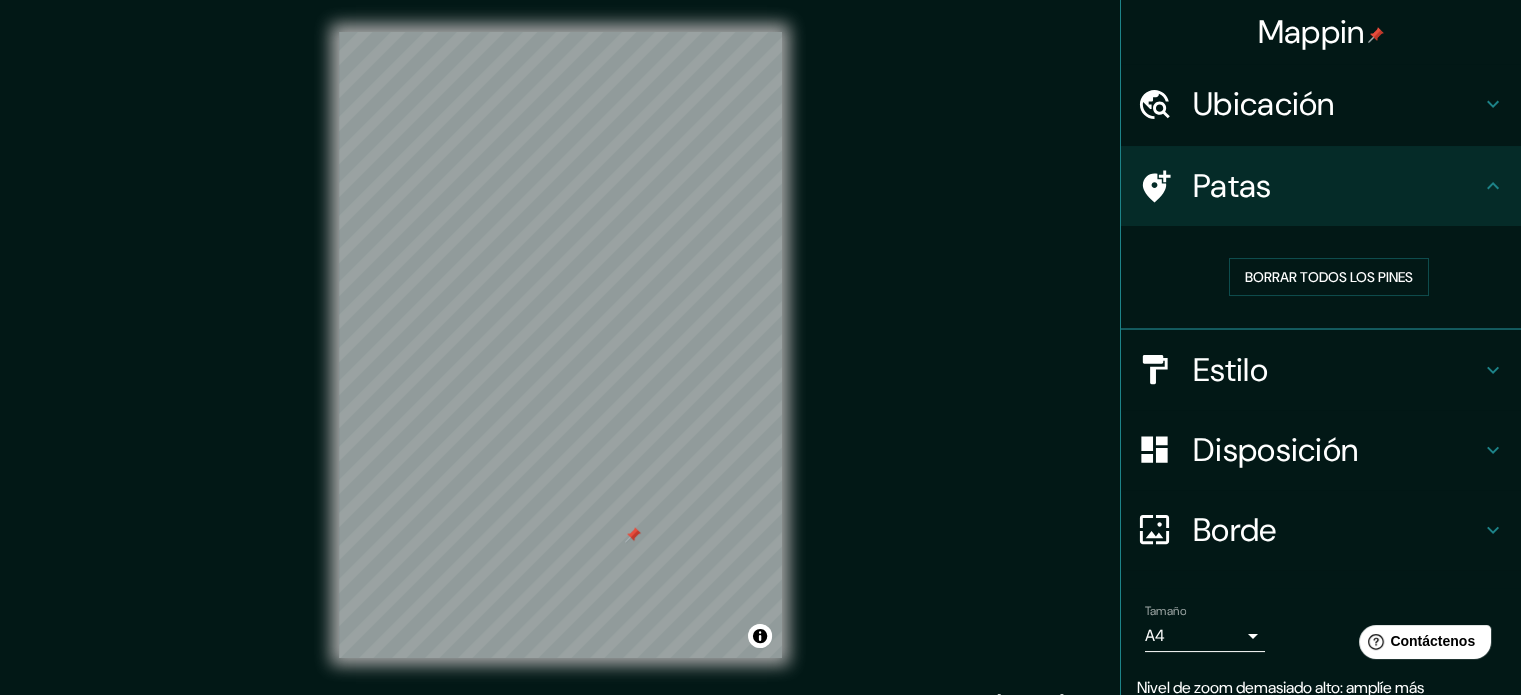 click on "Ubicación" at bounding box center [1337, 104] 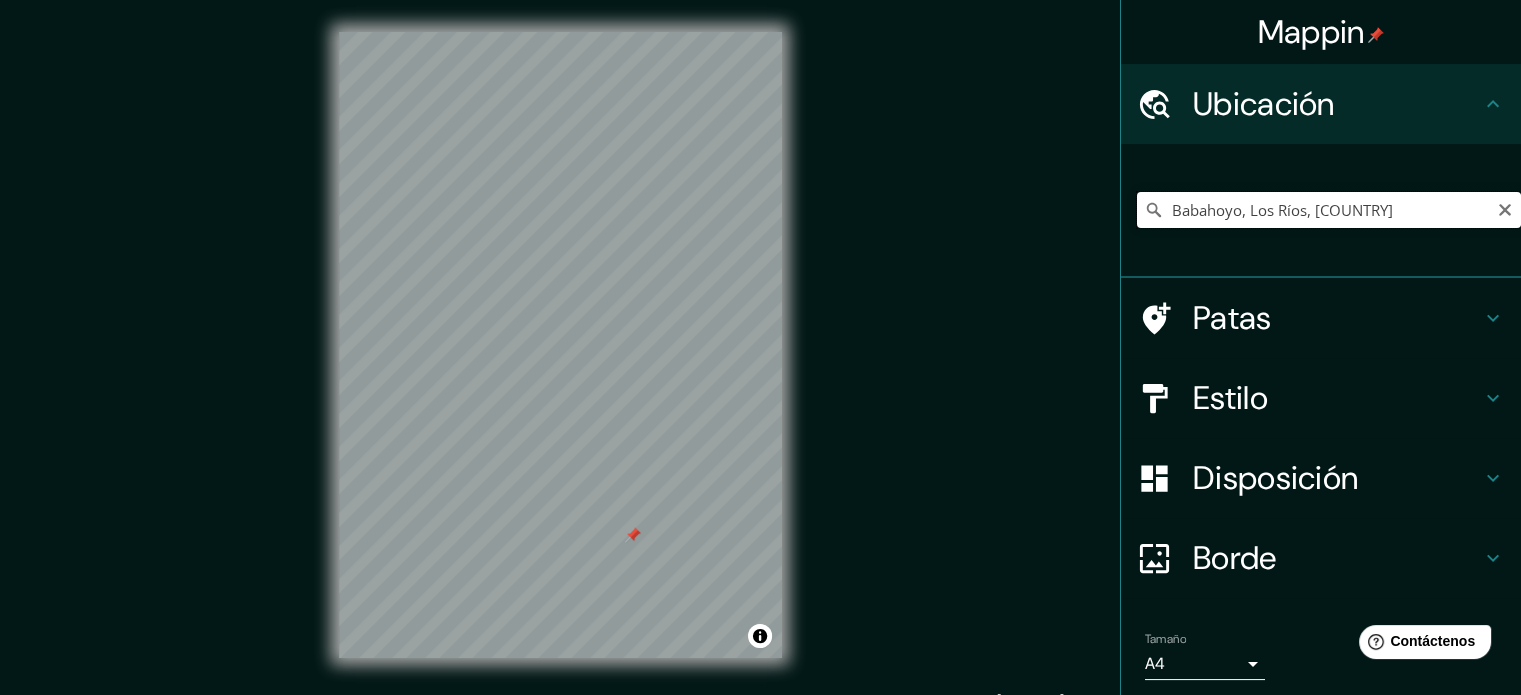 click on "Babahoyo, Los Ríos, [COUNTRY]" at bounding box center (1329, 210) 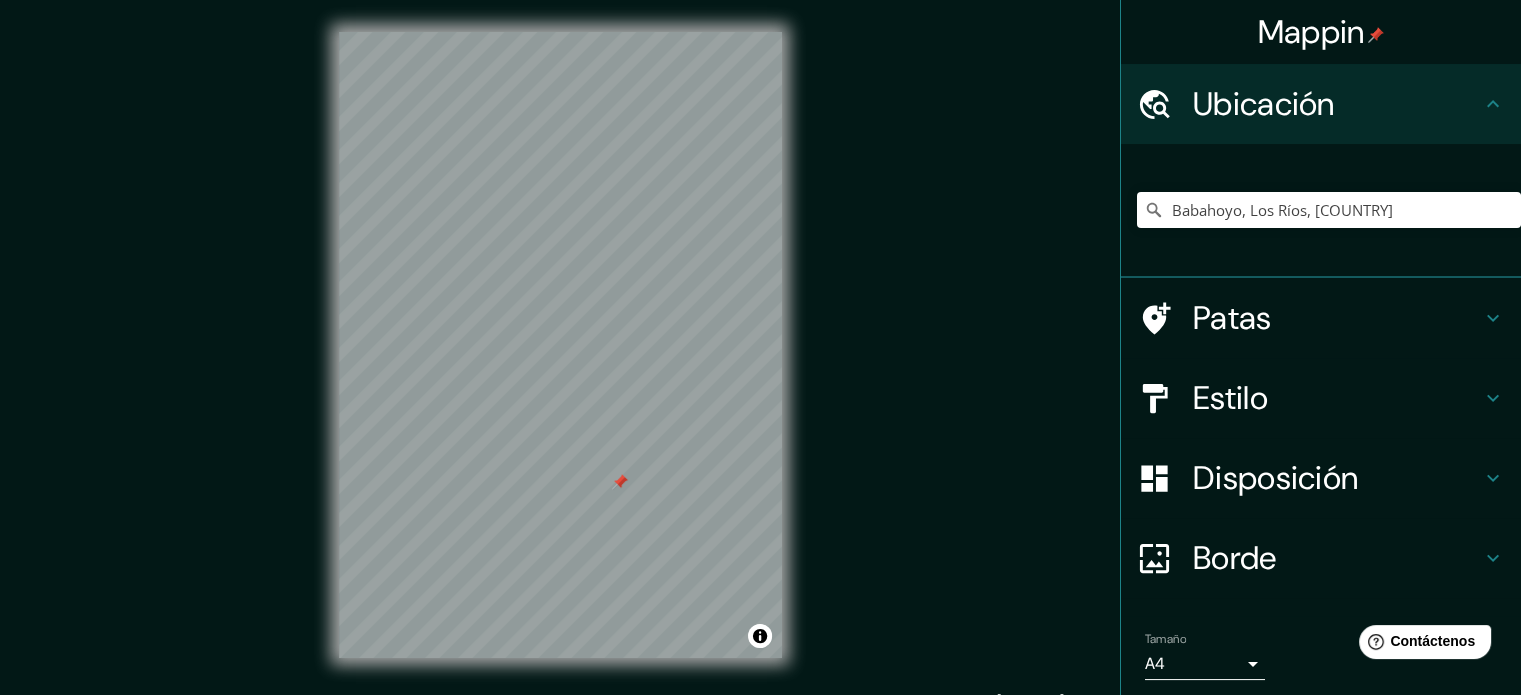 click at bounding box center [560, 32] 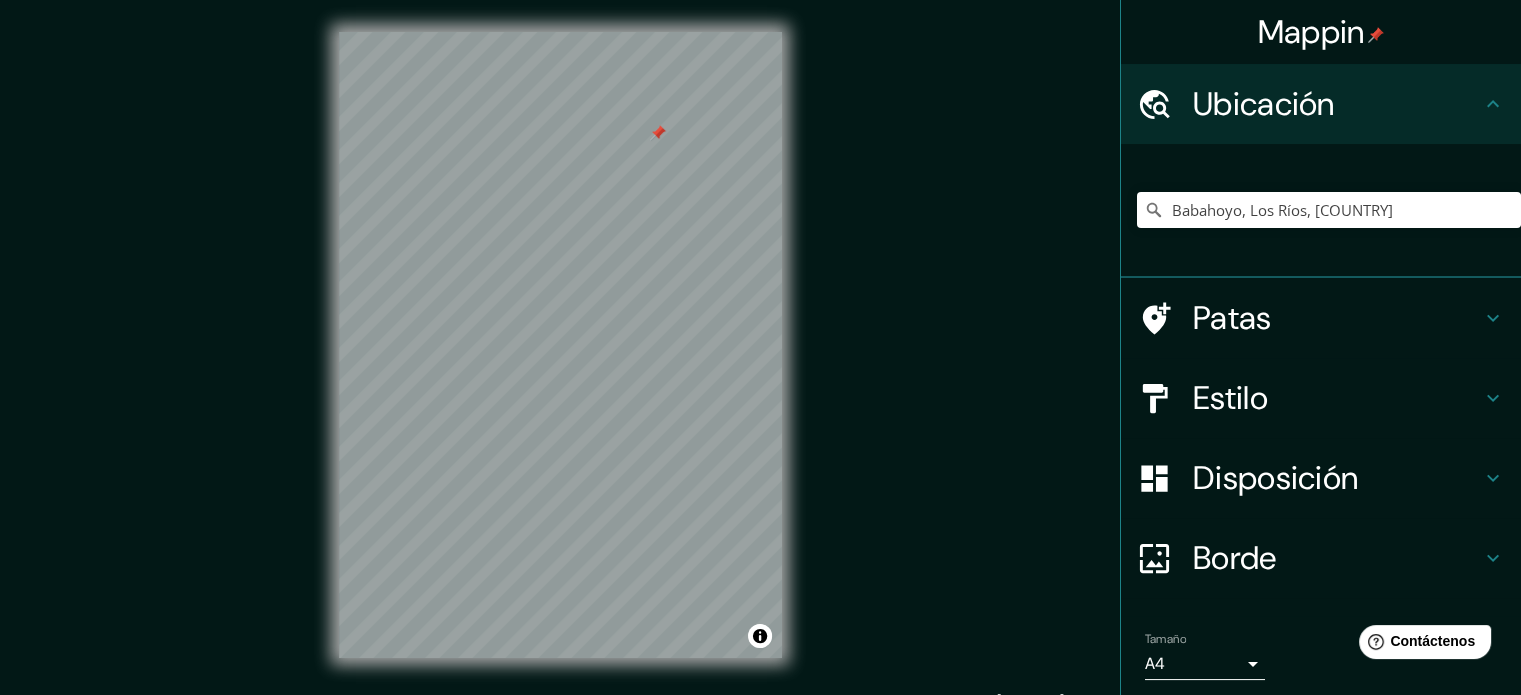 click on "Estilo" at bounding box center [1337, 398] 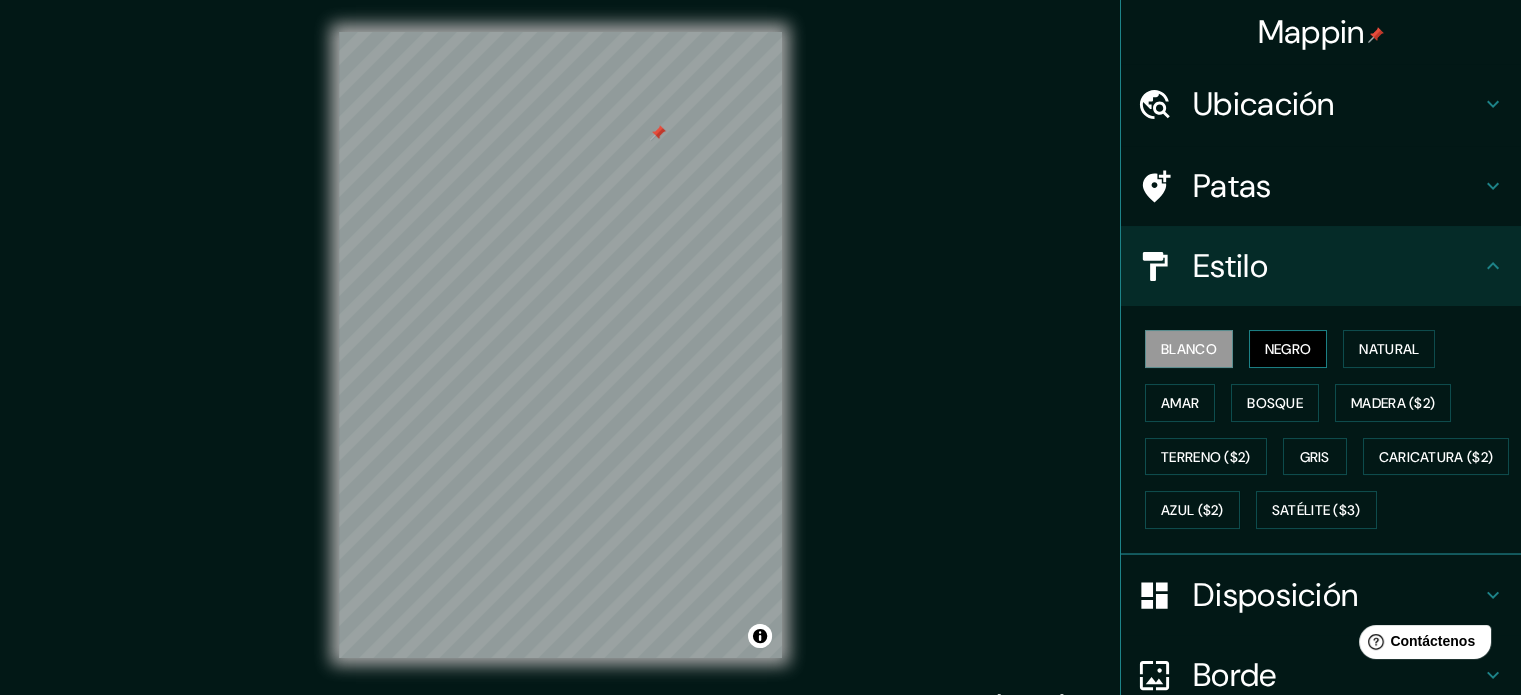 click on "Negro" at bounding box center [1288, 349] 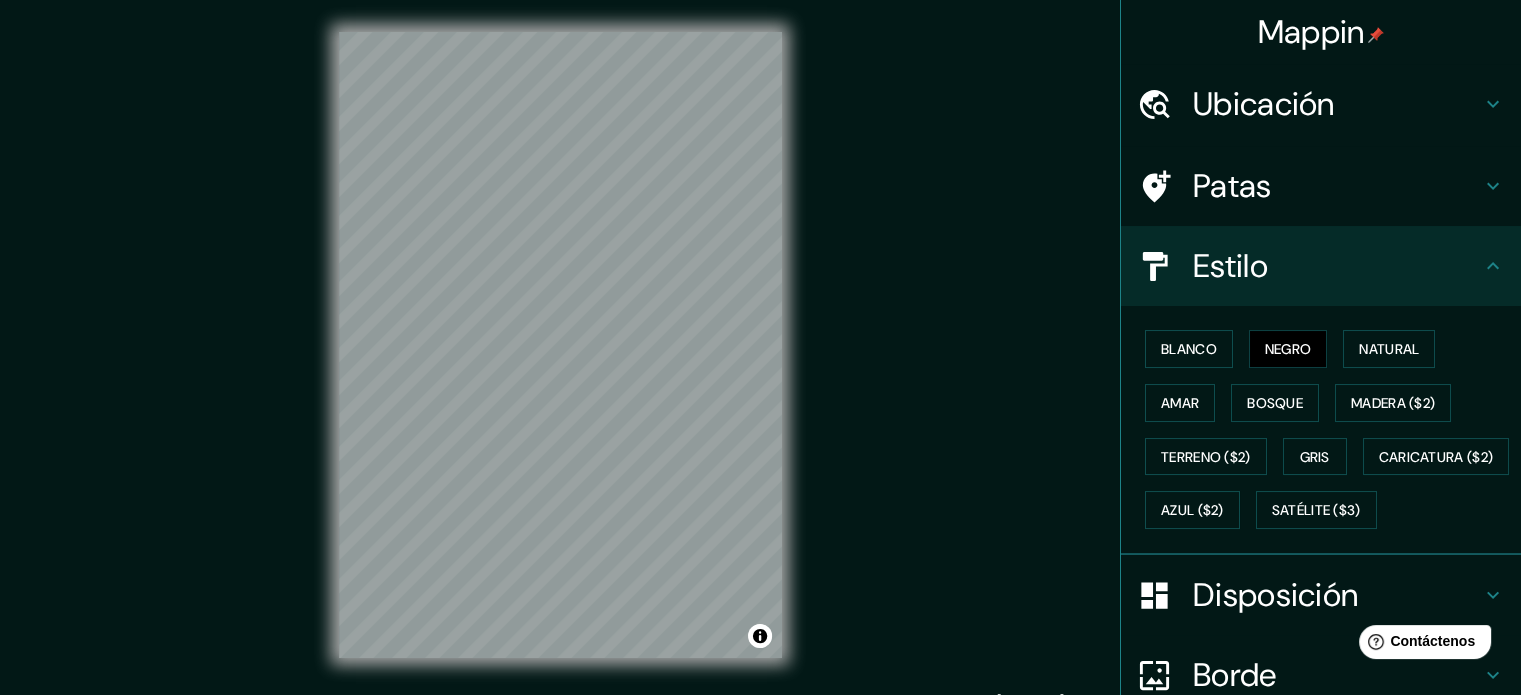 click on "Ubicación" at bounding box center [1337, 104] 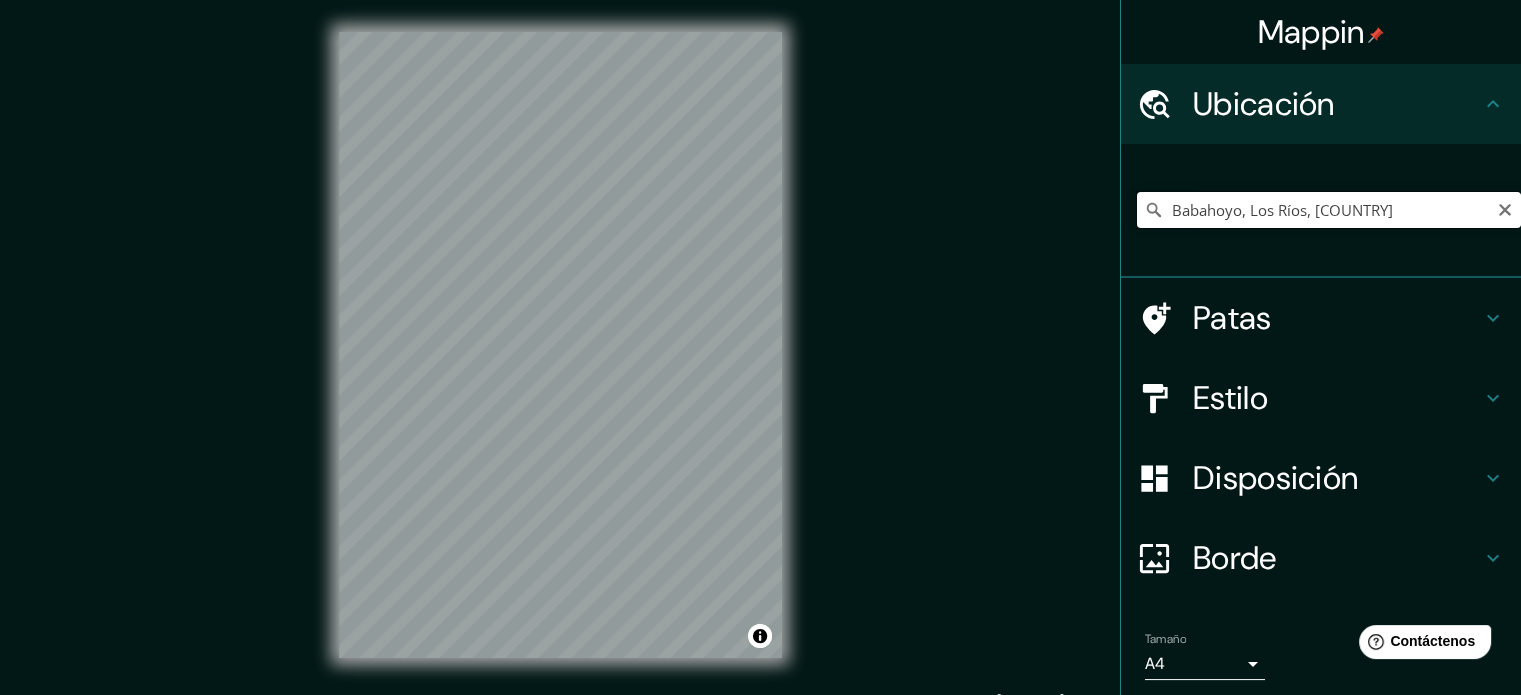 click on "Babahoyo, Los Ríos, [COUNTRY]" at bounding box center (1329, 210) 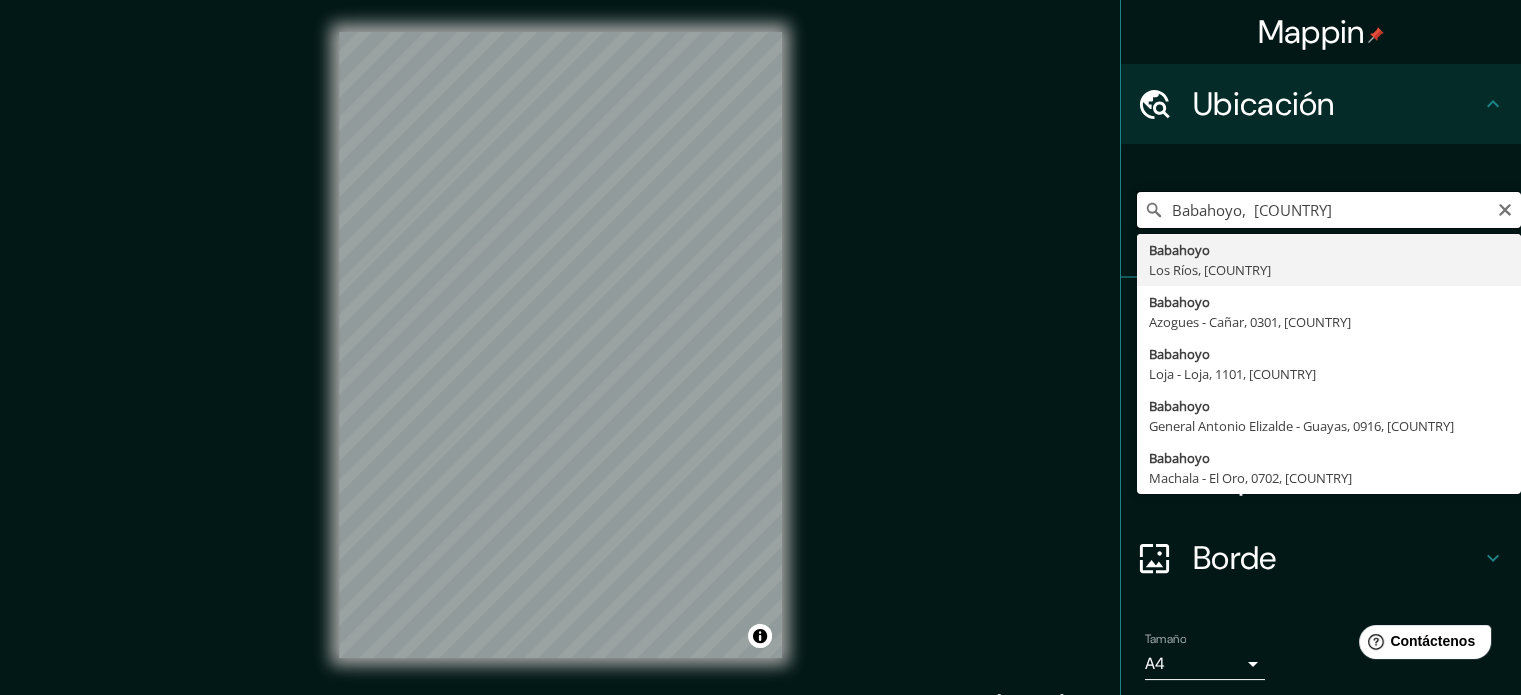 type on "Babahoyo, Los Ríos, [COUNTRY]" 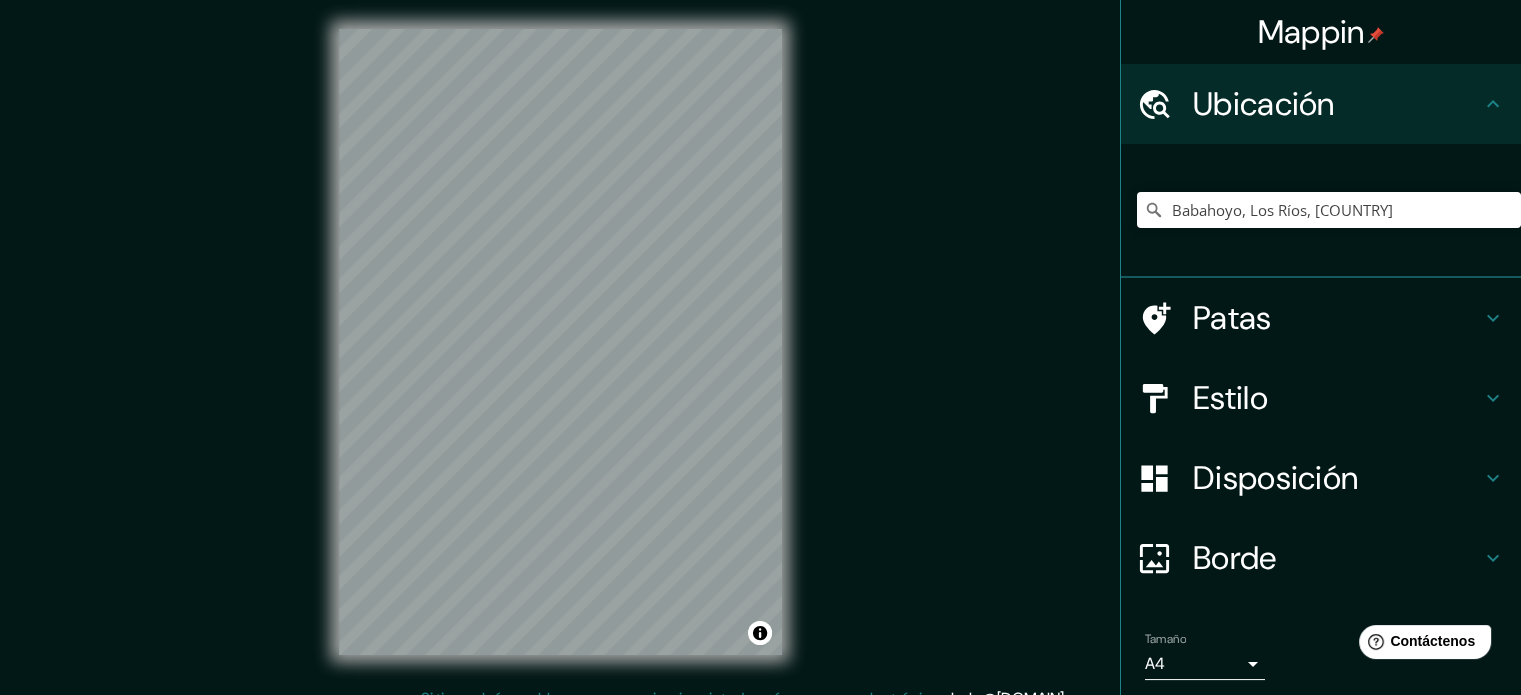 scroll, scrollTop: 5, scrollLeft: 0, axis: vertical 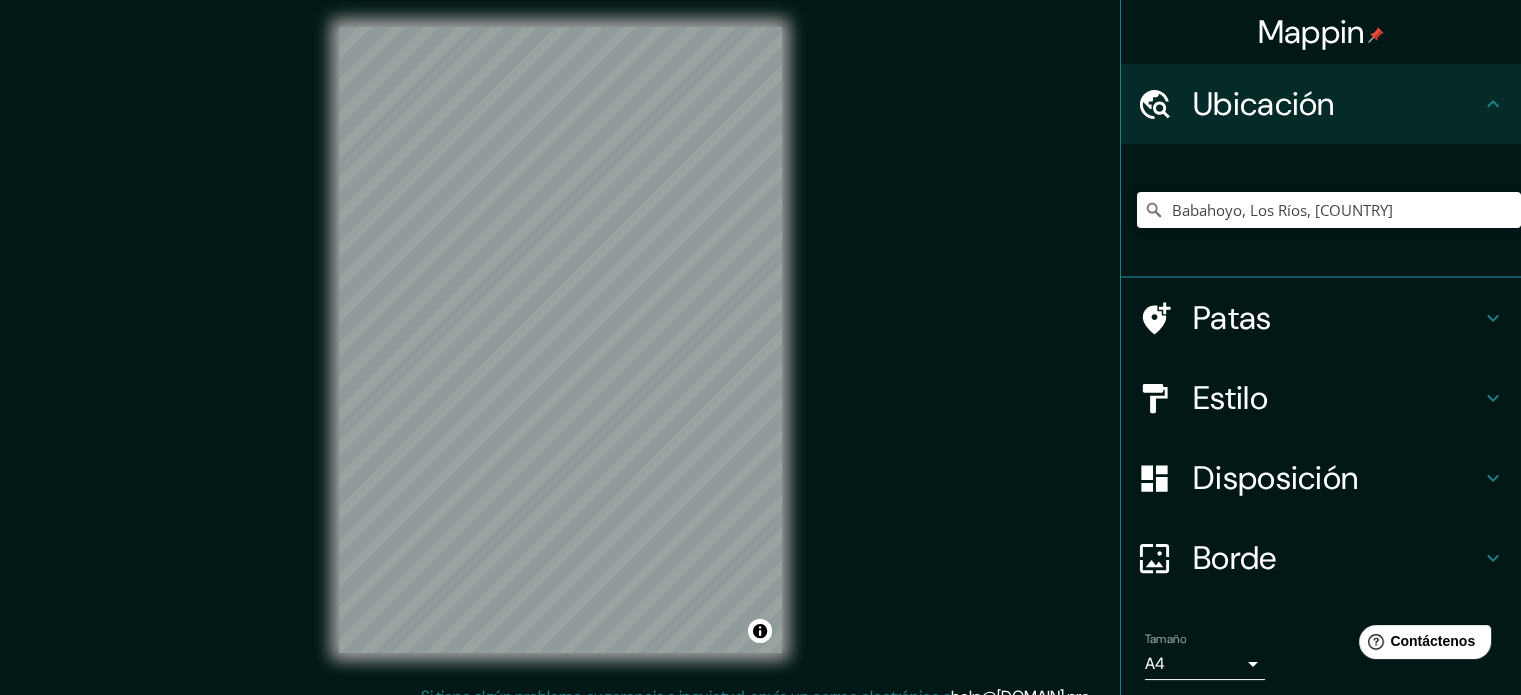 click 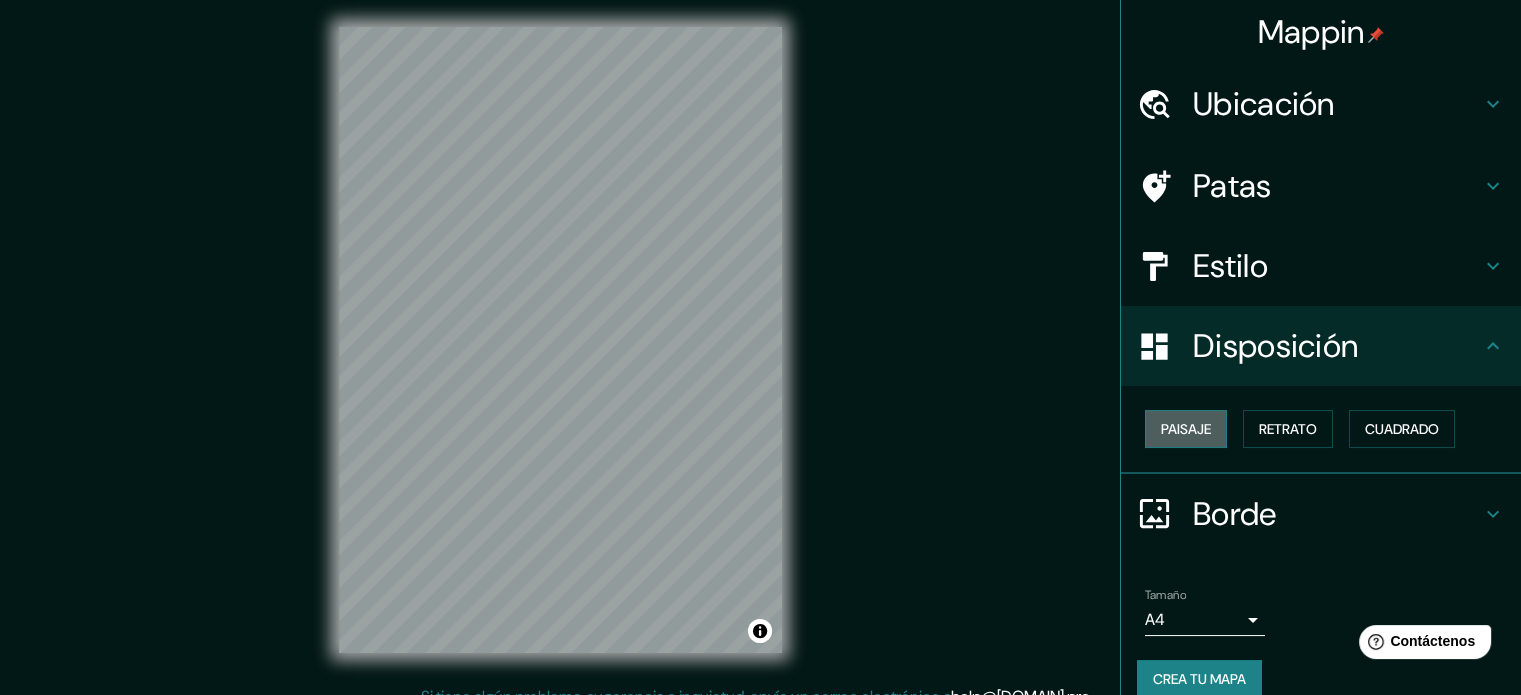 click on "Paisaje" at bounding box center [1186, 429] 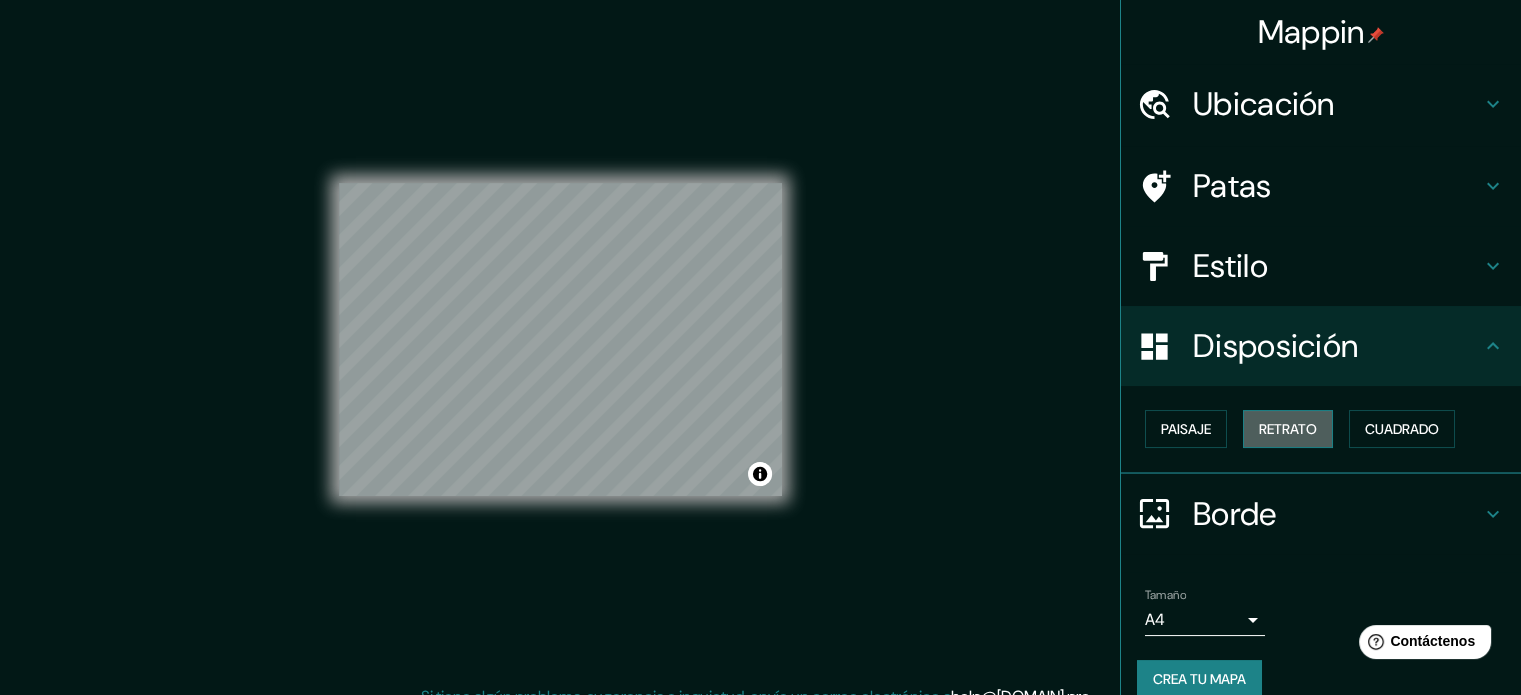 click on "Retrato" at bounding box center (1288, 429) 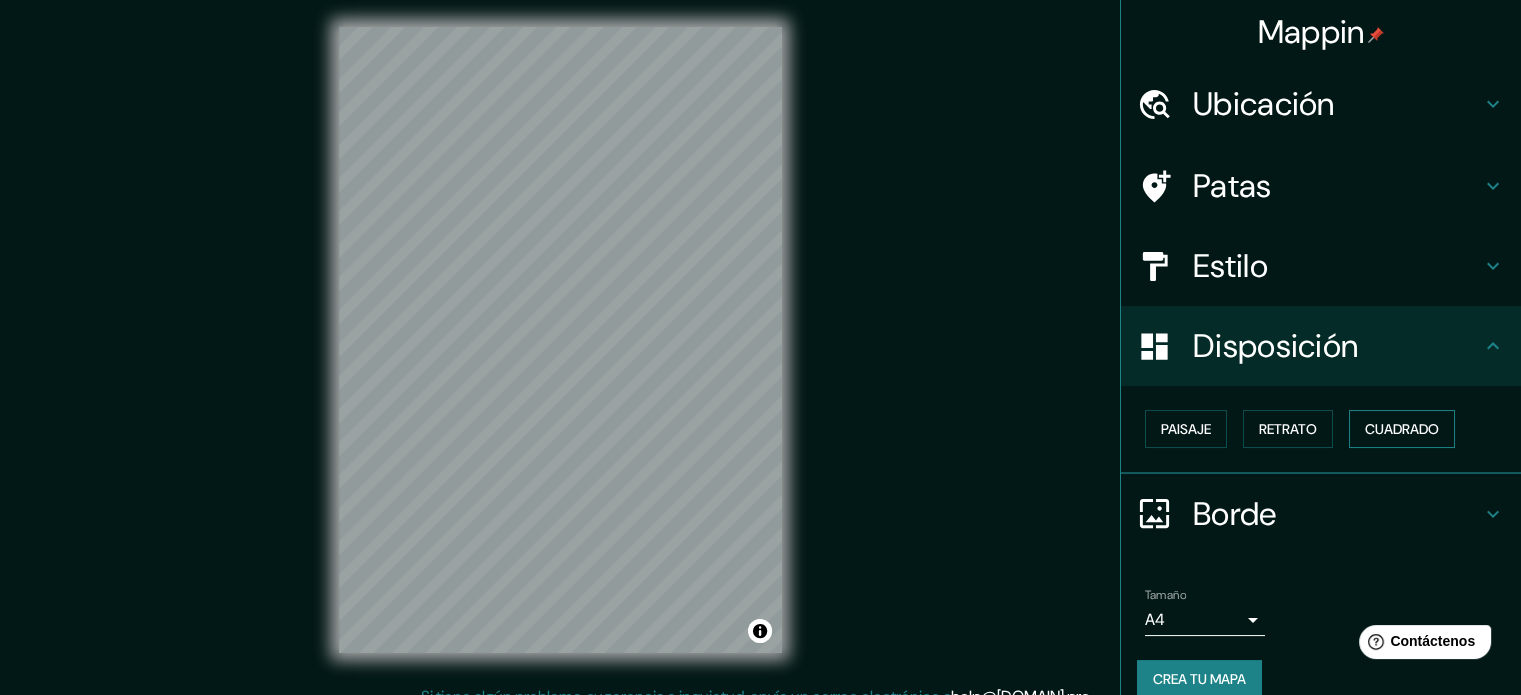 click on "Cuadrado" at bounding box center [1402, 429] 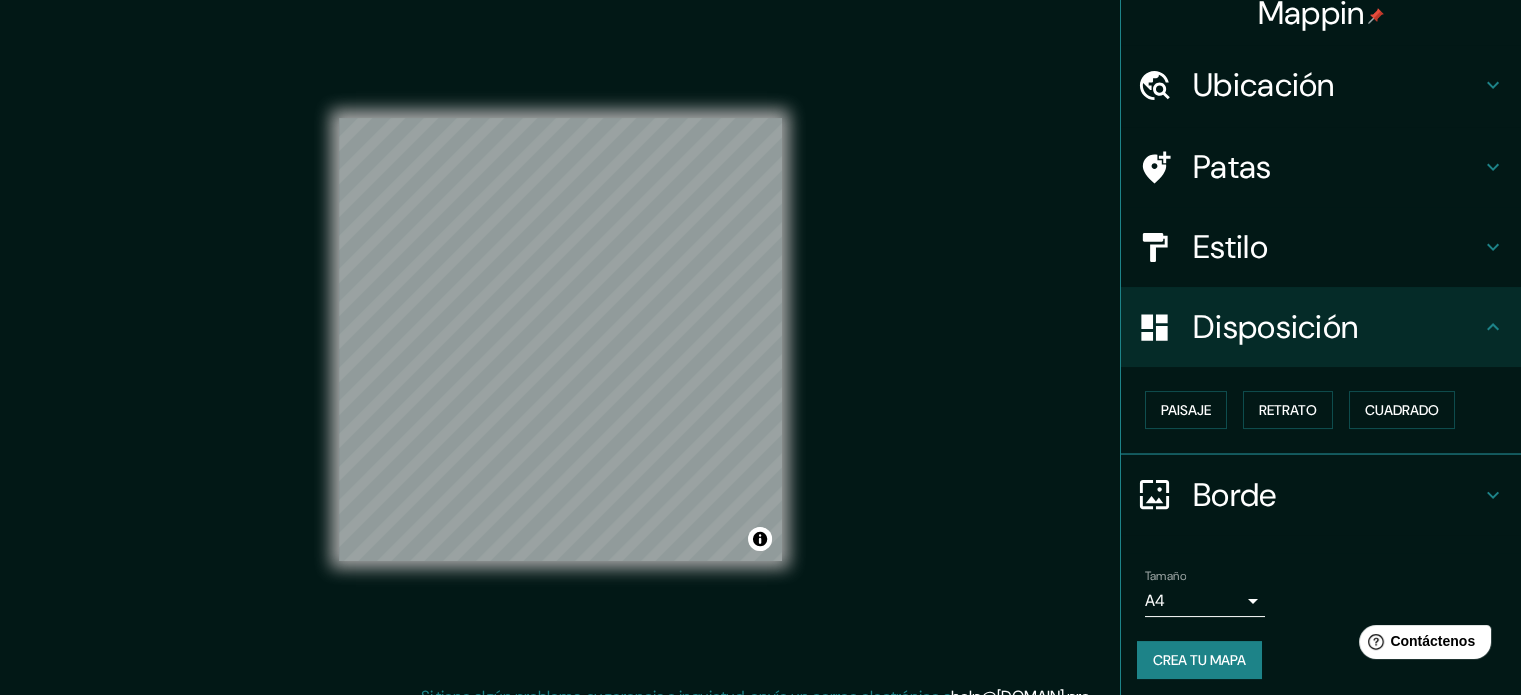 scroll, scrollTop: 24, scrollLeft: 0, axis: vertical 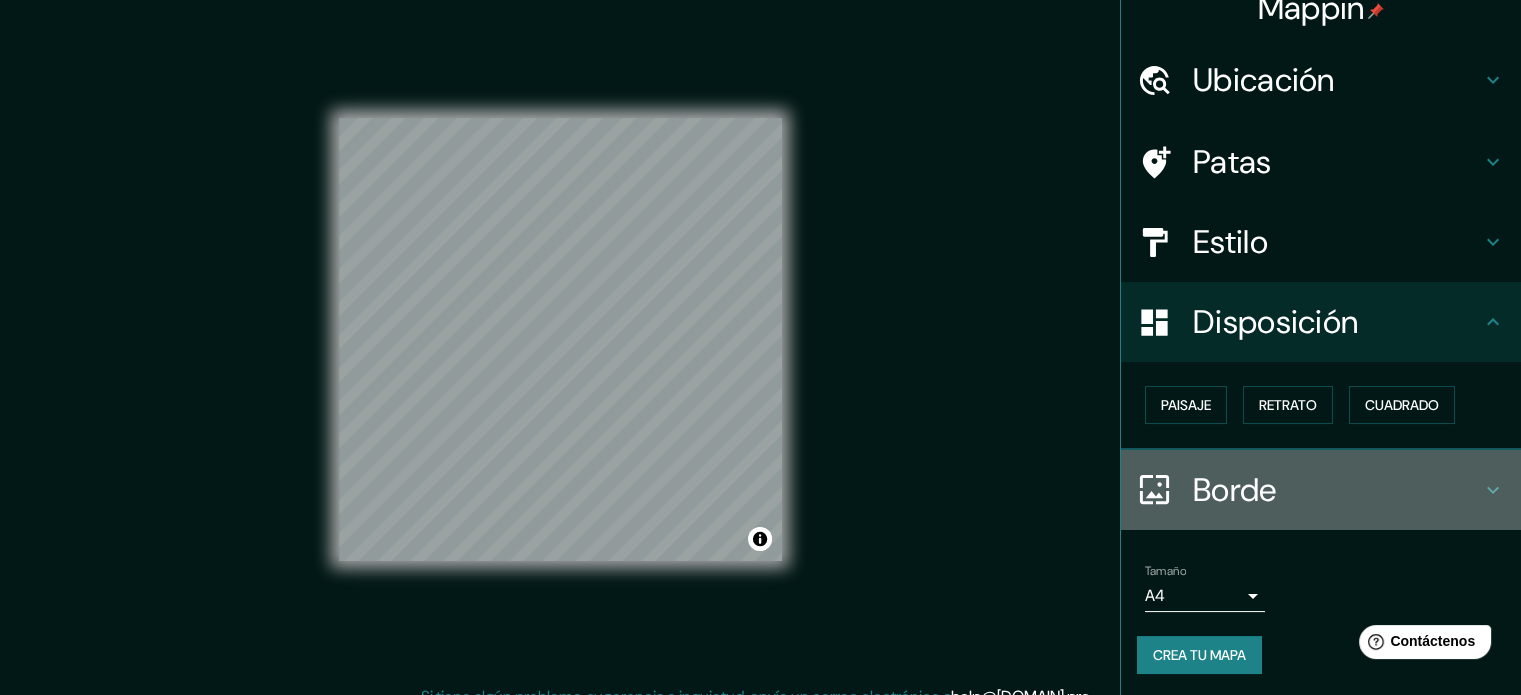 click 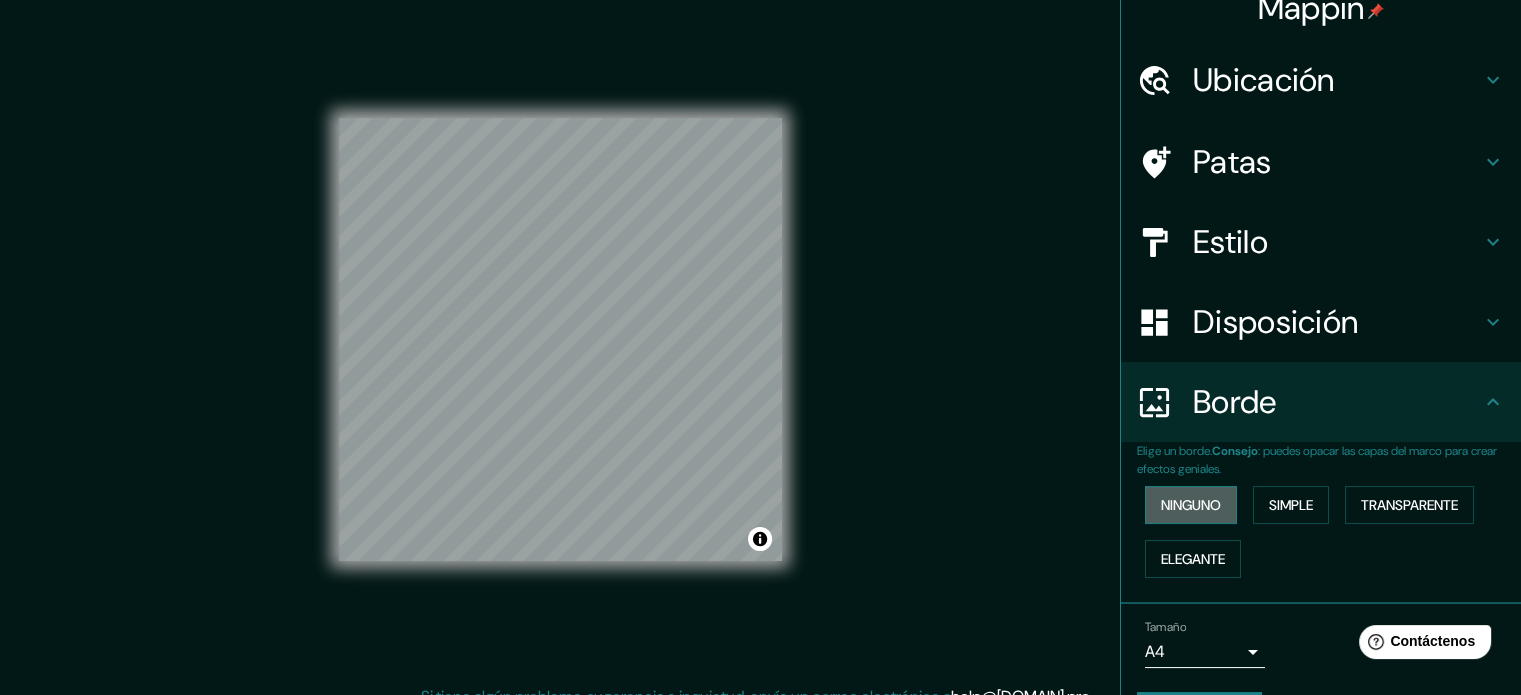click on "Ninguno" at bounding box center (1191, 505) 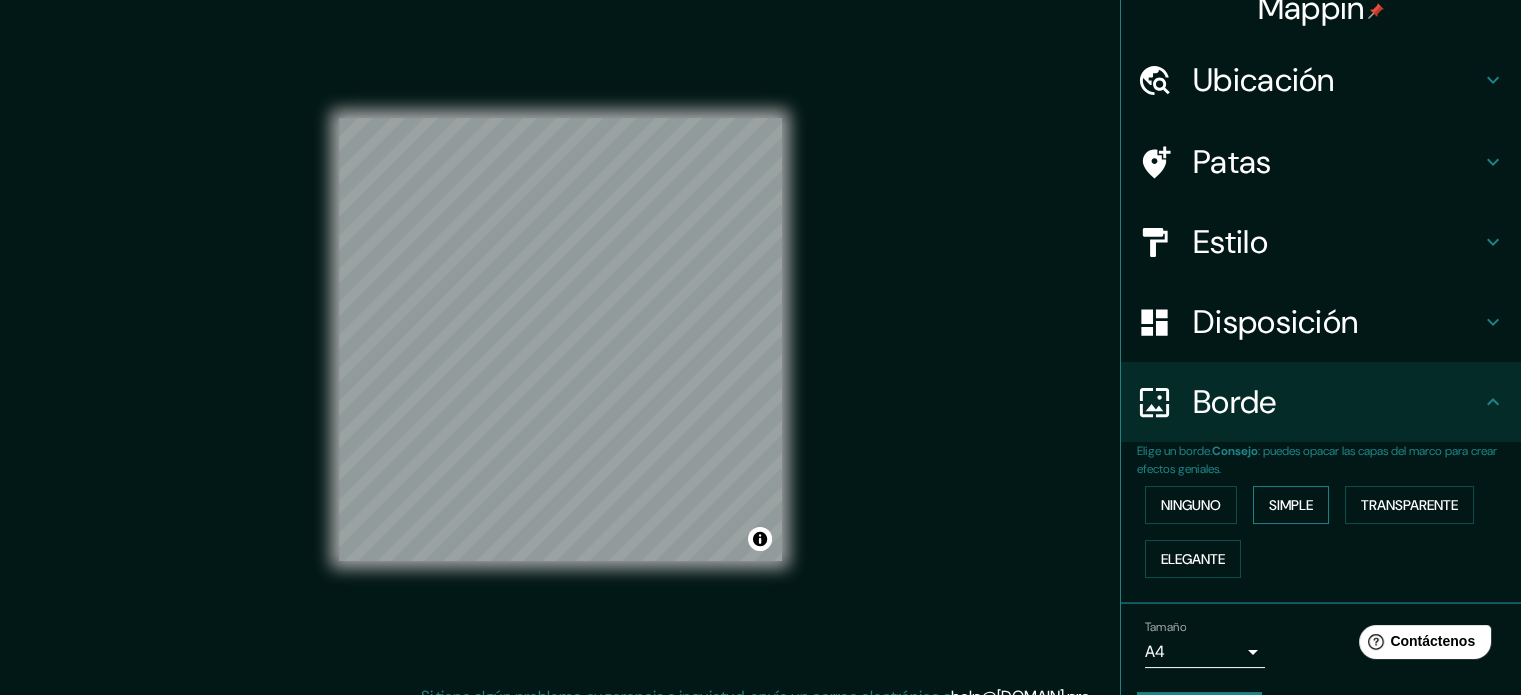 click on "Simple" at bounding box center (1291, 505) 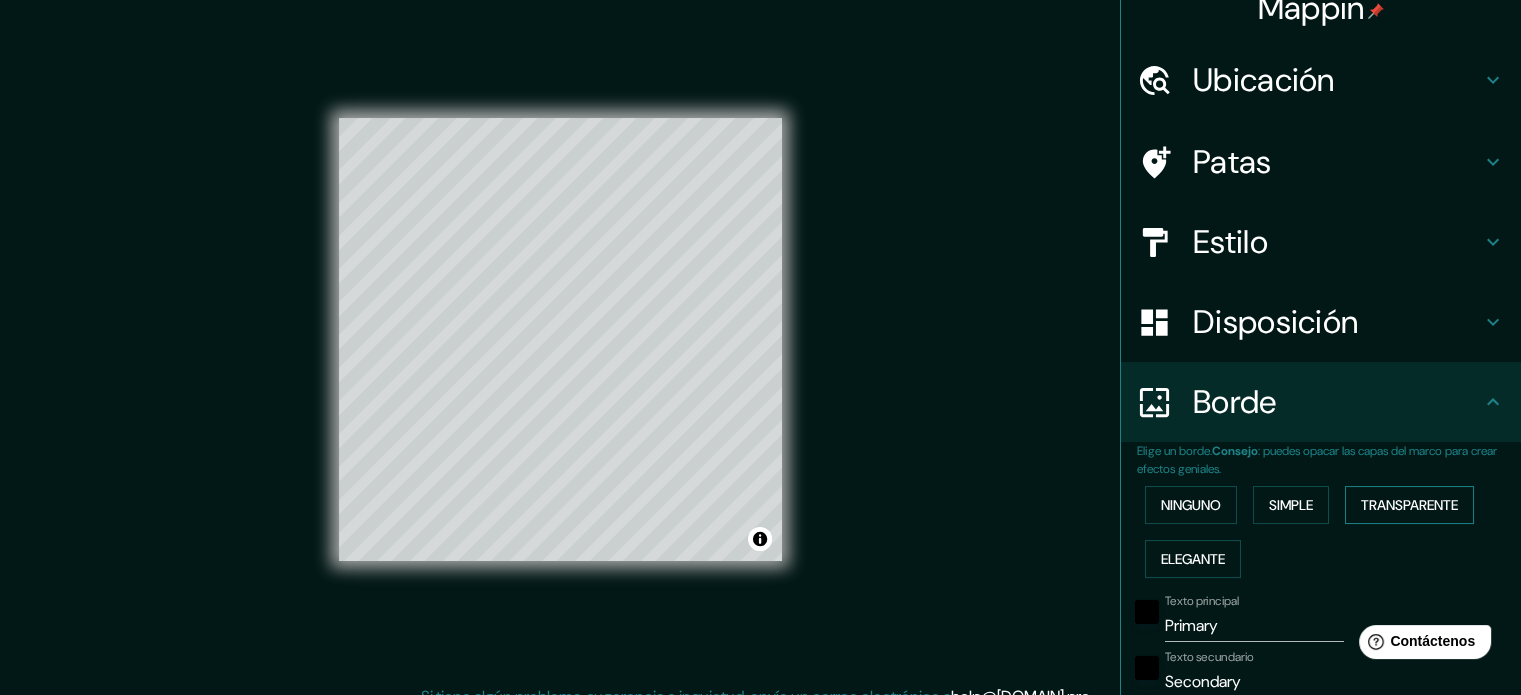 click on "Transparente" at bounding box center (1409, 505) 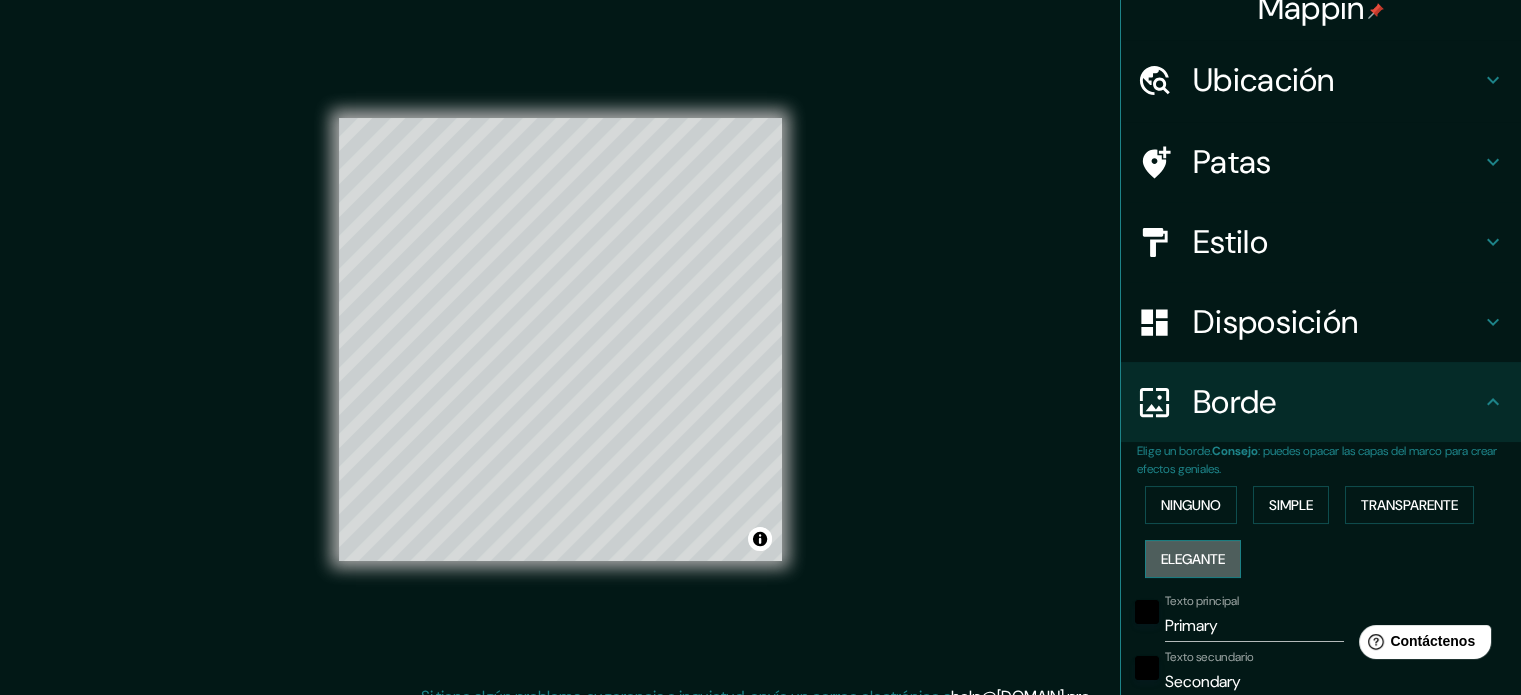 click on "Elegante" at bounding box center [1193, 559] 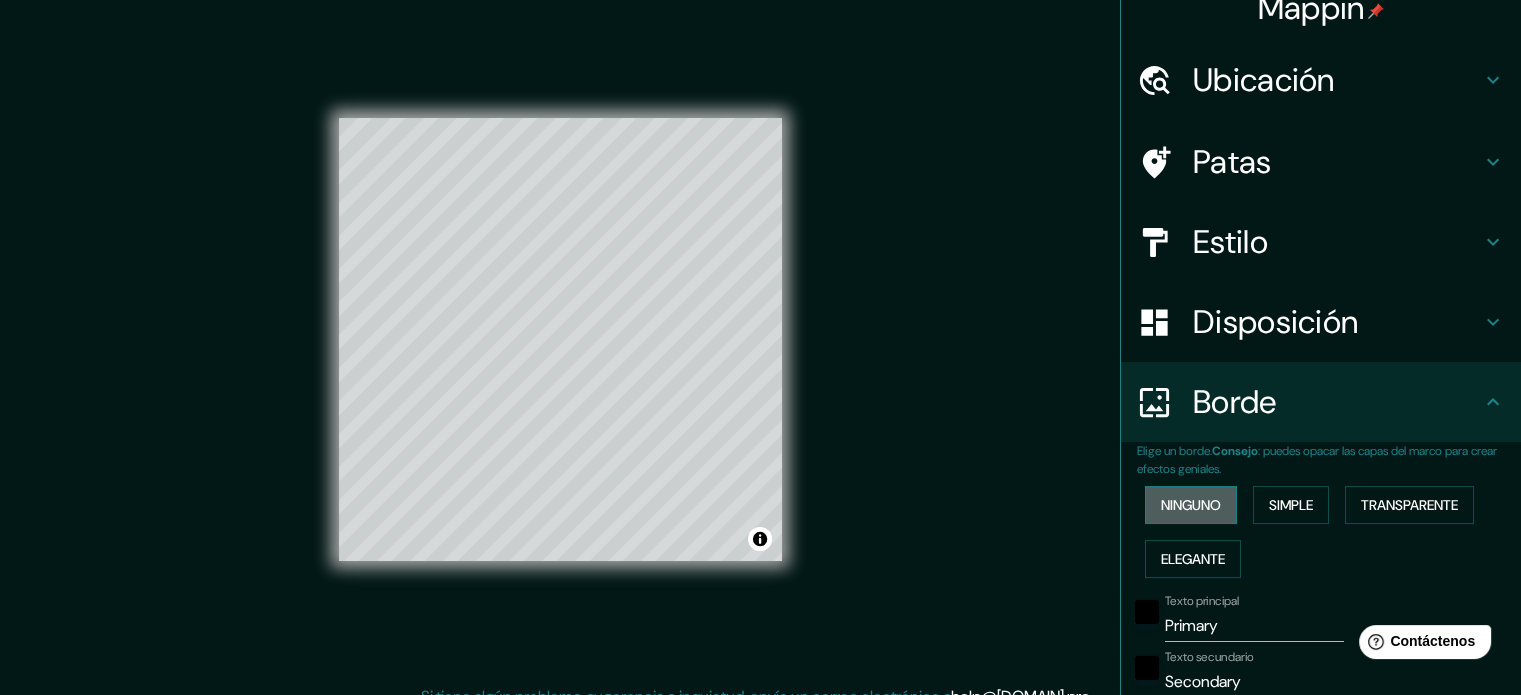 click on "Ninguno" at bounding box center [1191, 505] 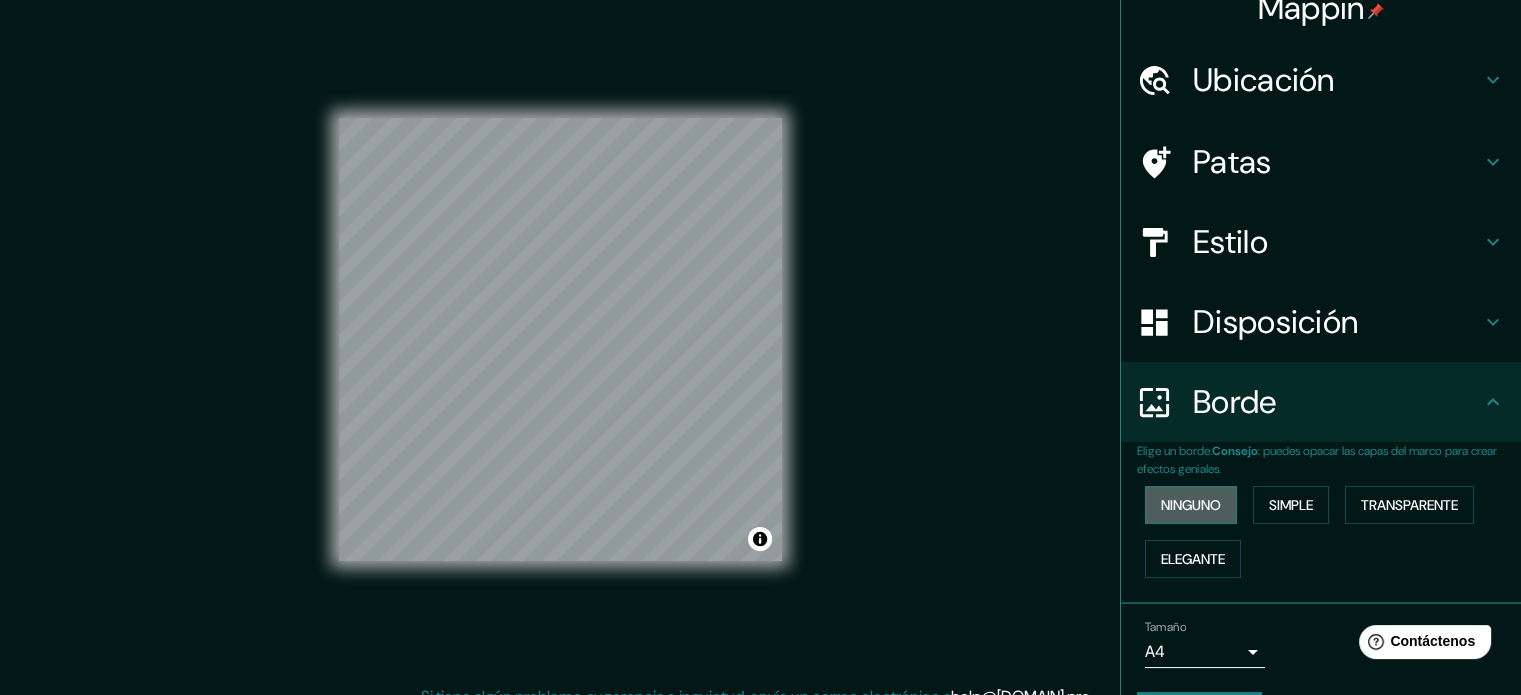 click on "Ninguno" at bounding box center (1191, 505) 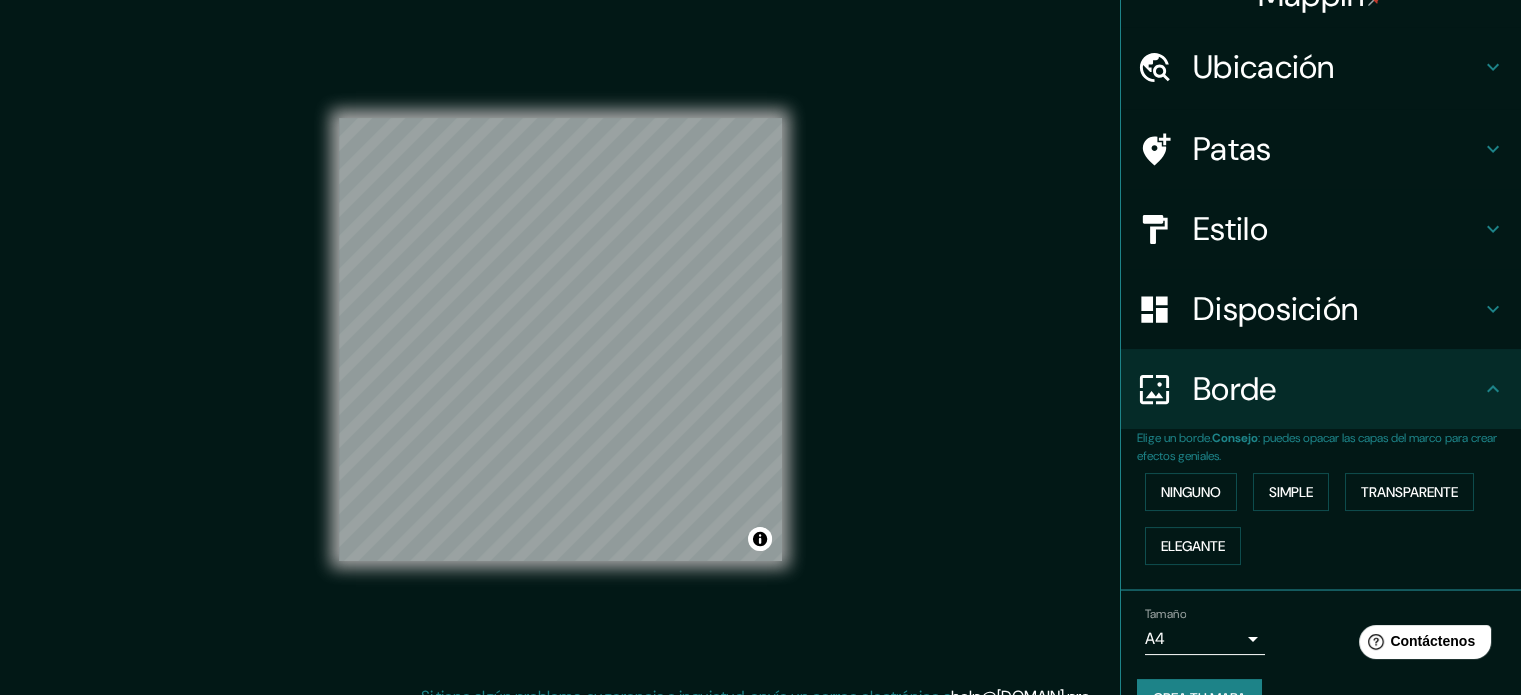 scroll, scrollTop: 0, scrollLeft: 0, axis: both 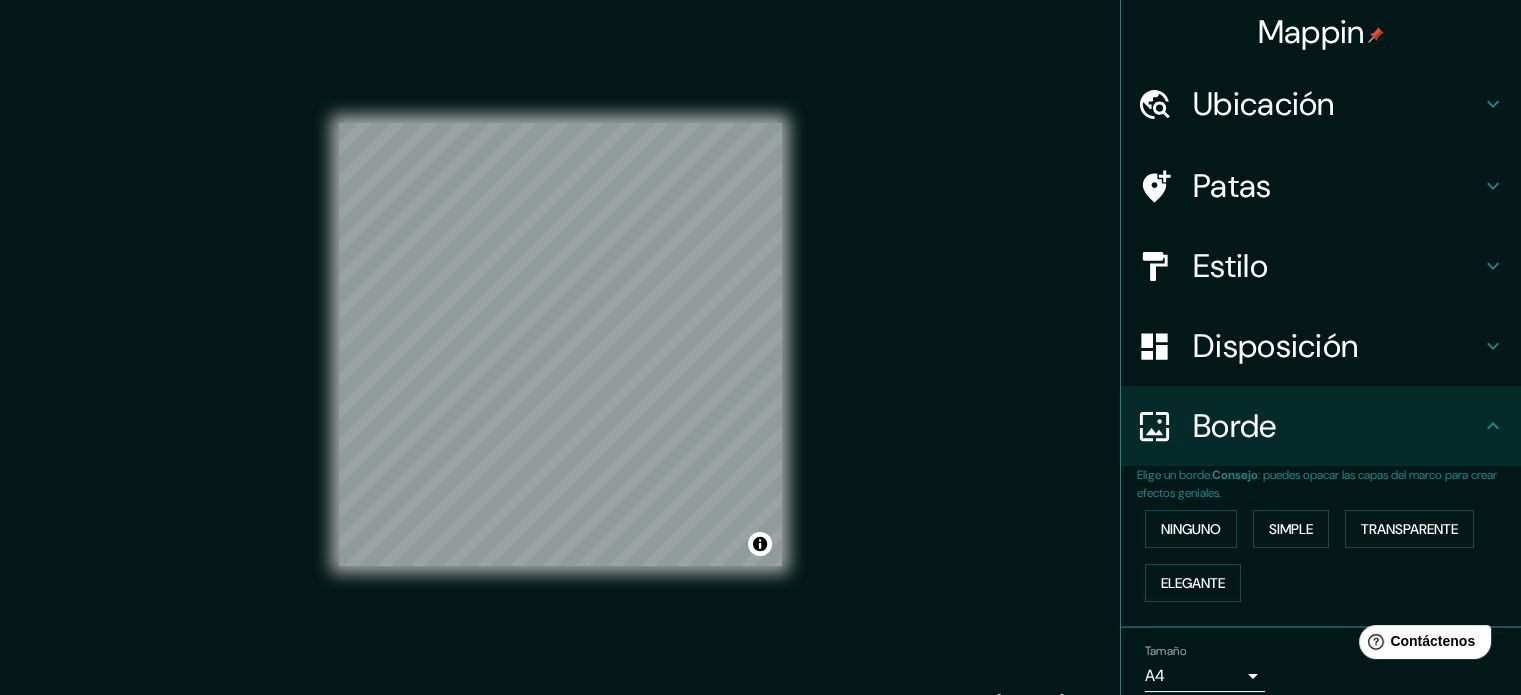 click 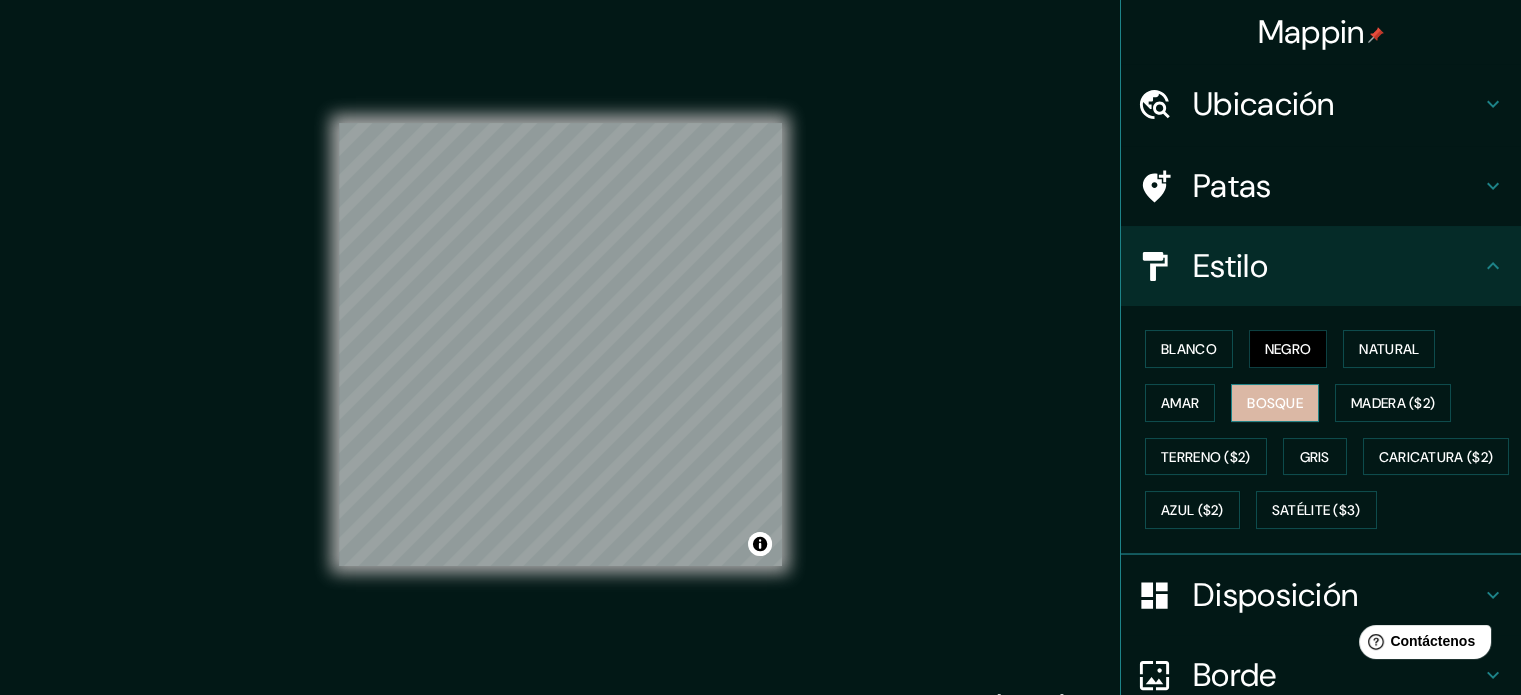 click on "Bosque" at bounding box center (1275, 403) 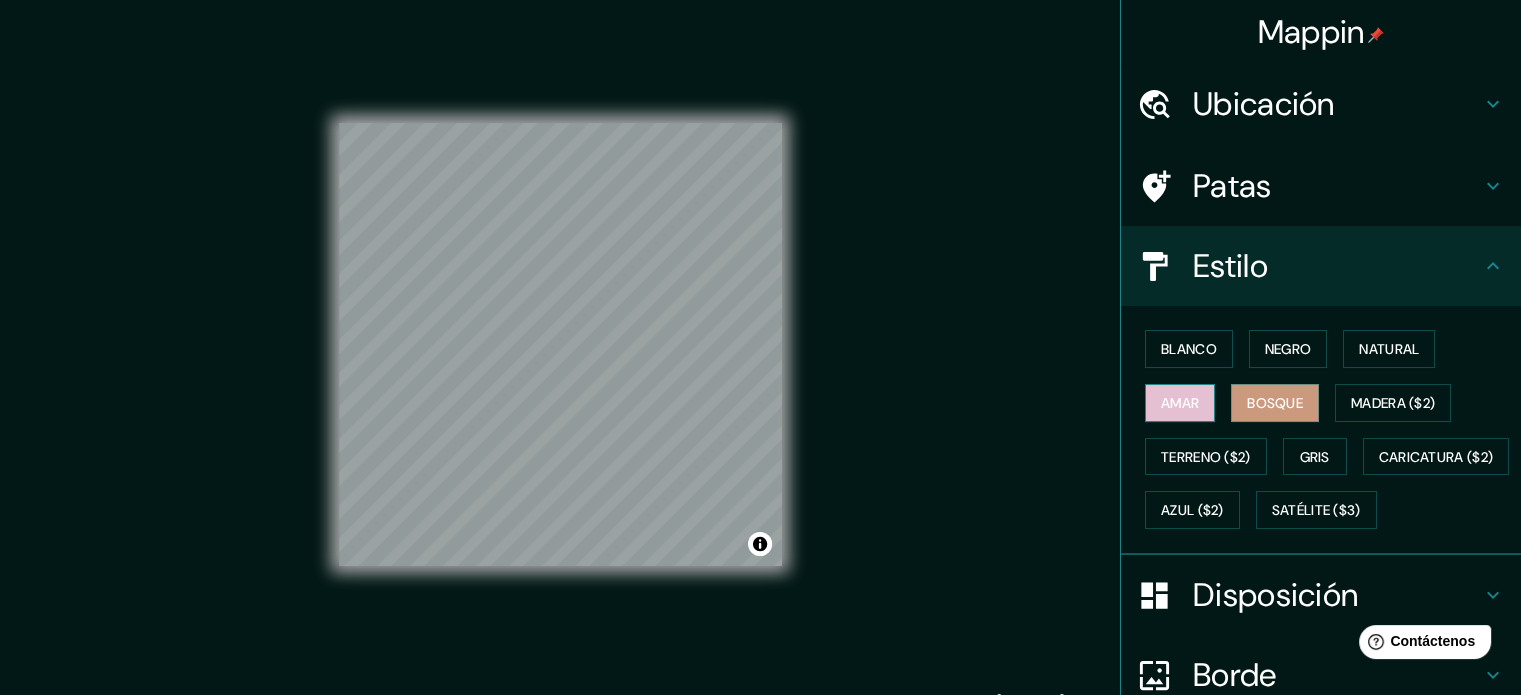 click on "Amar" at bounding box center [1180, 403] 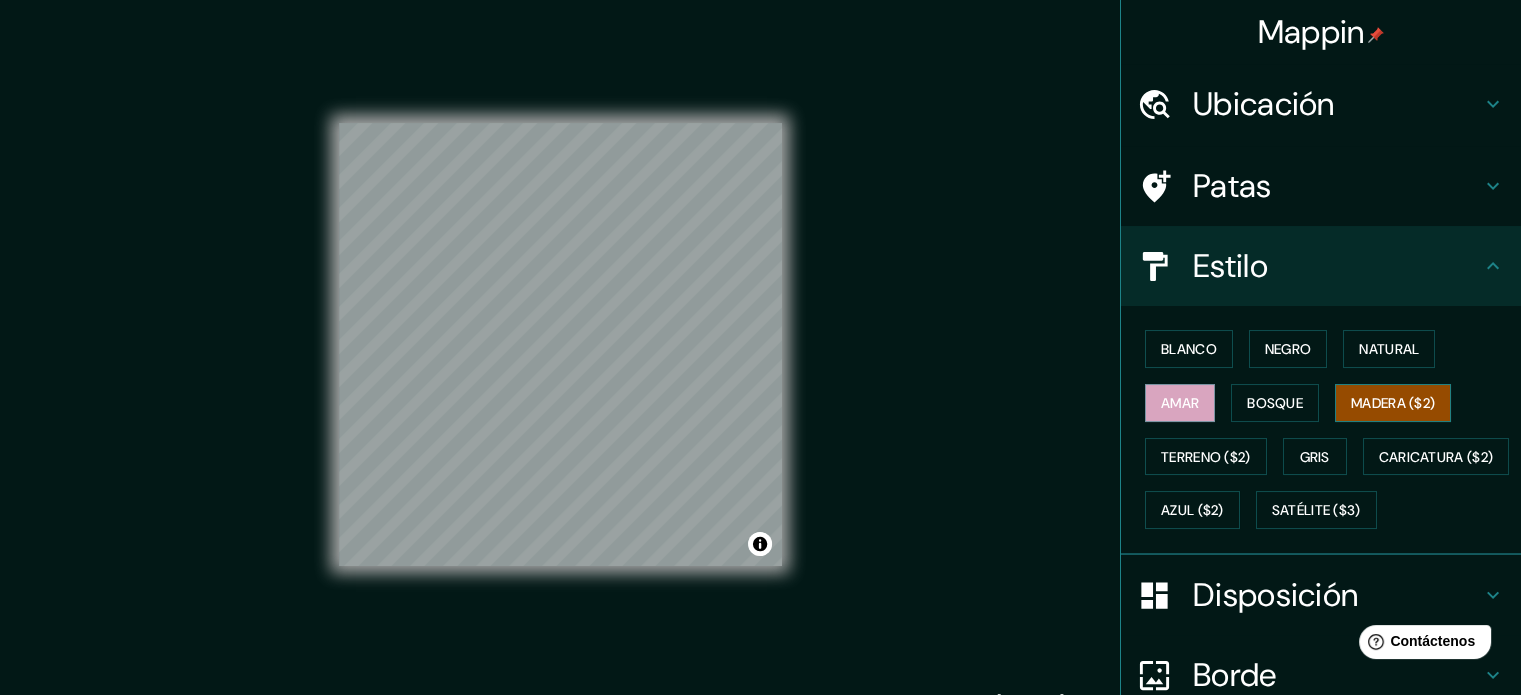 click on "Madera ($2)" at bounding box center (1393, 403) 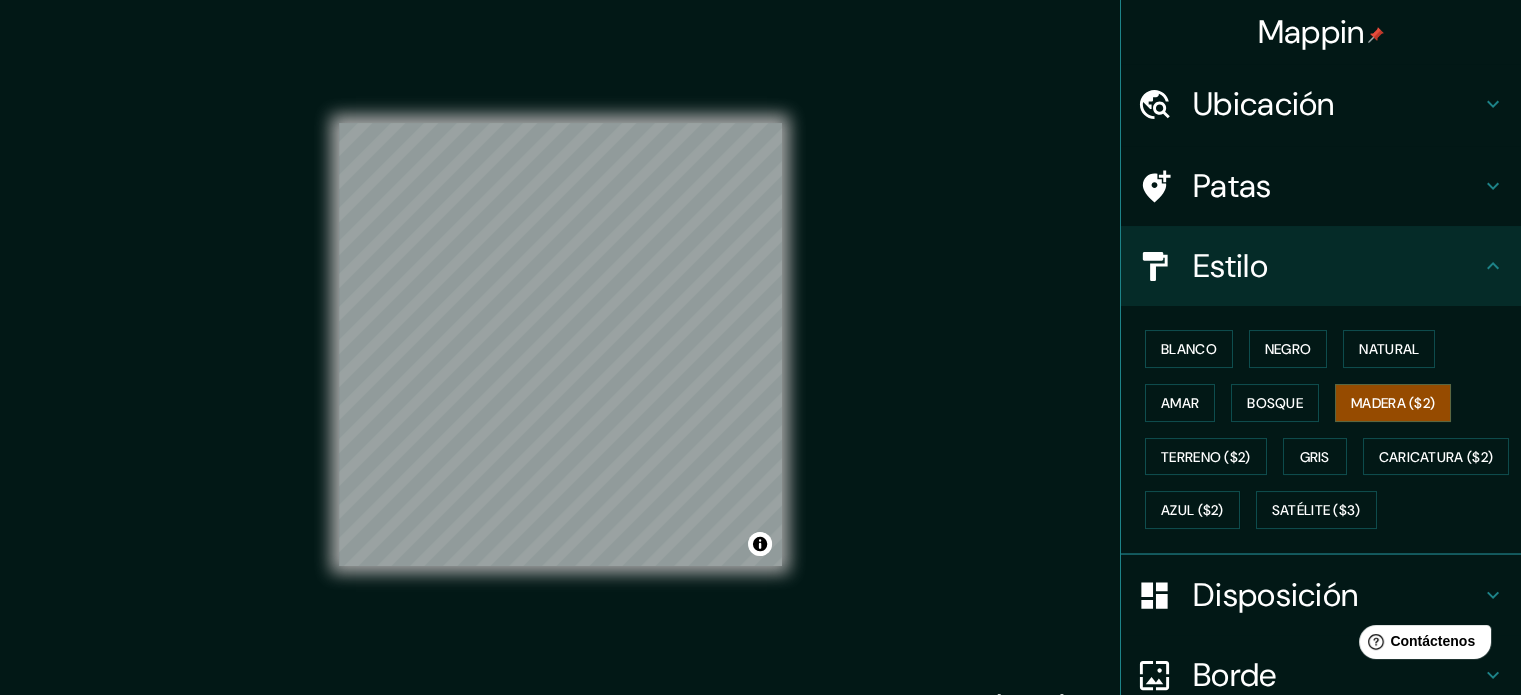 click on "Blanco Negro Natural Amar Bosque Madera ($2) Terreno ($2) Gris Caricatura ($2) Azul ($2) Satélite ($3)" at bounding box center [1329, 429] 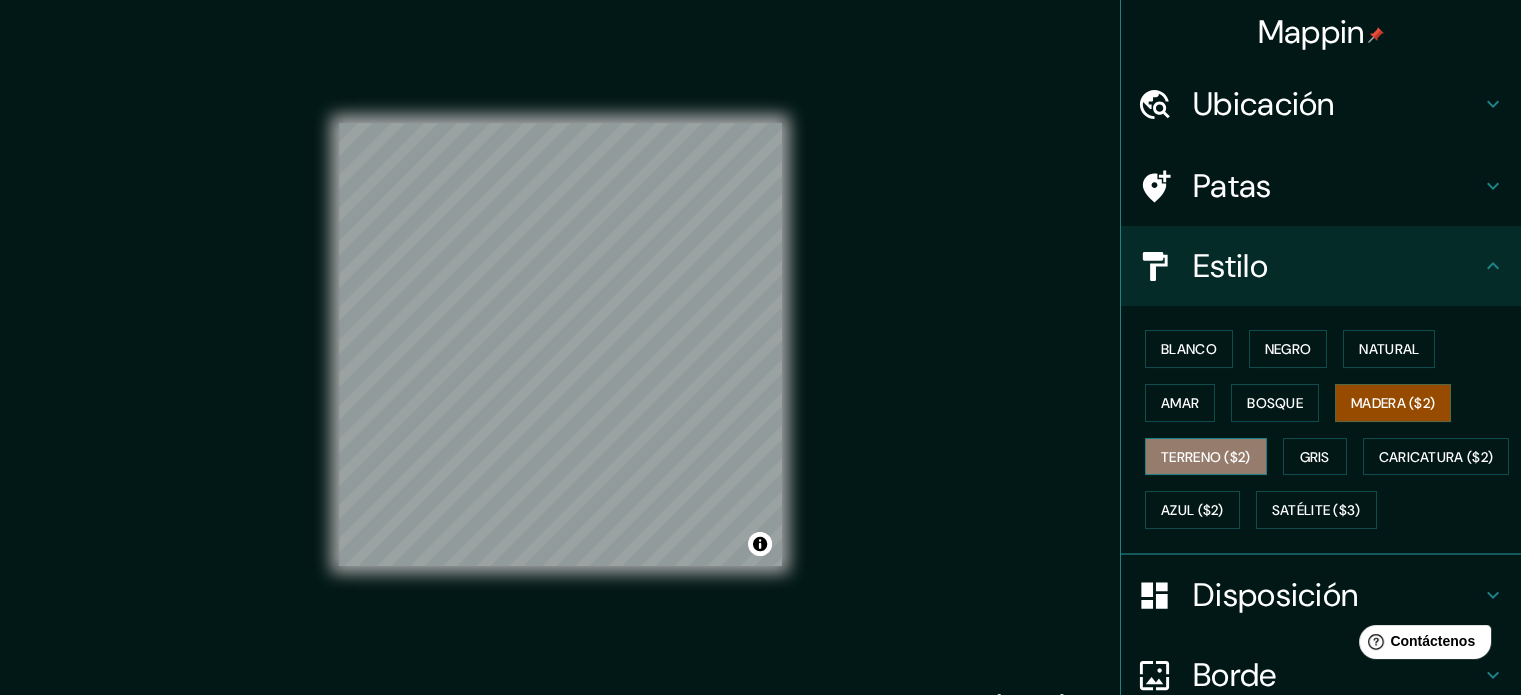 click on "Terreno ($2)" at bounding box center (1206, 457) 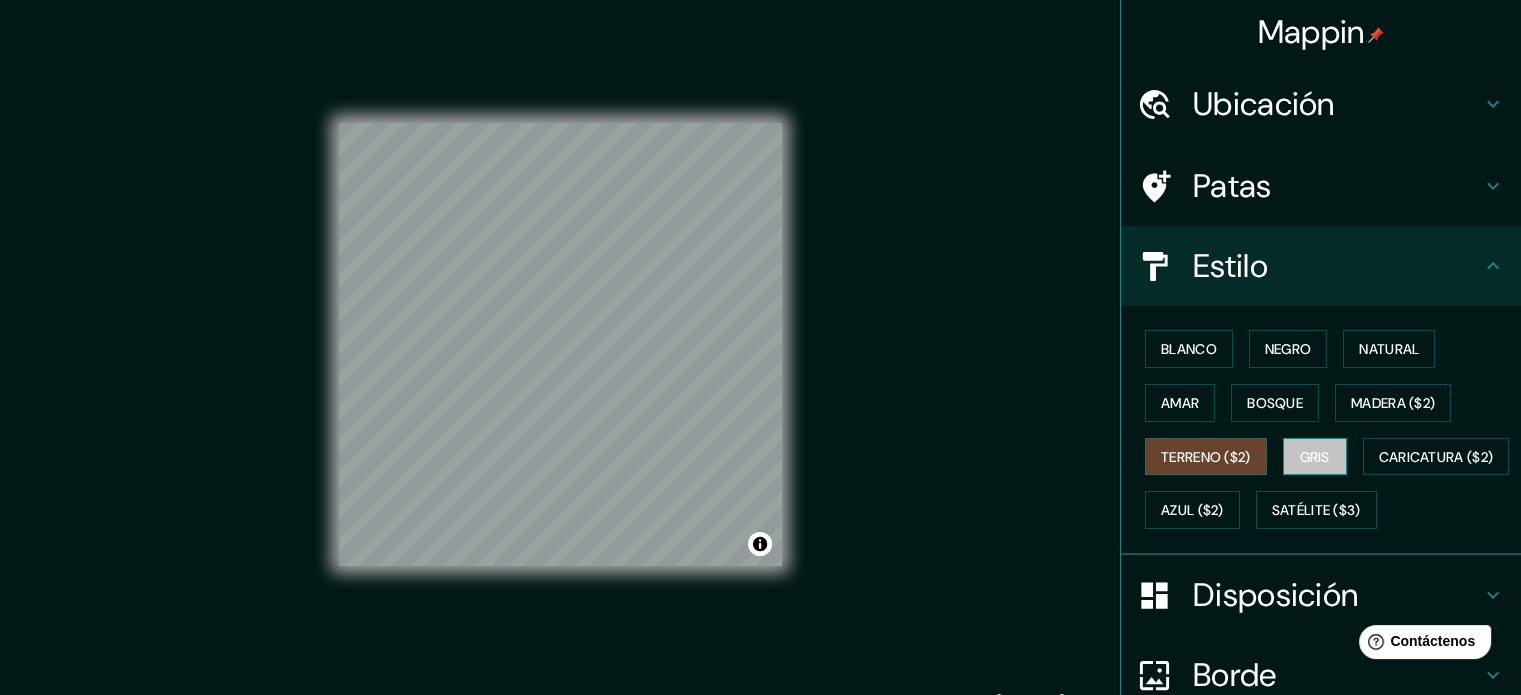 click on "Gris" at bounding box center [1315, 457] 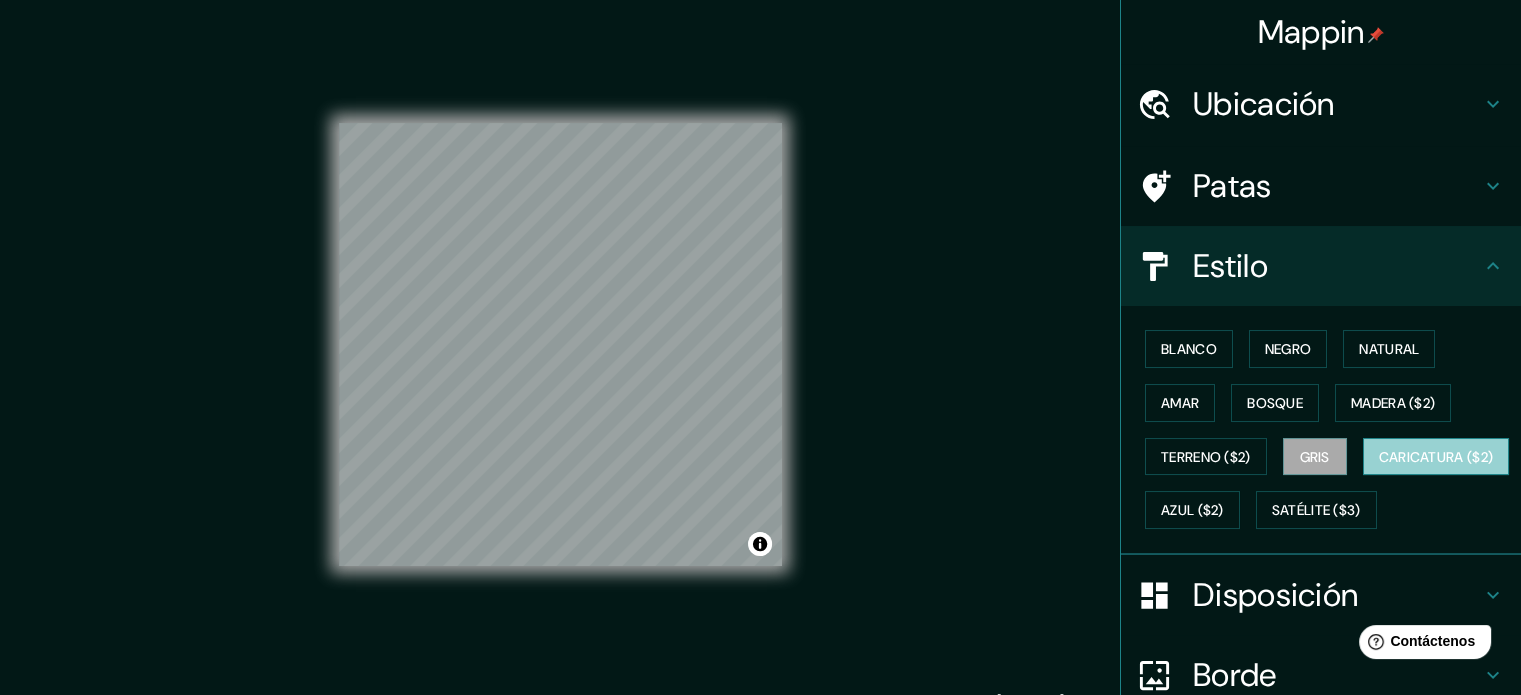 click on "Caricatura ($2)" at bounding box center [1436, 457] 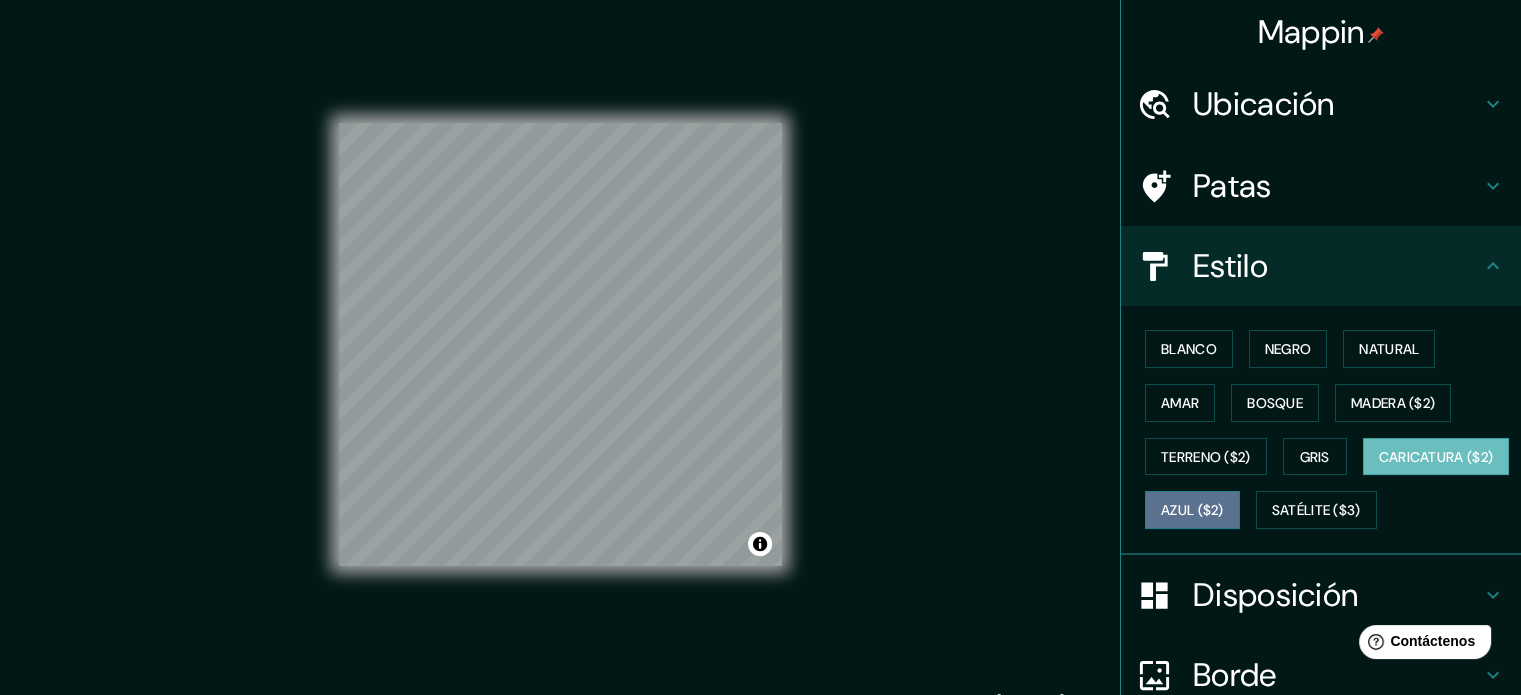 click on "Azul ($2)" at bounding box center (1192, 511) 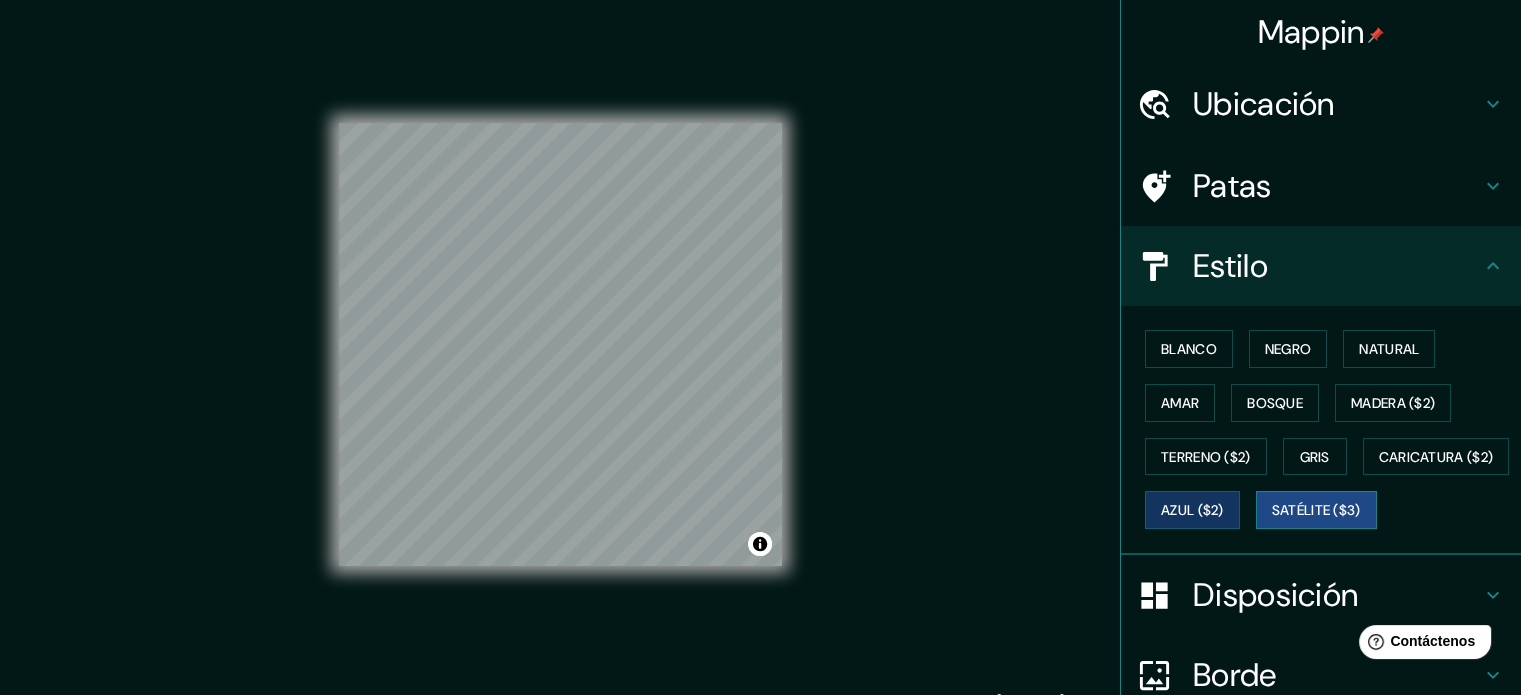 click on "Satélite ($3)" at bounding box center (1316, 510) 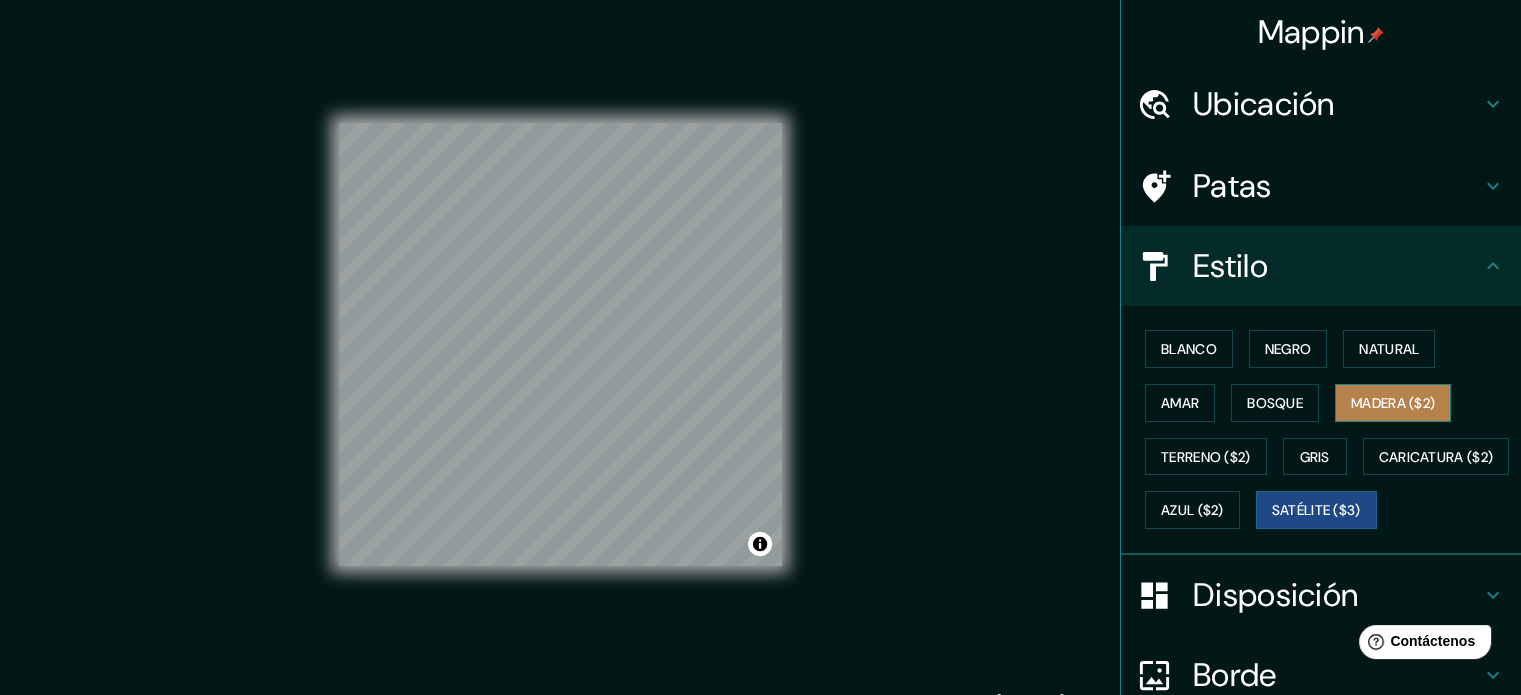 click on "Madera ($2)" at bounding box center (1393, 403) 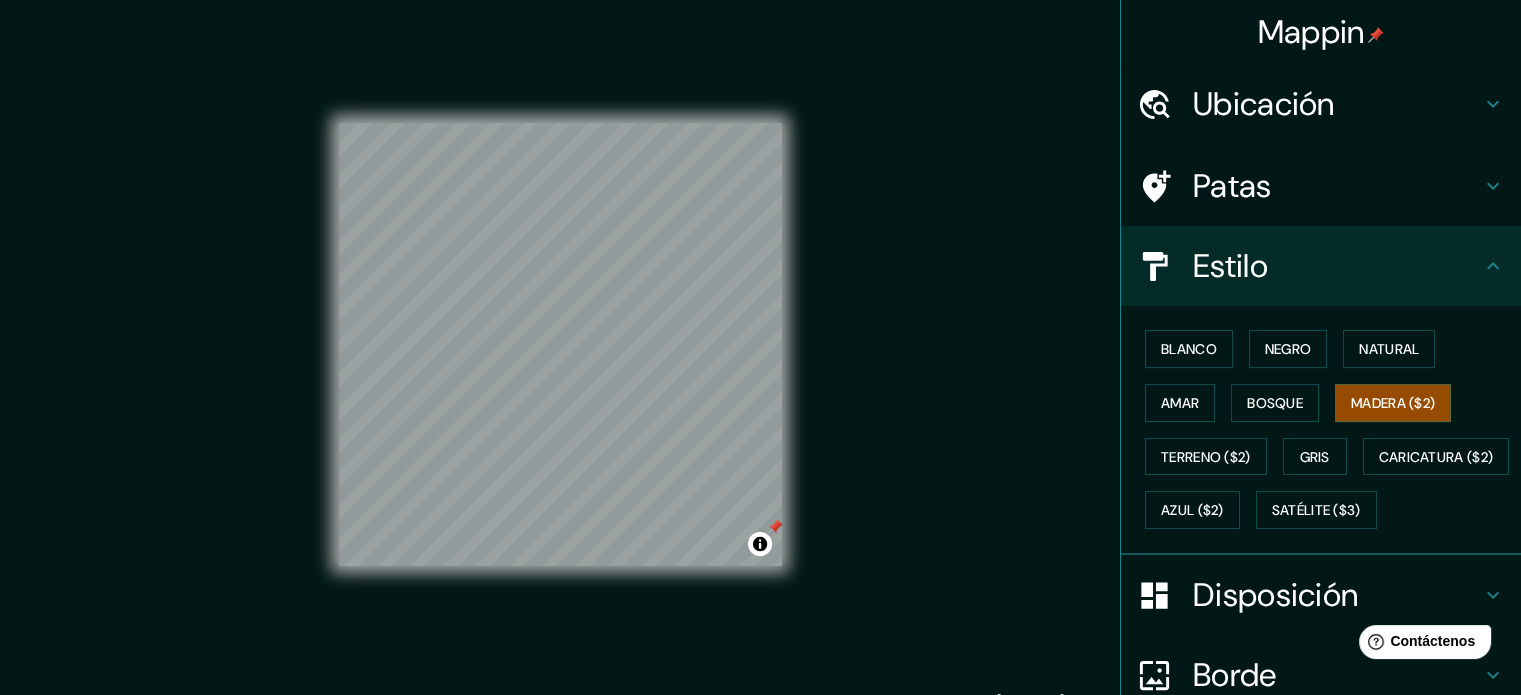scroll, scrollTop: 26, scrollLeft: 0, axis: vertical 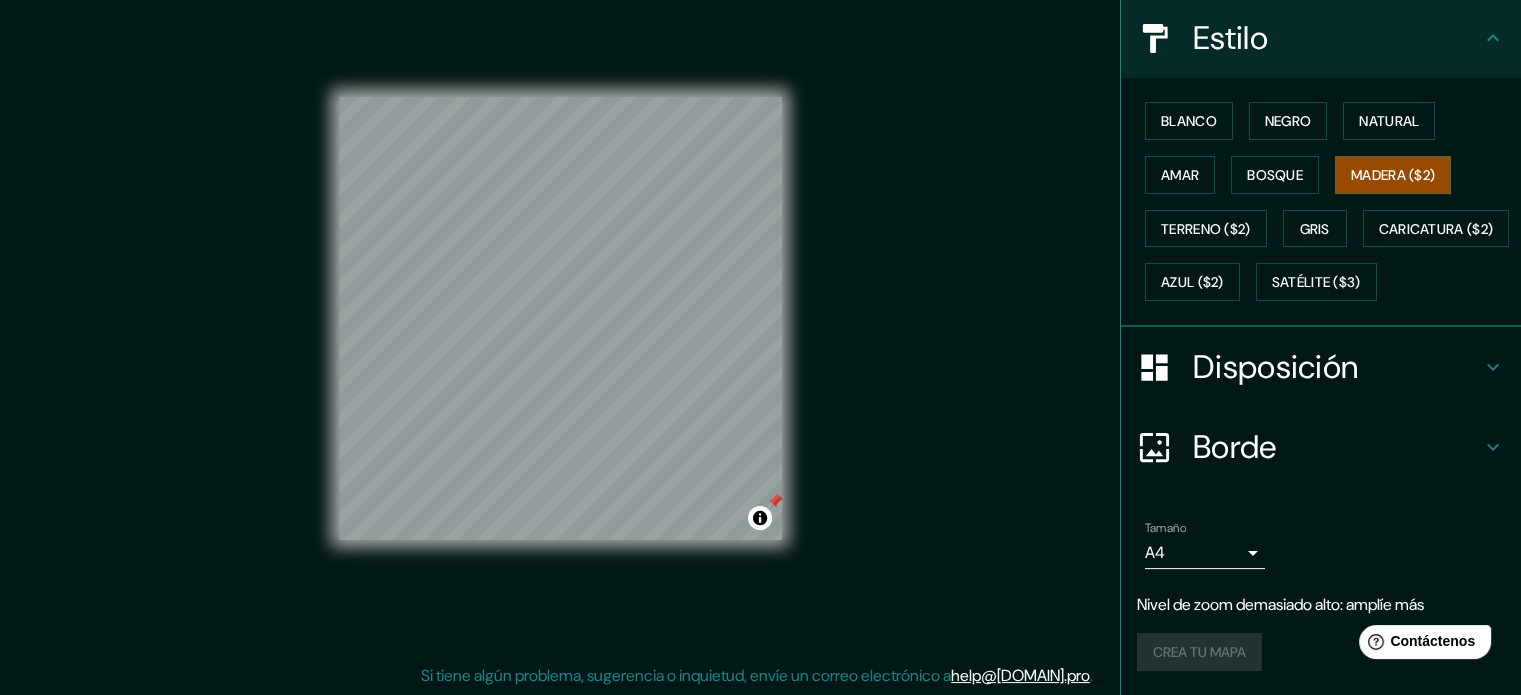 click on "Mappin Ubicación Babahoyo, Los Ríos, [COUNTRY] Babahoyo Los Ríos, [COUNTRY] Babahoyo Azogues - Cañar, 0301, [COUNTRY] Babahoyo Loja - Loja, 1101, [COUNTRY] Babahoyo General Antonio Elizalde - Guayas, 0916, [COUNTRY] Babahoyo Machala - El Oro, 0702, [COUNTRY] Patas Estilo Blanco Negro Natural Amar Bosque Madera ($2) Terreno ($2) Gris Caricatura ($2) Azul ($2) Satélite ($3) Disposición Borde Elige un borde.  Consejo  : puedes opacar las capas del marco para crear efectos geniales. Ninguno Simple Transparente Elegante Tamaño A4 single Nivel de zoom demasiado alto: amplíe más Crea tu mapa © Mapbox   © OpenStreetMap   Improve this map Si tiene algún problema, sugerencia o inquietud, envíe un correo electrónico a  help@[DOMAIN].pro  .   . . Texto original Valora esta traducción Tu opinión servirá para ayudar a mejorar el Traductor de Google" at bounding box center (760, 321) 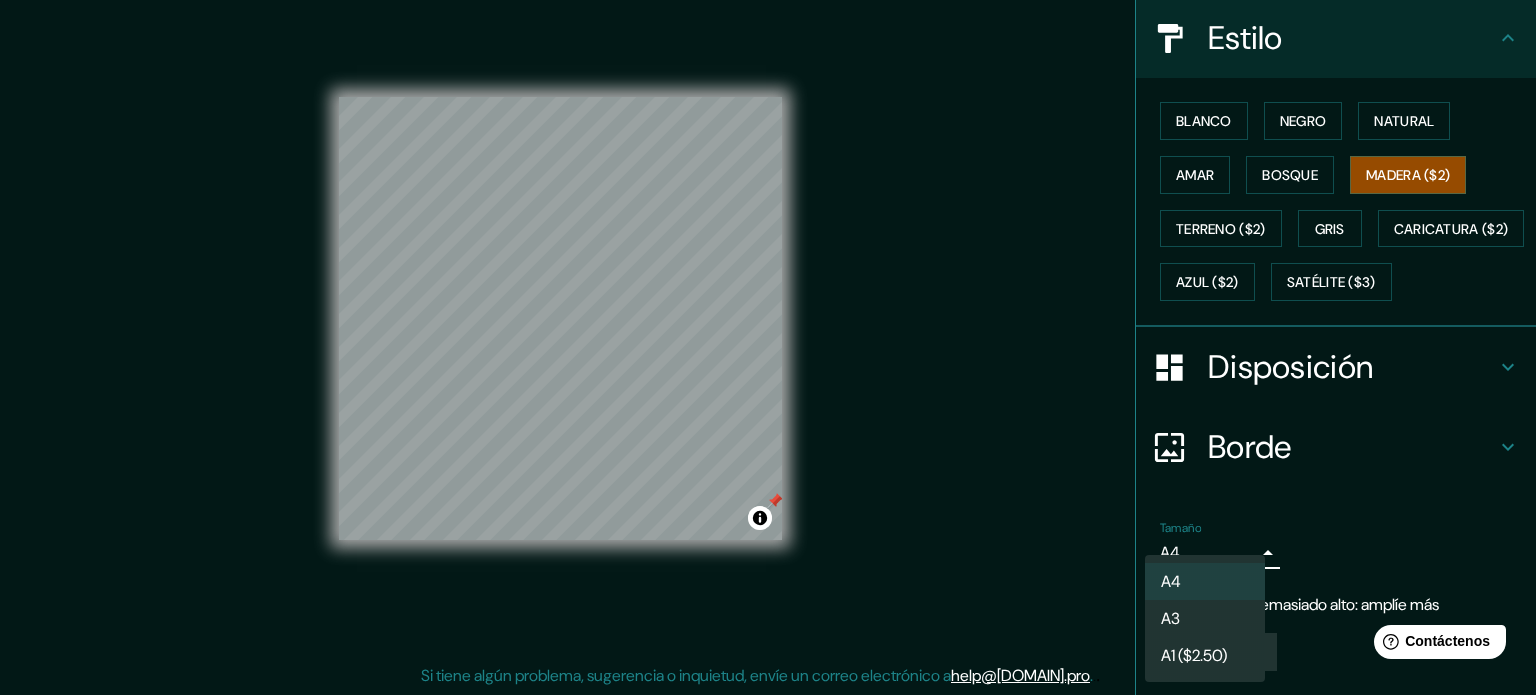 click at bounding box center (768, 347) 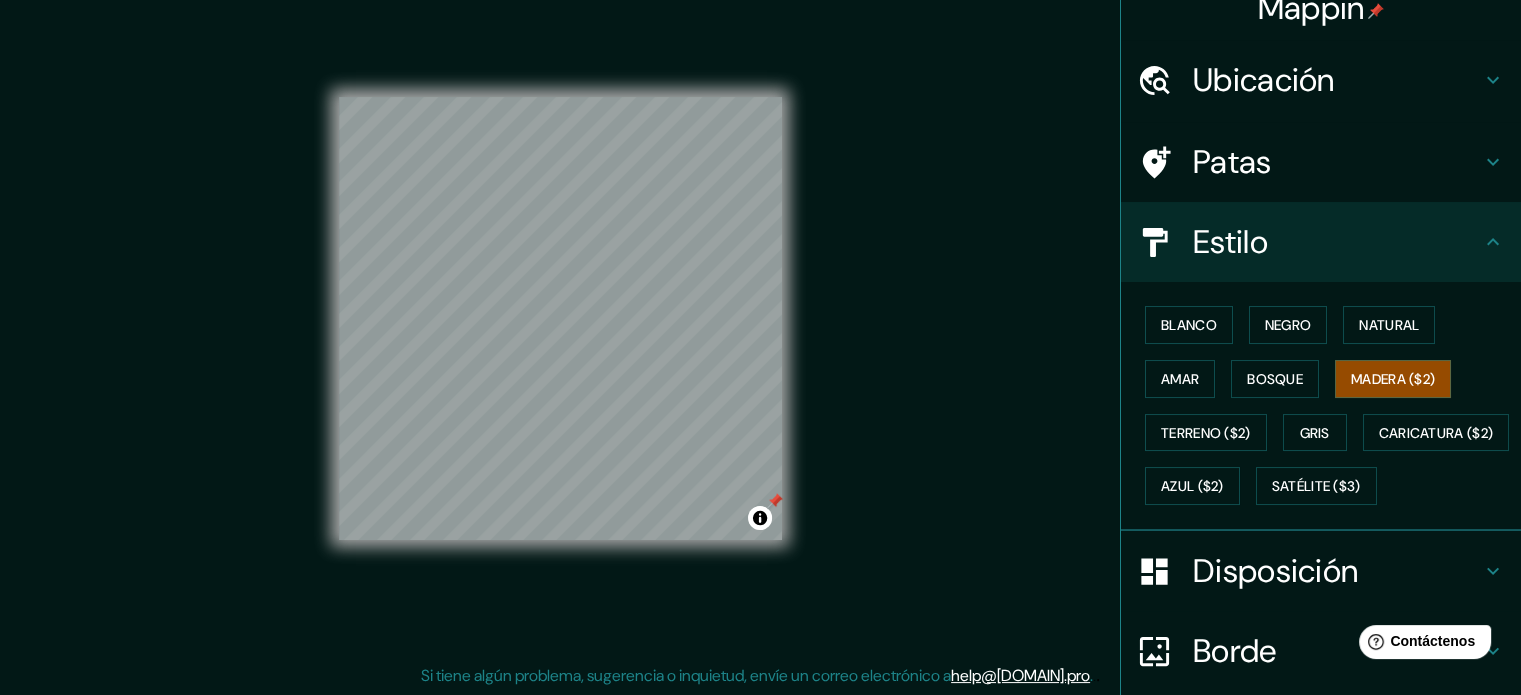 scroll, scrollTop: 0, scrollLeft: 0, axis: both 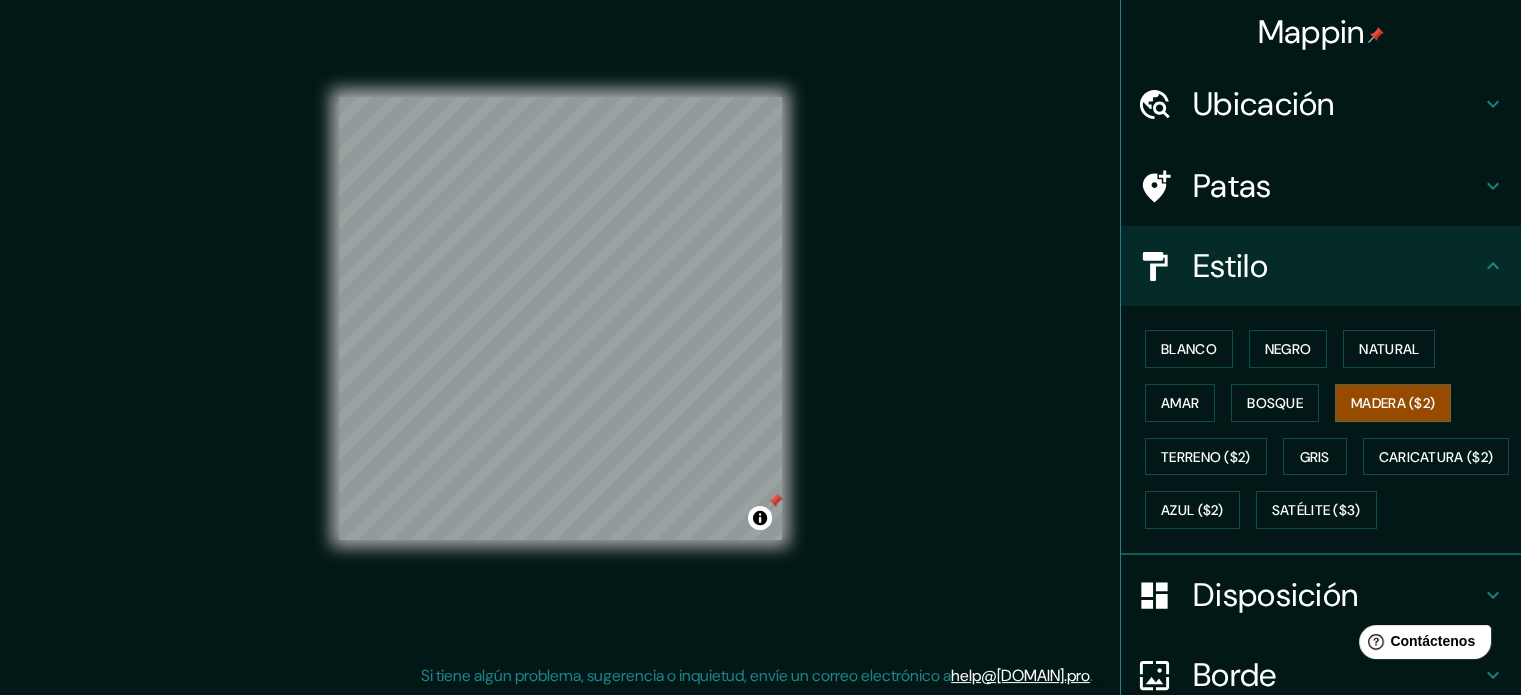 click on "Patas" at bounding box center [1337, 186] 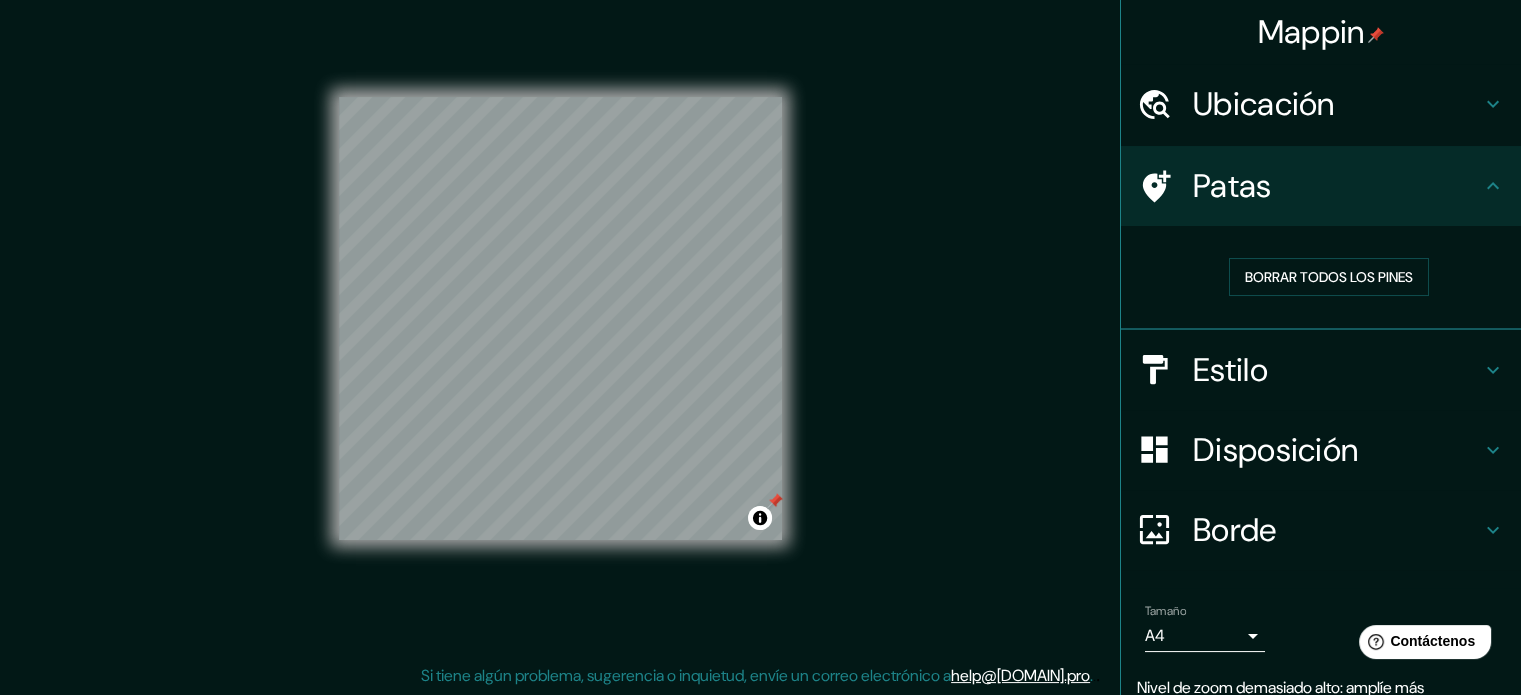 click 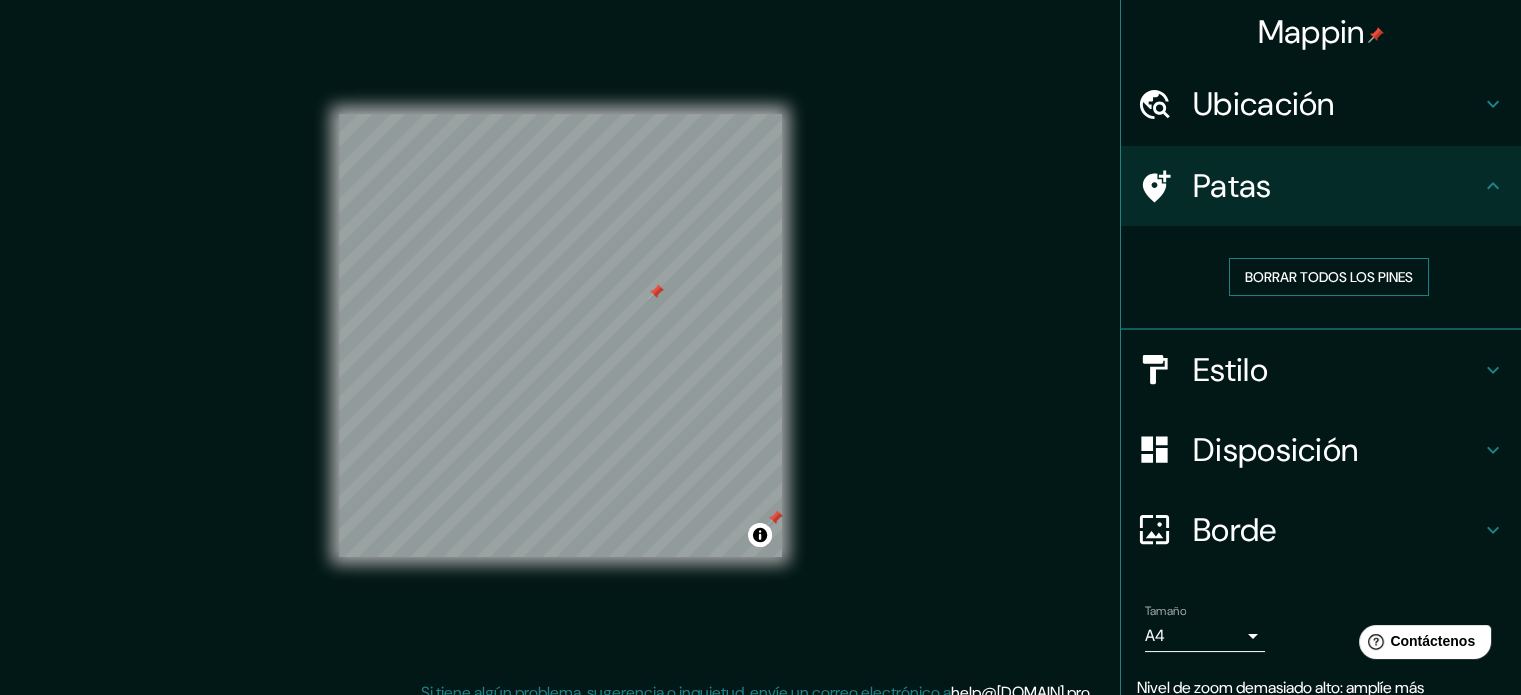 scroll, scrollTop: 0, scrollLeft: 0, axis: both 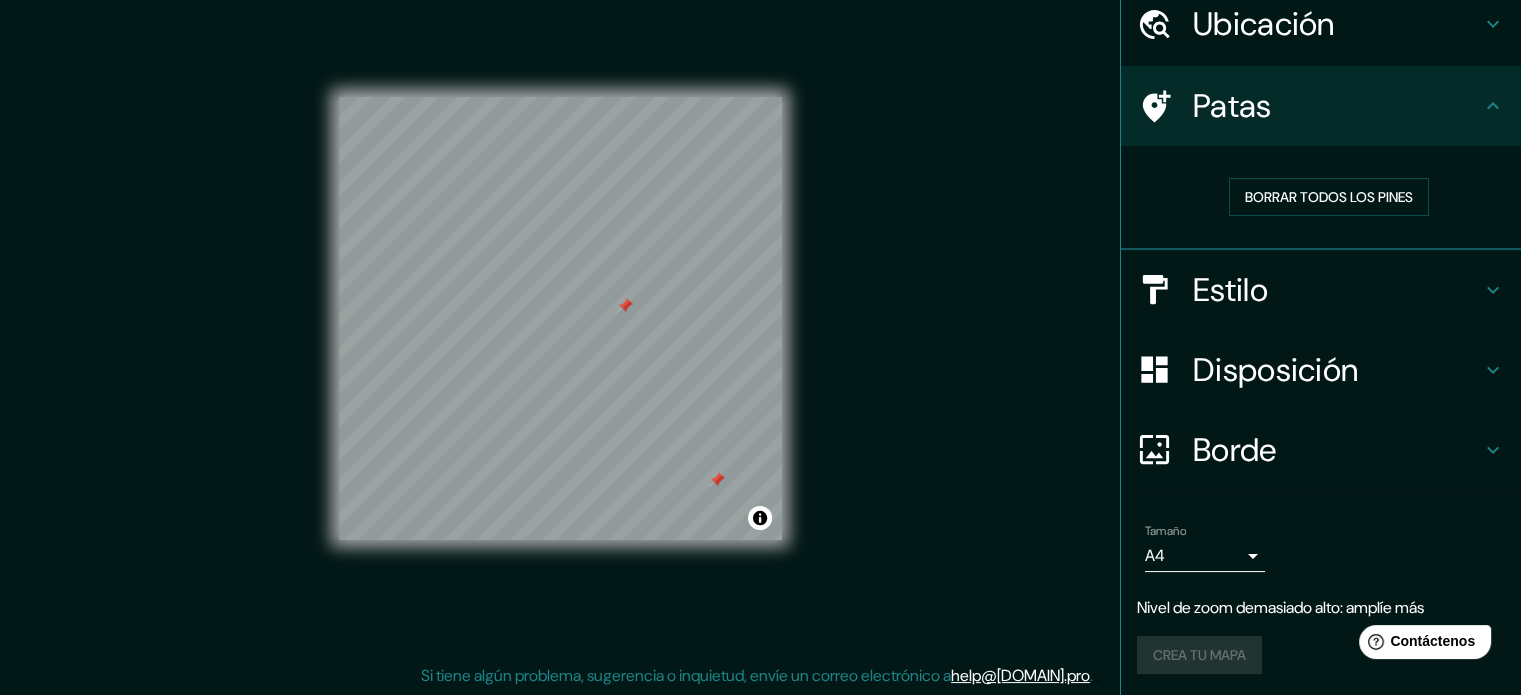 click on "Crea tu mapa" at bounding box center [1321, 655] 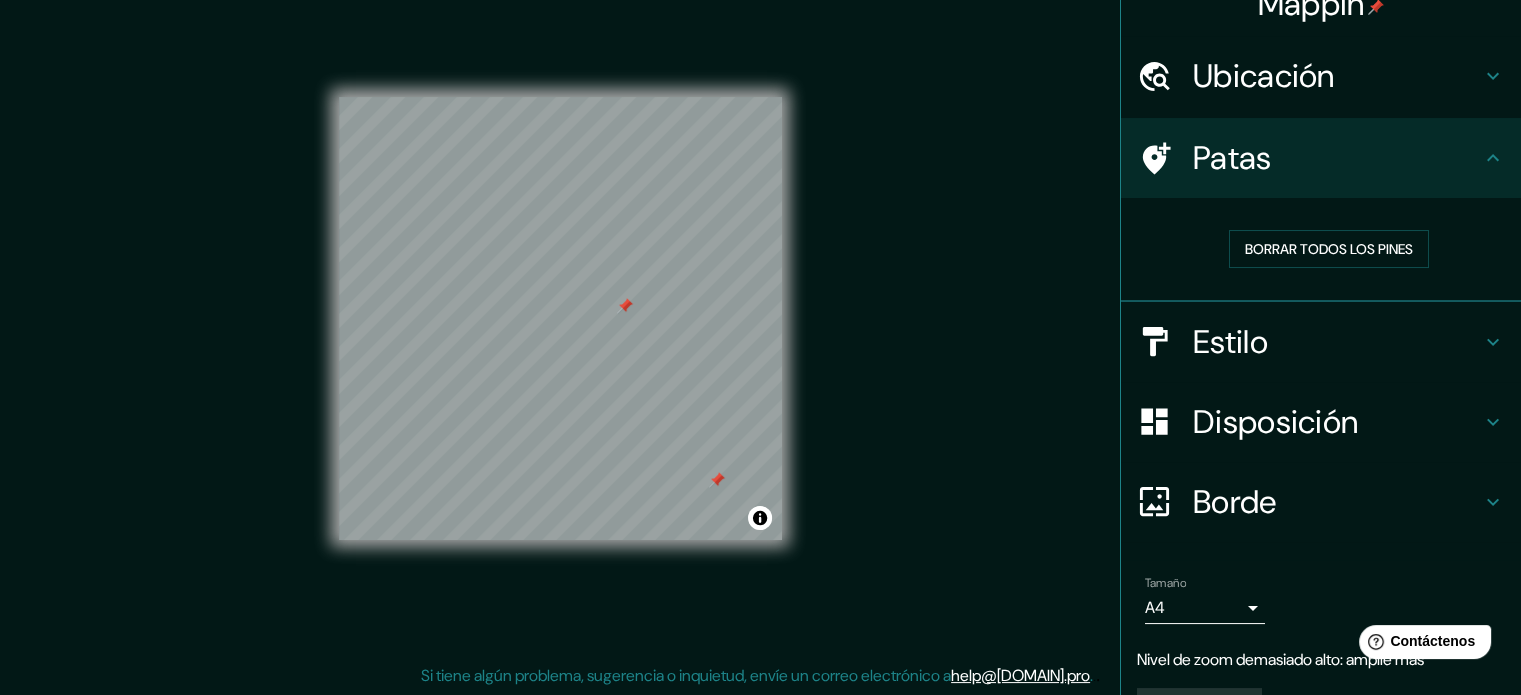 scroll, scrollTop: 0, scrollLeft: 0, axis: both 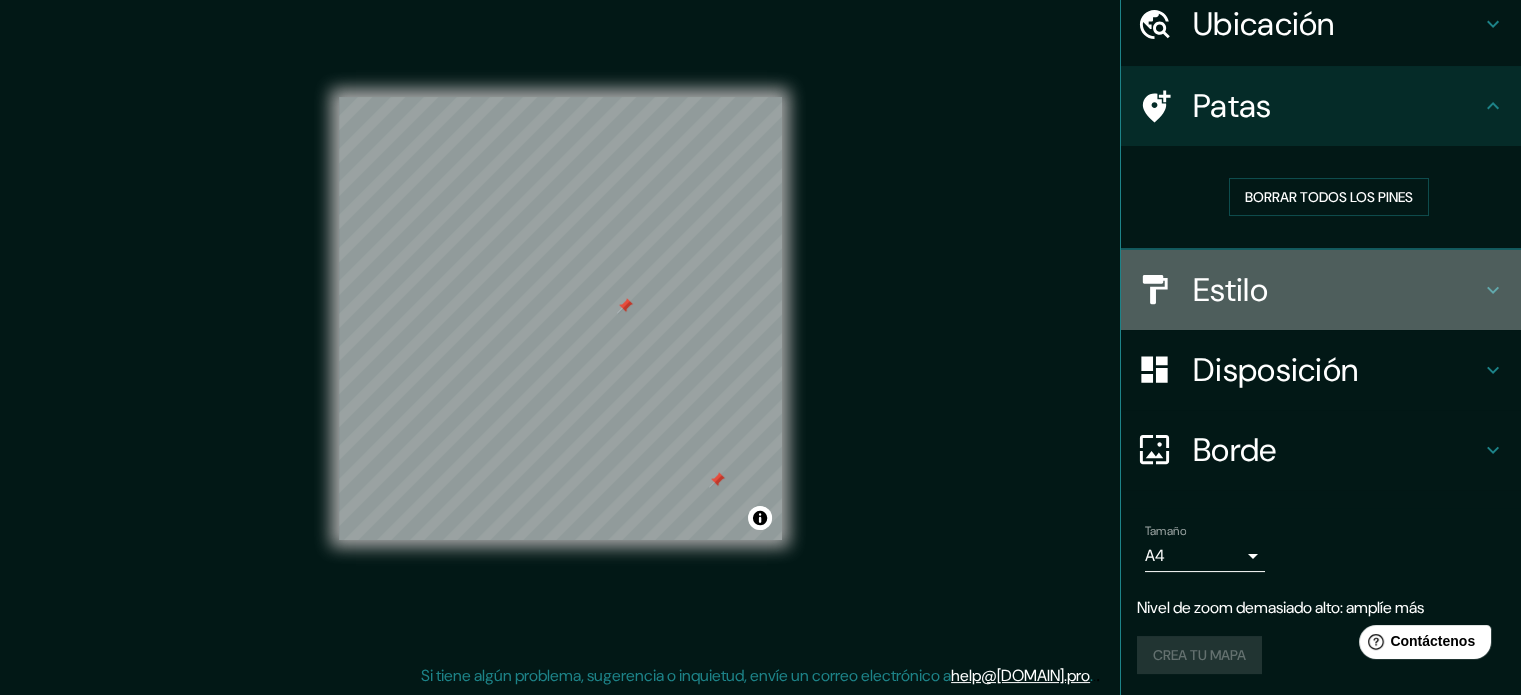 click on "Estilo" at bounding box center [1321, 290] 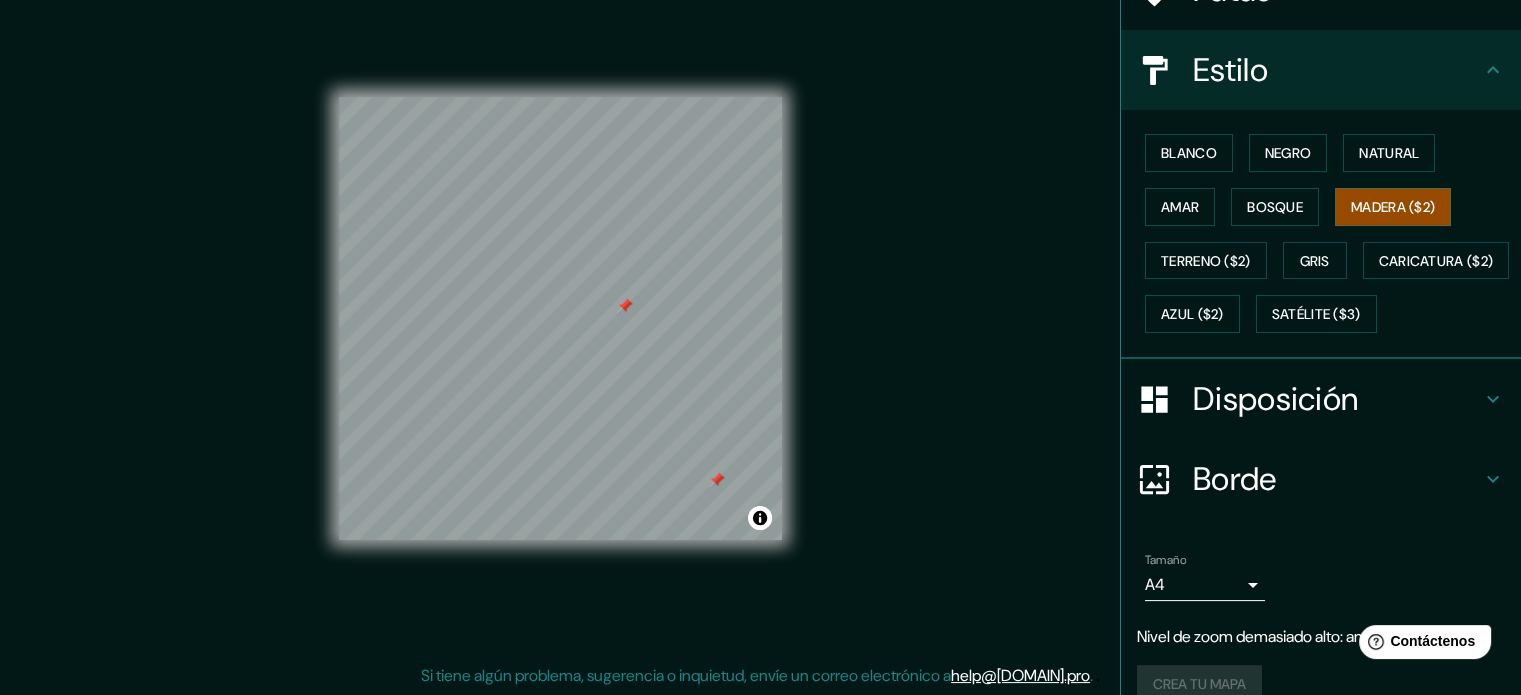 scroll, scrollTop: 276, scrollLeft: 0, axis: vertical 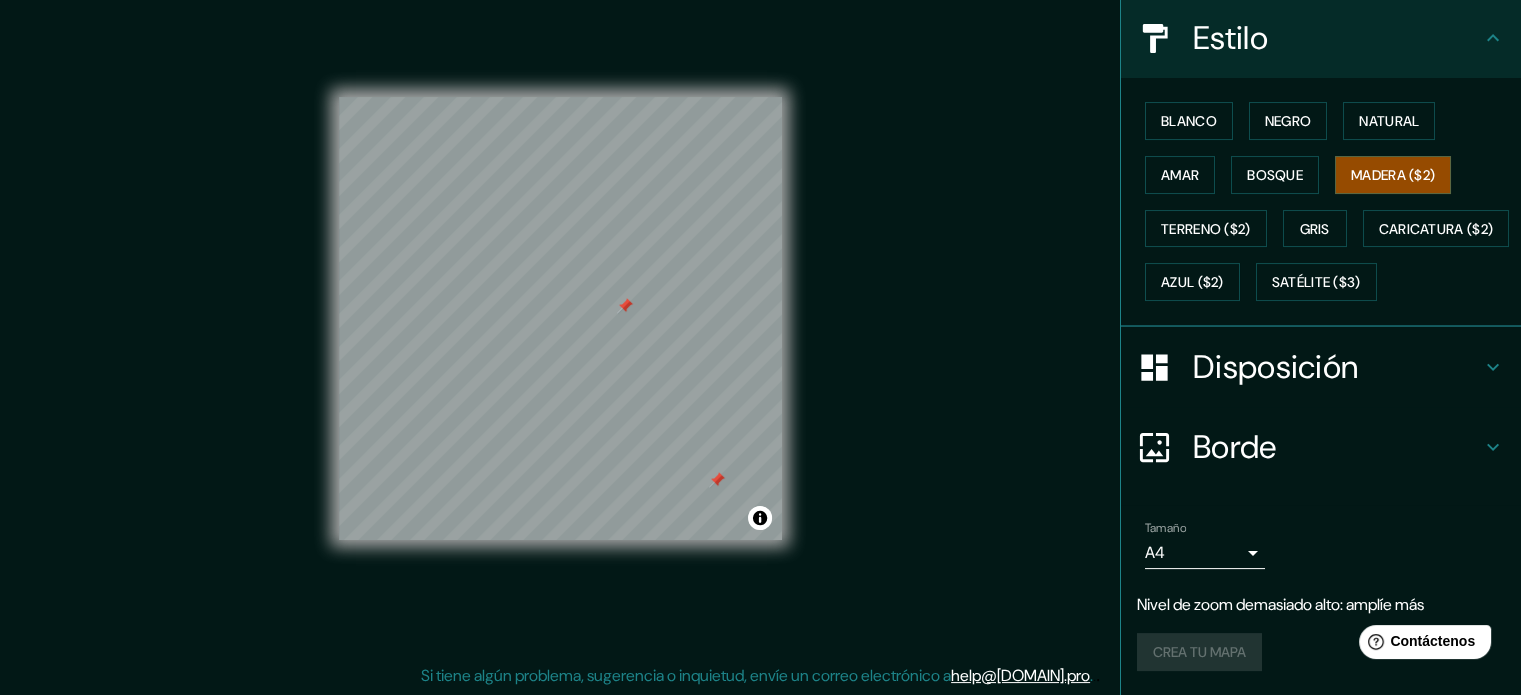 click on "Mappin Ubicación Babahoyo, Los Ríos, [COUNTRY] Babahoyo Los Ríos, [COUNTRY] Babahoyo Azogues - Cañar, 0301, [COUNTRY] Babahoyo Loja - Loja, 1101, [COUNTRY] Babahoyo General Antonio Elizalde - Guayas, 0916, [COUNTRY] Babahoyo Machala - El Oro, 0702, [COUNTRY] Patas Estilo Blanco Negro Natural Amar Bosque Madera ($2) Terreno ($2) Gris Caricatura ($2) Azul ($2) Satélite ($3) Disposición Borde Elige un borde.  Consejo  : puedes opacar las capas del marco para crear efectos geniales. Ninguno Simple Transparente Elegante Tamaño A4 single Nivel de zoom demasiado alto: amplíe más Crea tu mapa © Mapbox   © OpenStreetMap   Improve this map Si tiene algún problema, sugerencia o inquietud, envíe un correo electrónico a  help@[DOMAIN].pro  .   . . Texto original Valora esta traducción Tu opinión servirá para ayudar a mejorar el Traductor de Google" at bounding box center (760, 321) 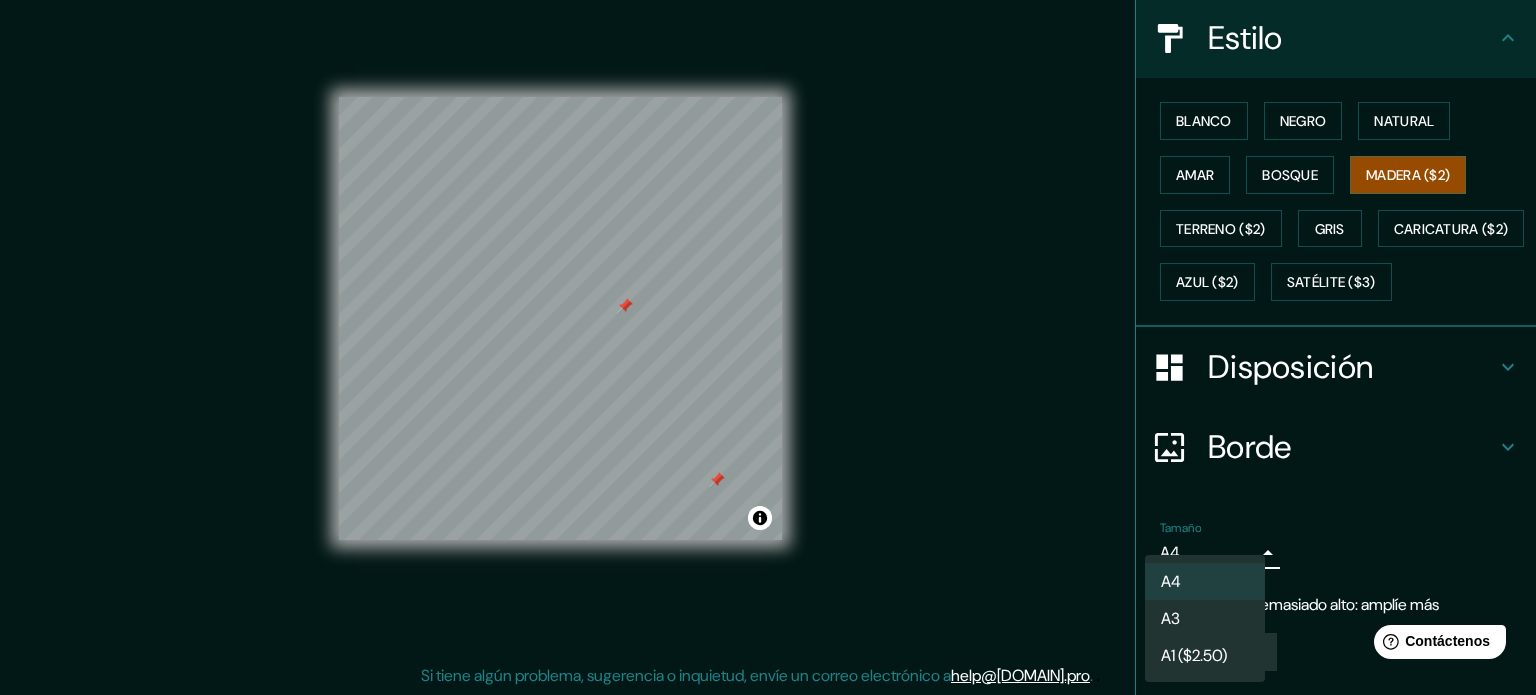 click on "A4" at bounding box center (1205, 581) 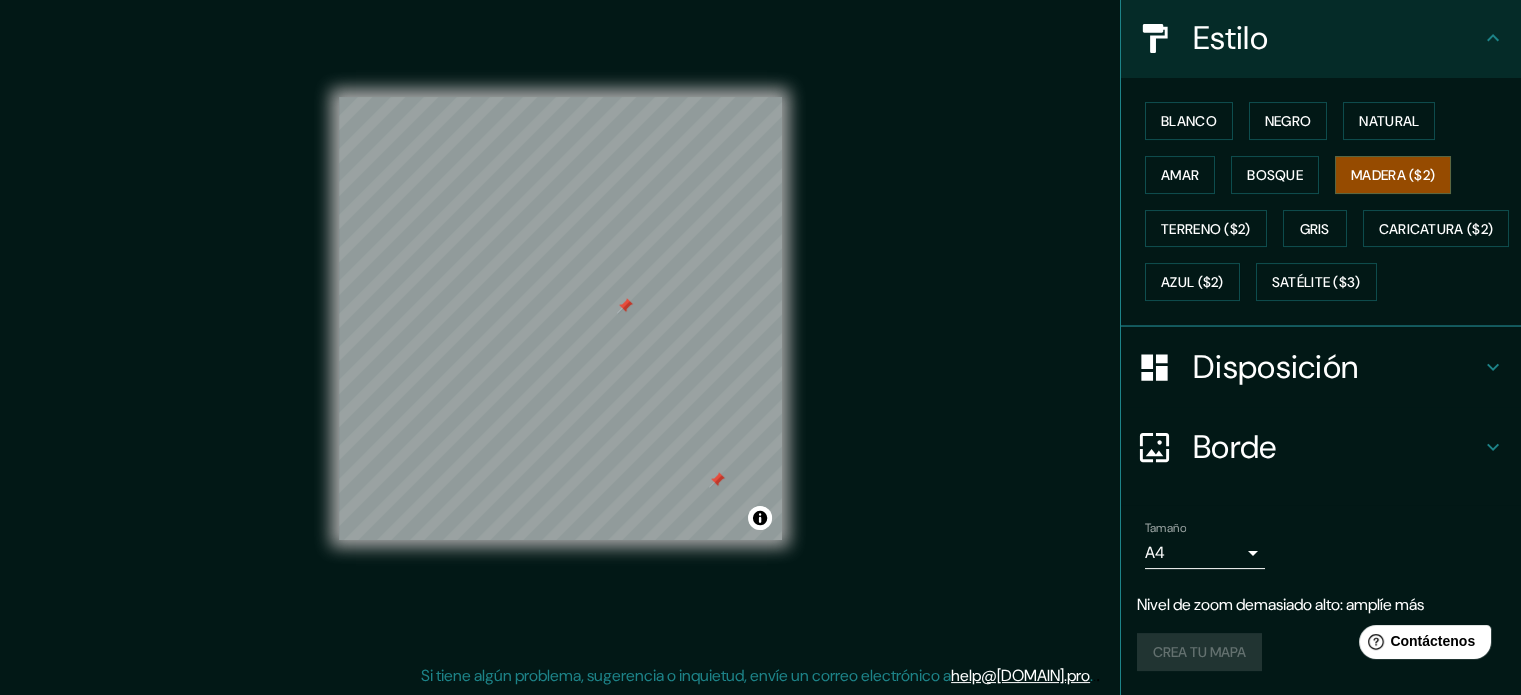 click on "Crea tu mapa" at bounding box center (1321, 652) 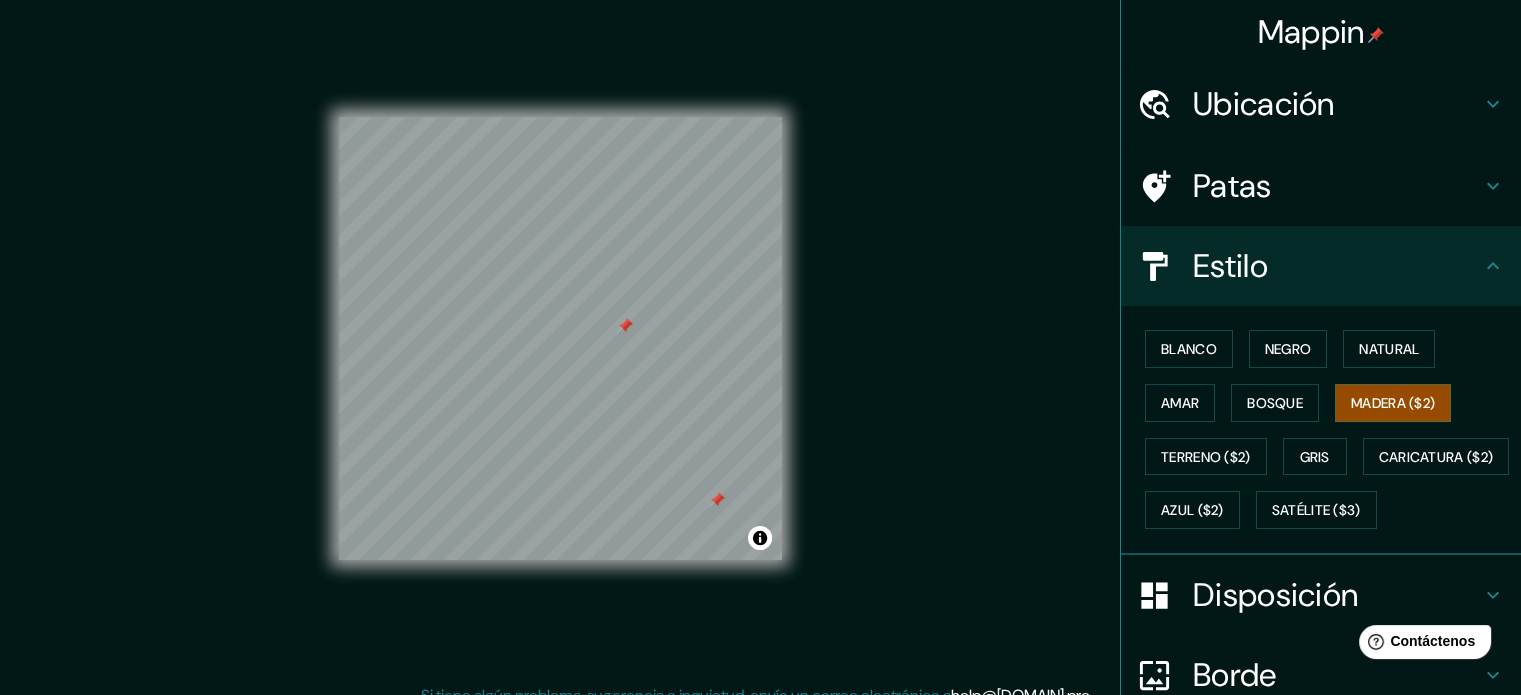 scroll, scrollTop: 0, scrollLeft: 0, axis: both 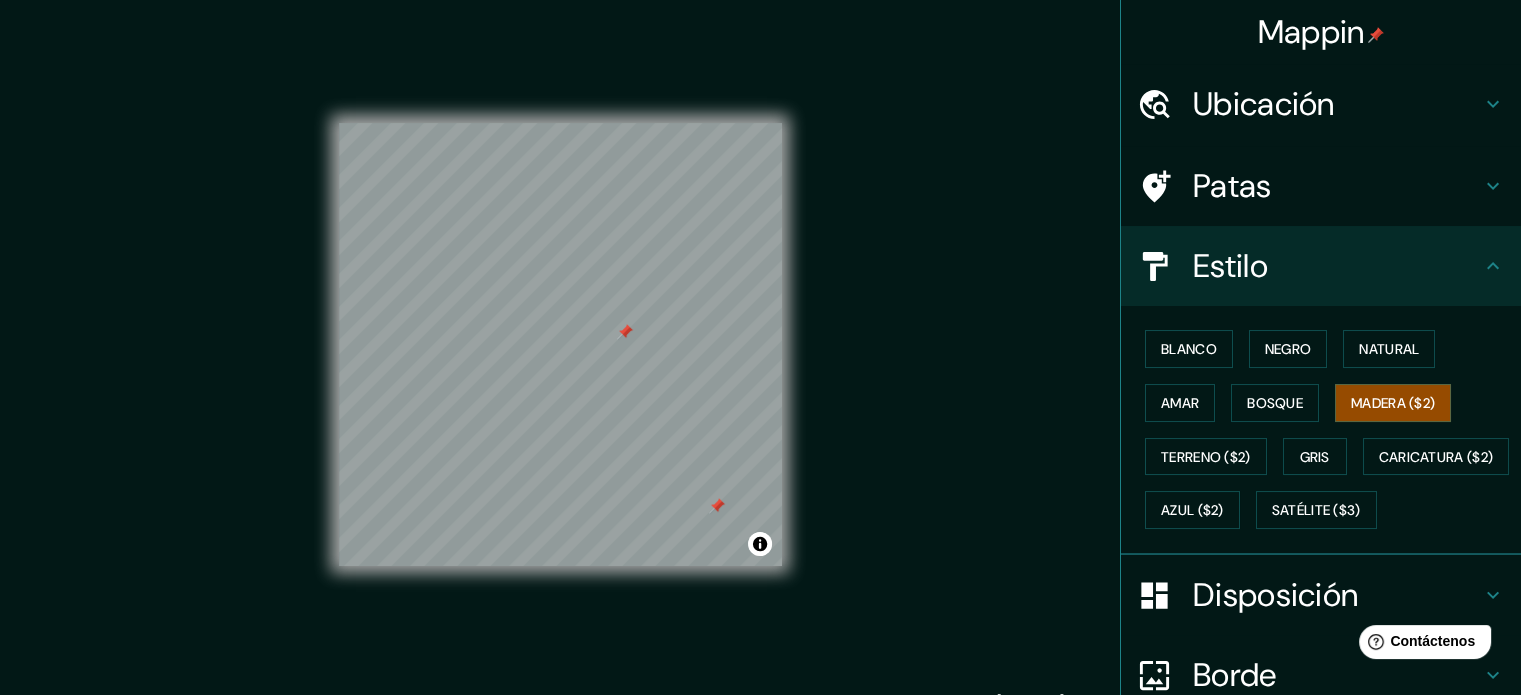 drag, startPoint x: 896, startPoint y: 135, endPoint x: 908, endPoint y: 183, distance: 49.47727 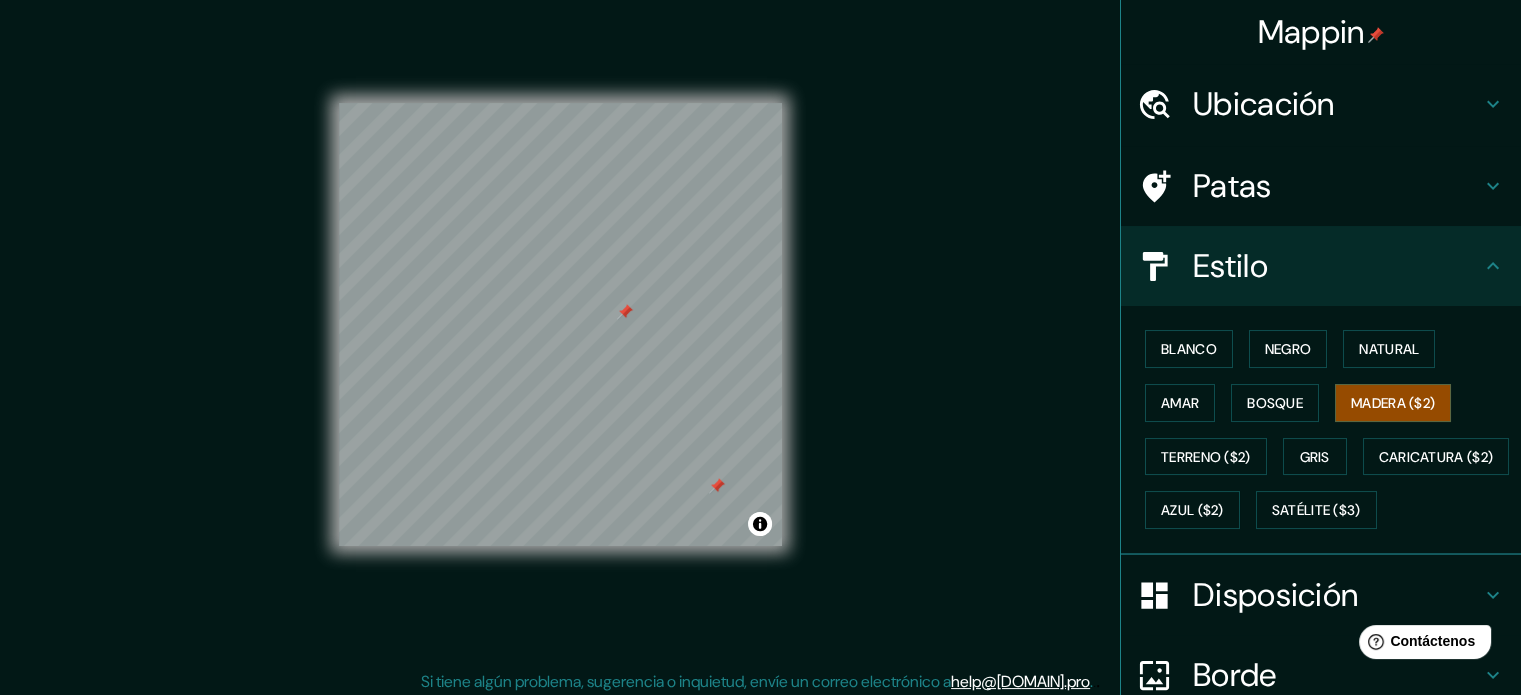 scroll, scrollTop: 26, scrollLeft: 0, axis: vertical 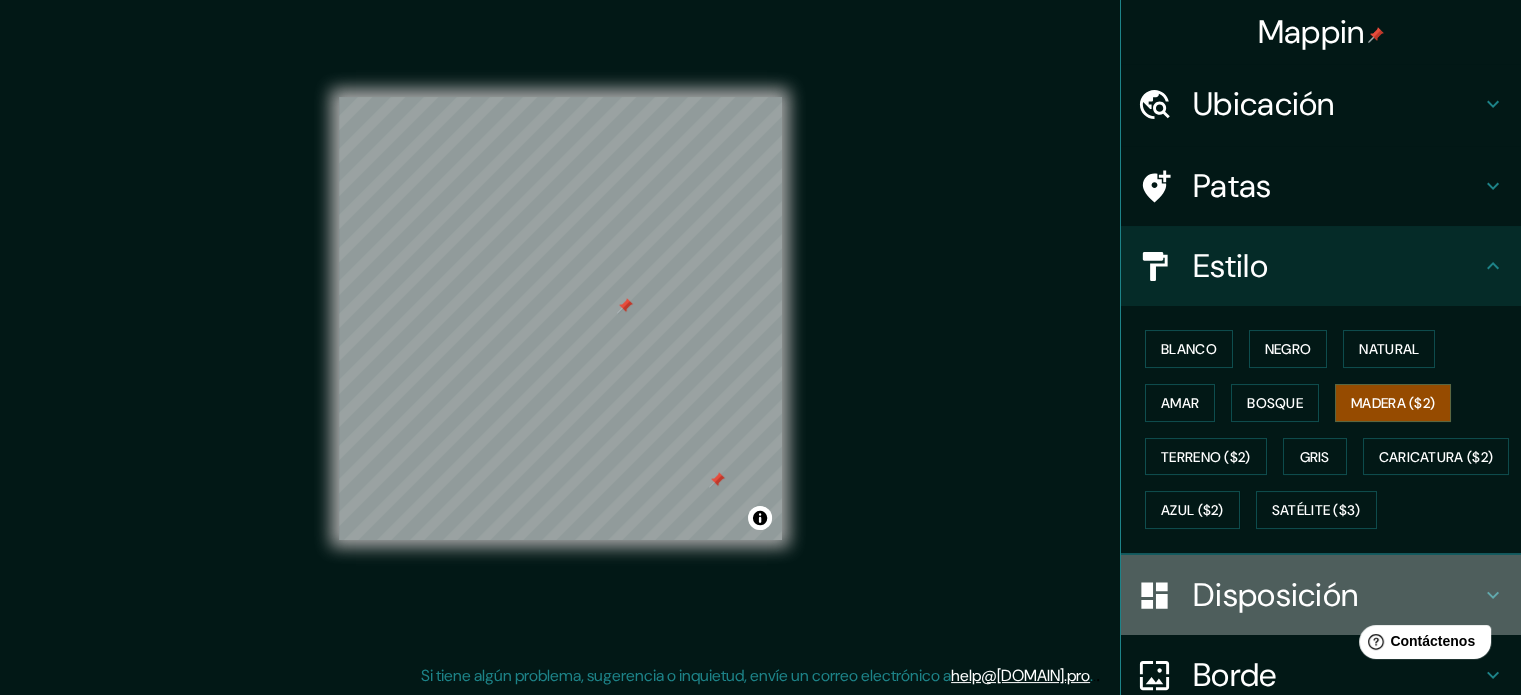 drag, startPoint x: 1256, startPoint y: 666, endPoint x: 1216, endPoint y: 655, distance: 41.484936 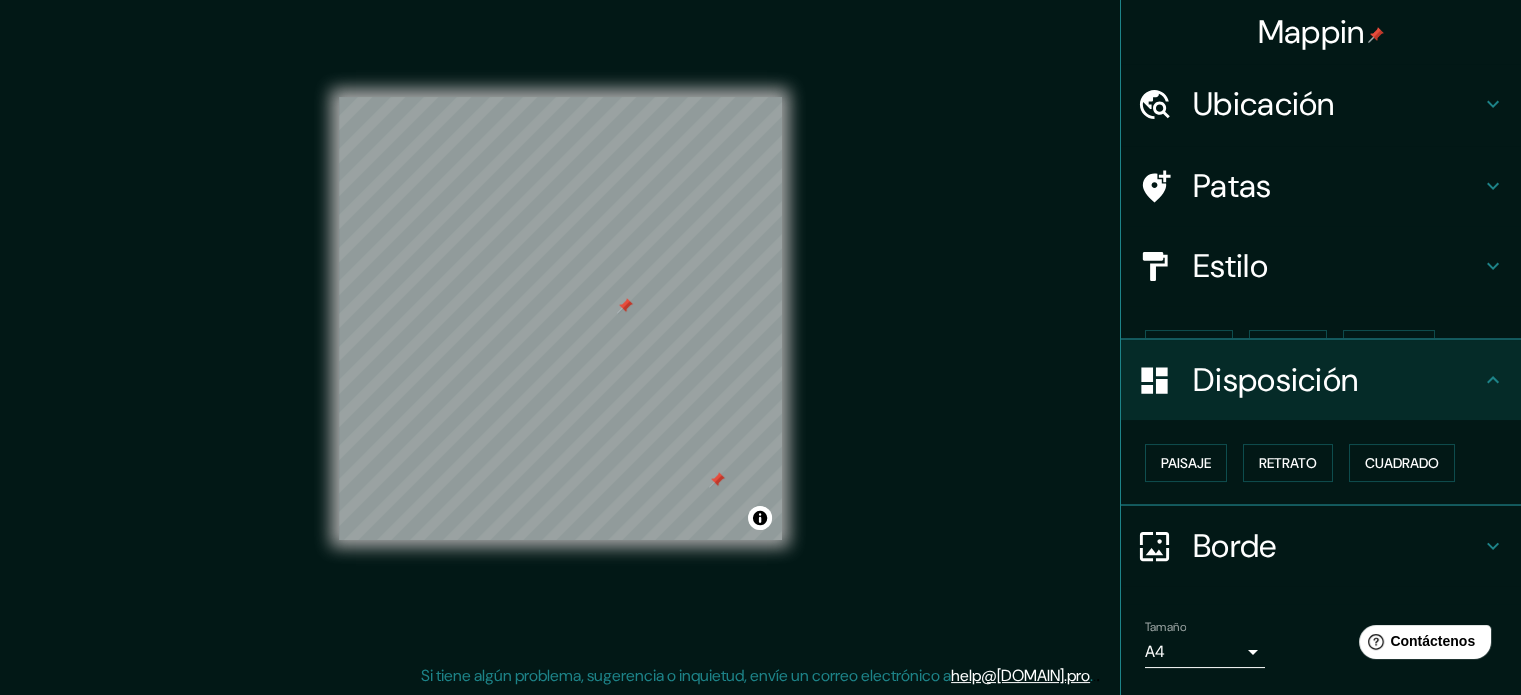 click on "Mappin Ubicación Babahoyo, Los Ríos, [COUNTRY] Babahoyo Los Ríos, [COUNTRY] Babahoyo Azogues - Cañar, 0301, [COUNTRY] Babahoyo Loja - Loja, 1101, [COUNTRY] Babahoyo General Antonio Elizalde - Guayas, 0916, [COUNTRY] Babahoyo Machala - El Oro, 0702, [COUNTRY] Patas Estilo Blanco Negro Natural Amar Bosque Madera ($2) Terreno ($2) Gris Caricatura ($2) Azul ($2) Satélite ($3) Disposición Paisaje Retrato Cuadrado Borde Elige un borde.  Consejo  : puedes opacar las capas del marco para crear efectos geniales. Ninguno Simple Transparente Elegante Tamaño A4 single Nivel de zoom demasiado alto: amplíe más Crea tu mapa © Mapbox   © OpenStreetMap   Improve this map Si tiene algún problema, sugerencia o inquietud, envíe un correo electrónico a  help@[DOMAIN].pro  .   . . Texto original Valora esta traducción Tu opinión servirá para ayudar a mejorar el Traductor de Google" at bounding box center (760, 321) 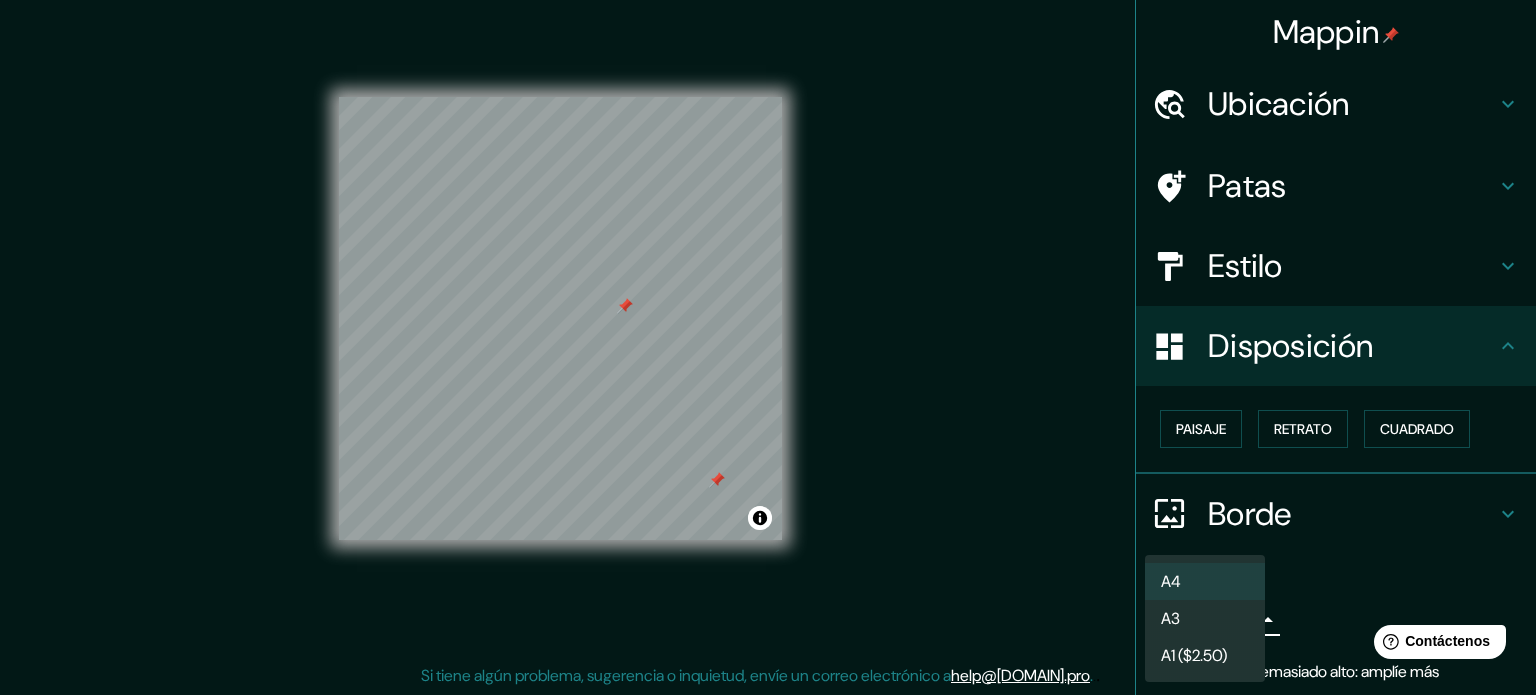 click on "A4" at bounding box center (1205, 581) 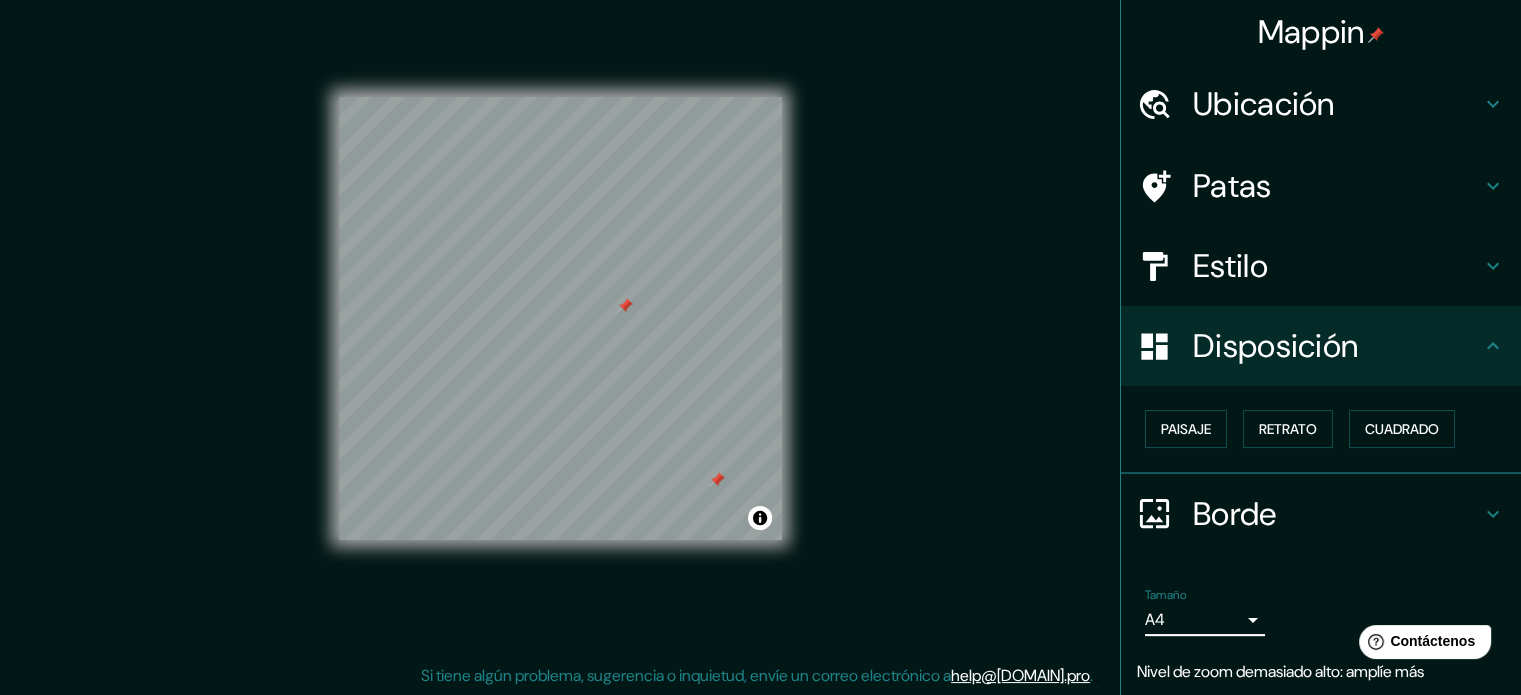 click on "Borde" at bounding box center (1321, 514) 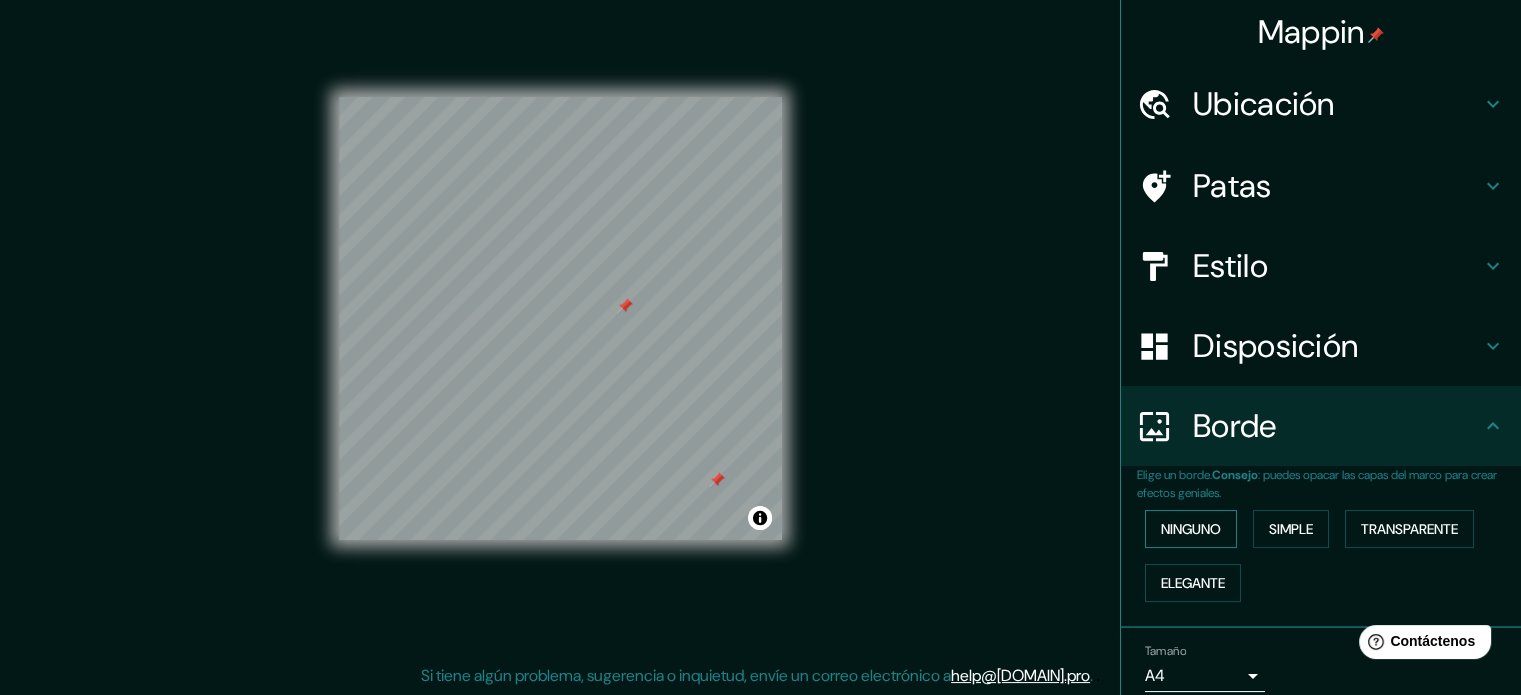 click on "Ninguno" at bounding box center [1191, 529] 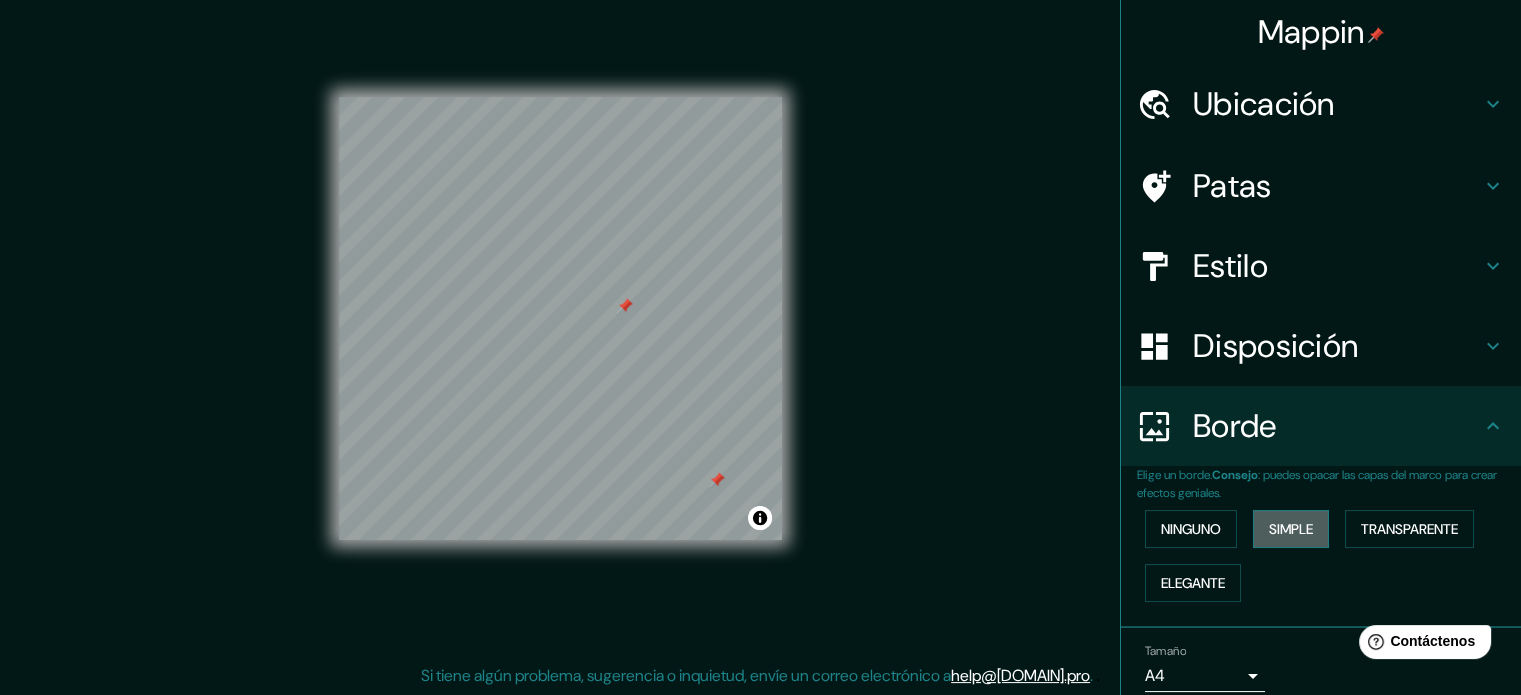 click on "Simple" at bounding box center (1291, 529) 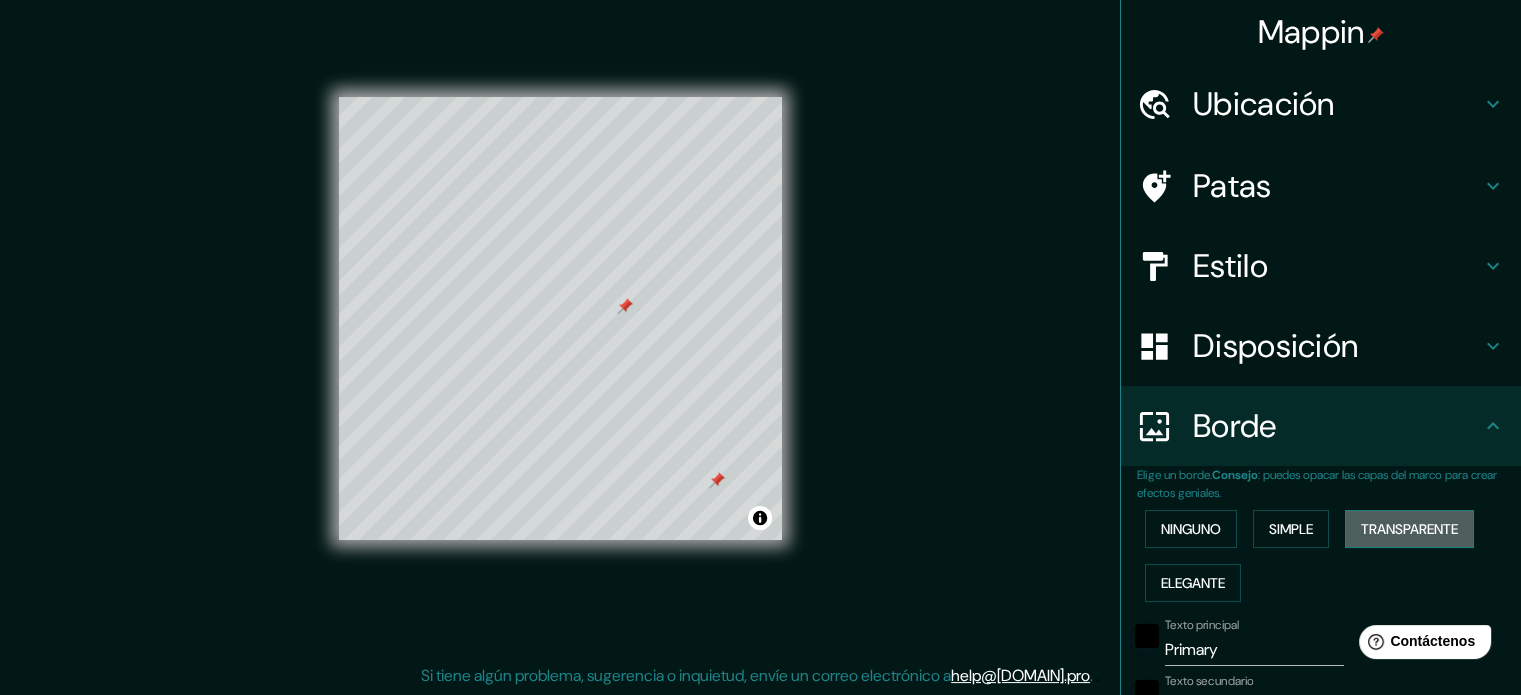 click on "Transparente" at bounding box center [1409, 529] 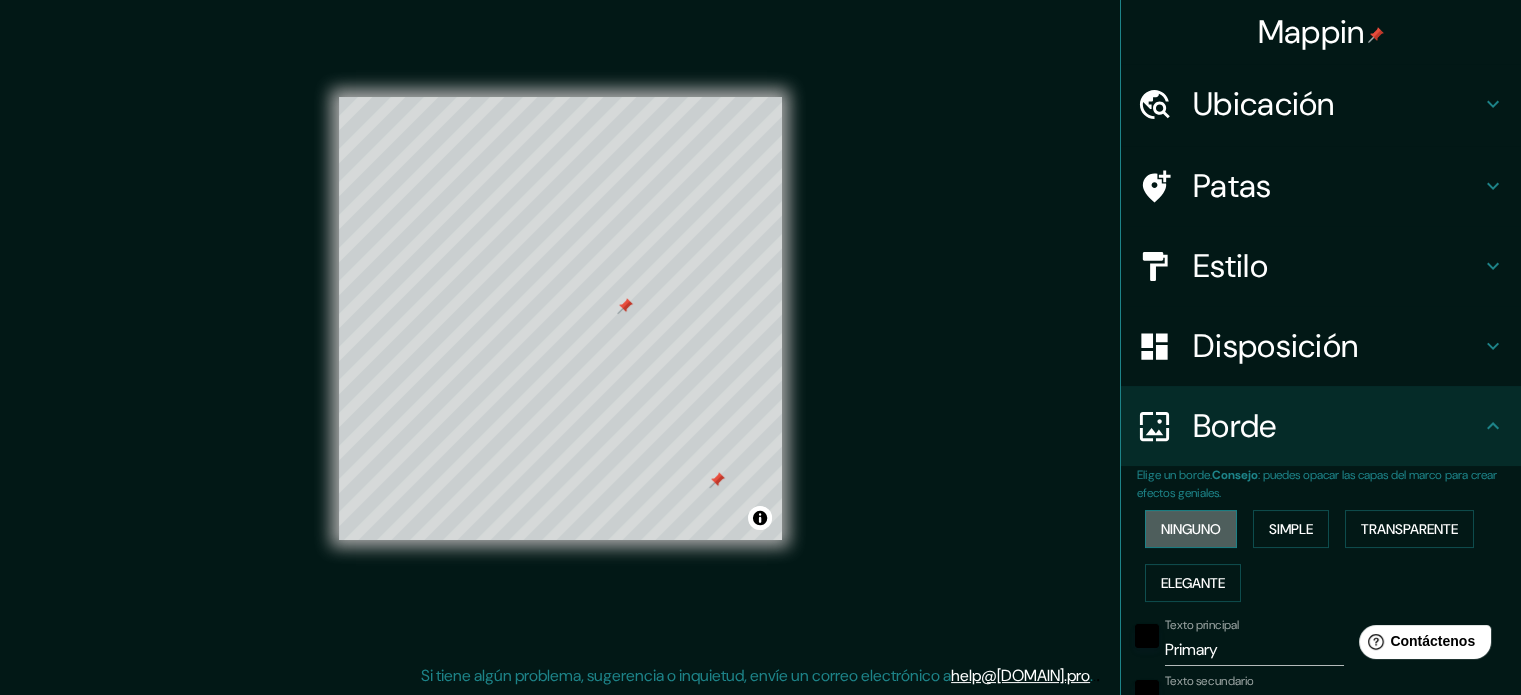 click on "Ninguno" at bounding box center (1191, 529) 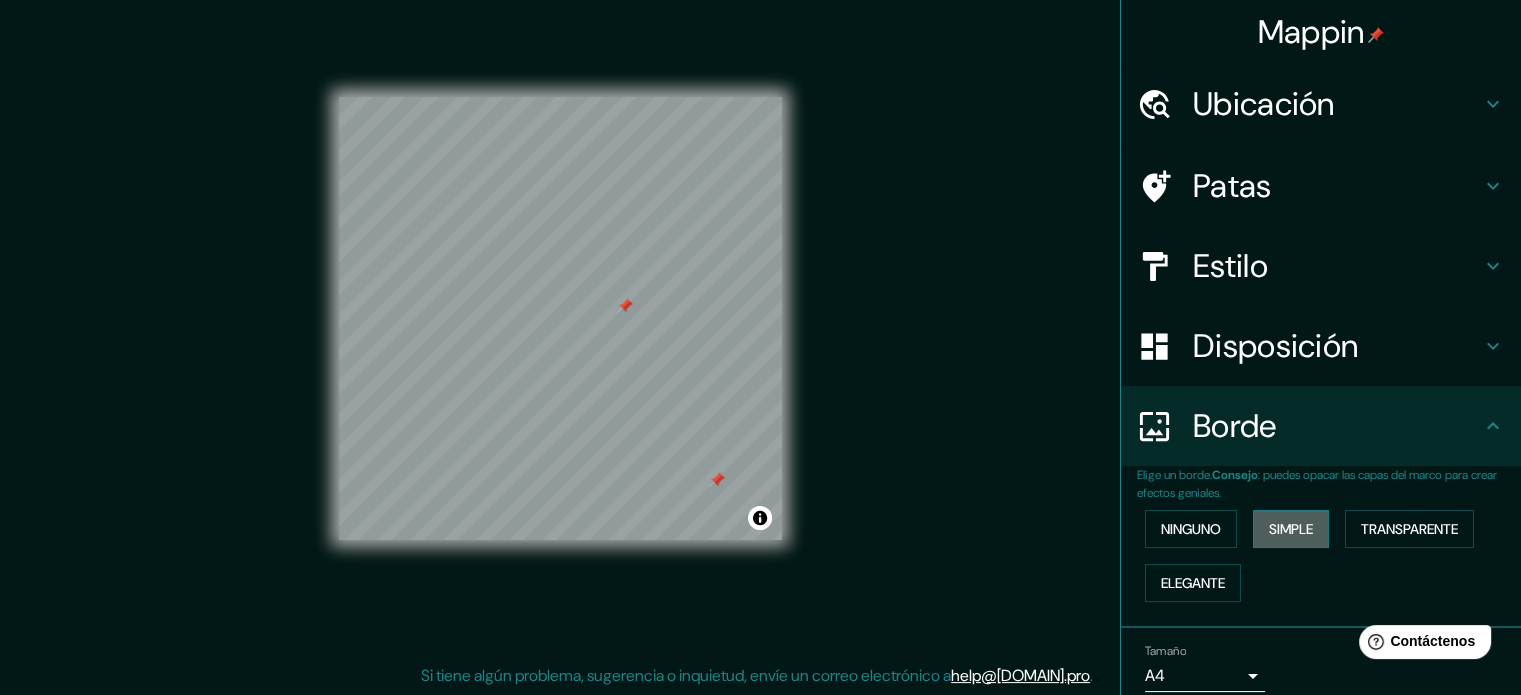 click on "Simple" at bounding box center (1291, 529) 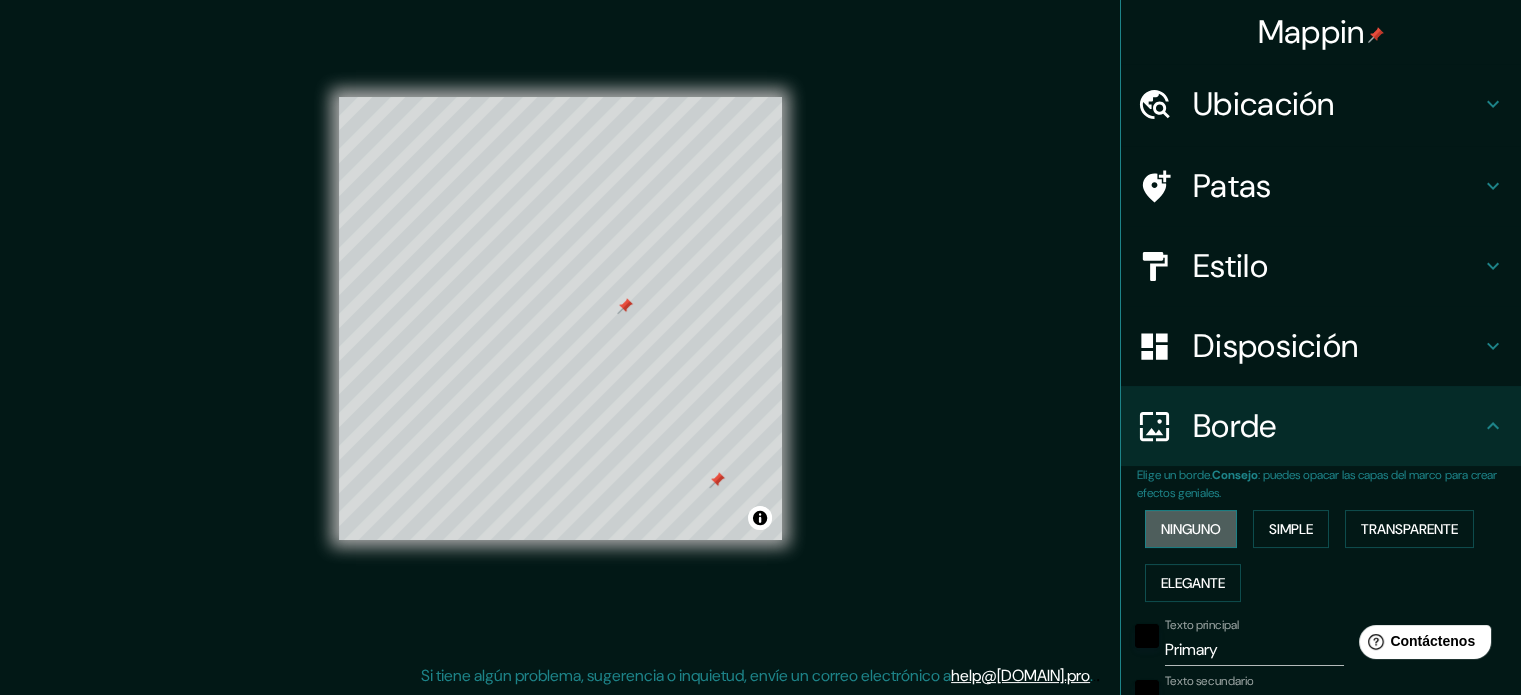 click on "Ninguno" at bounding box center (1191, 529) 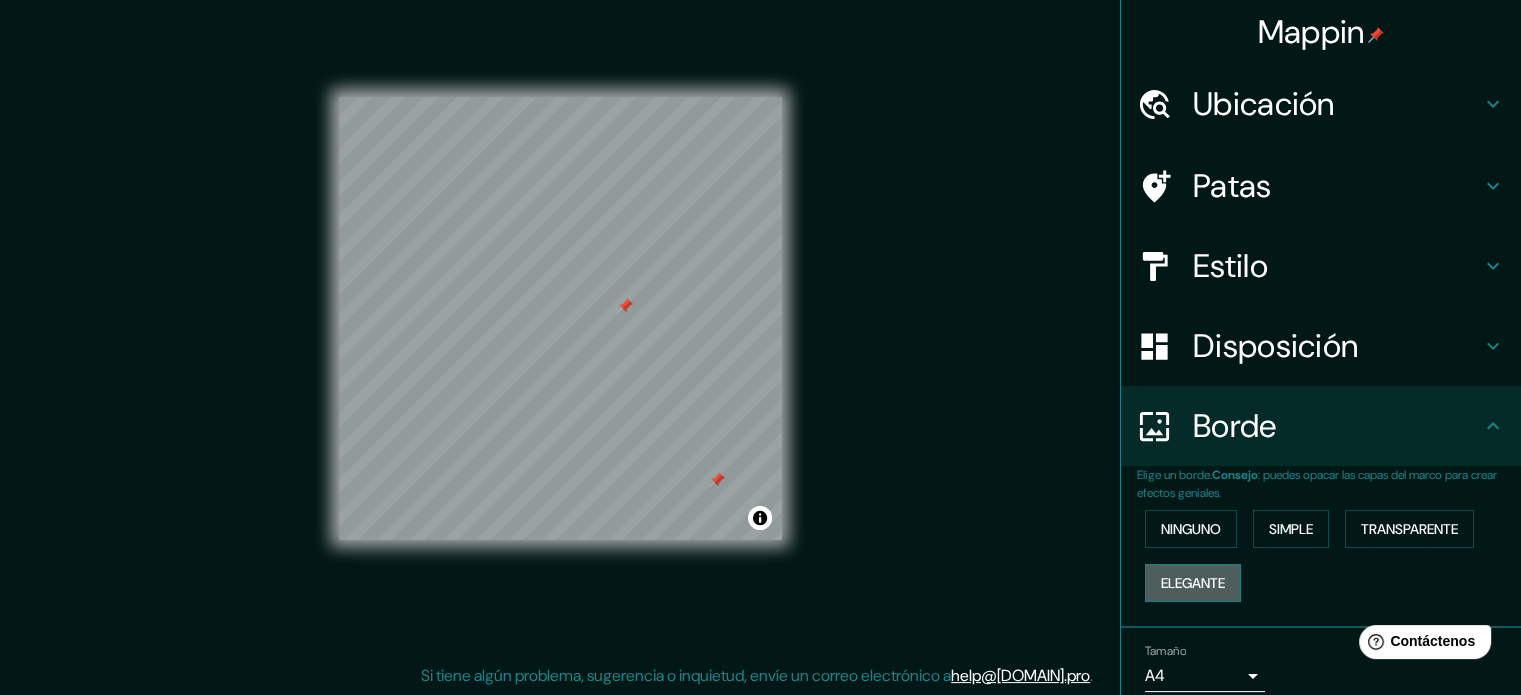 click on "Elegante" at bounding box center (1193, 583) 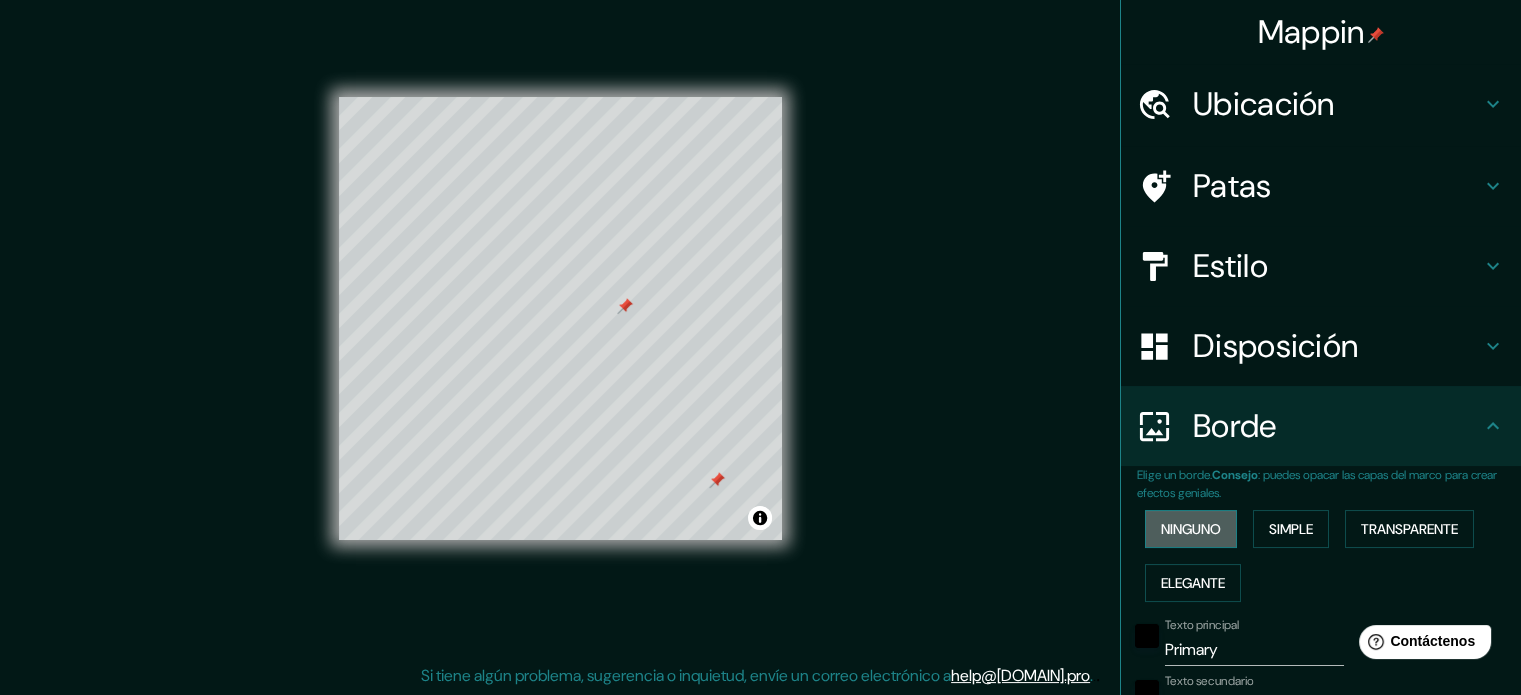 click on "Ninguno" at bounding box center [1191, 529] 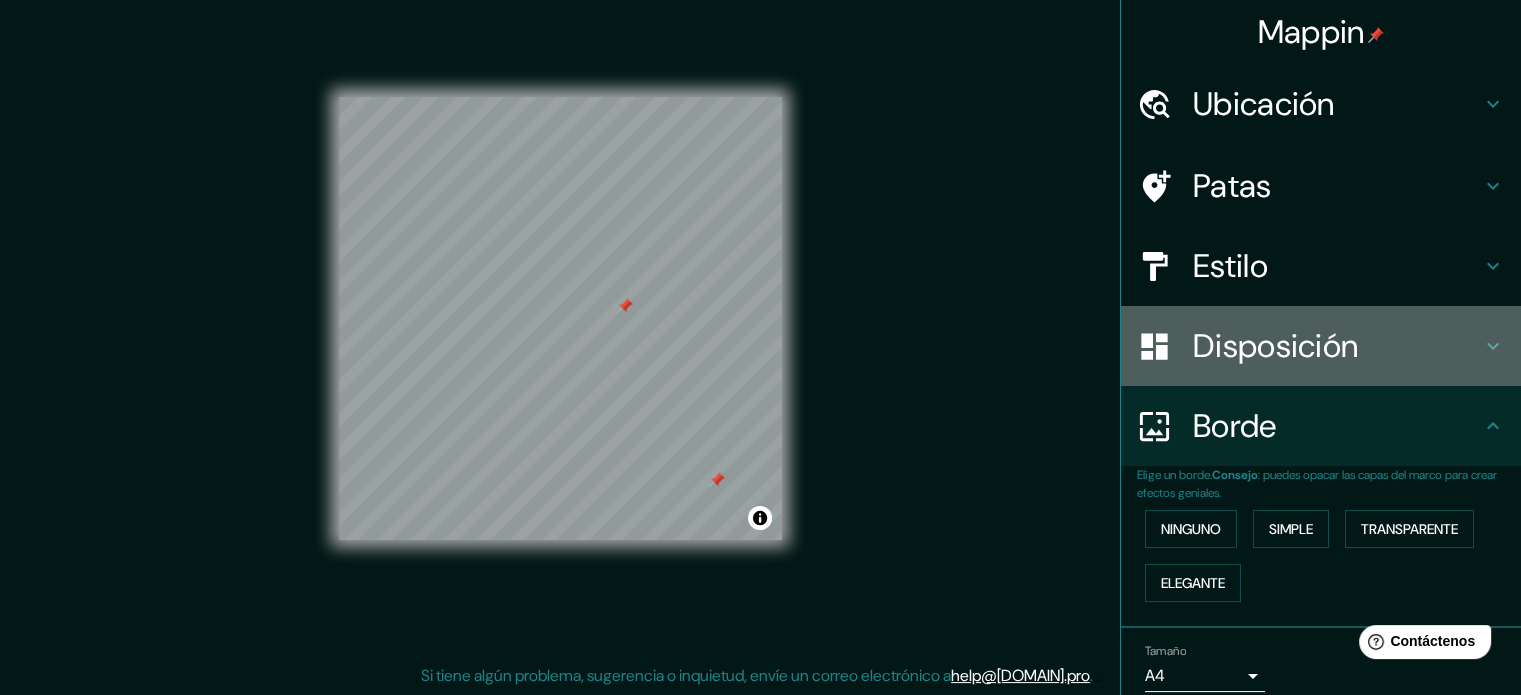 click on "Disposición" at bounding box center [1337, 346] 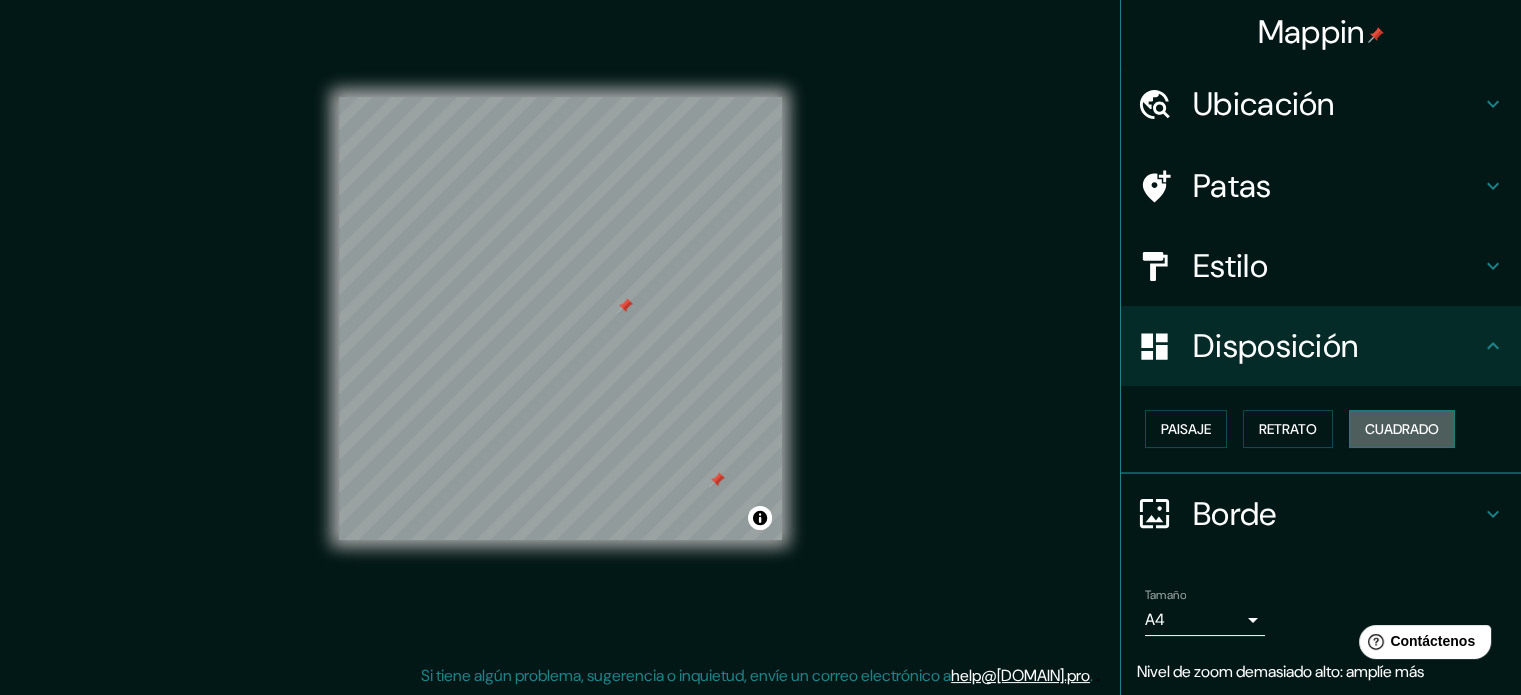 click on "Cuadrado" at bounding box center [1402, 429] 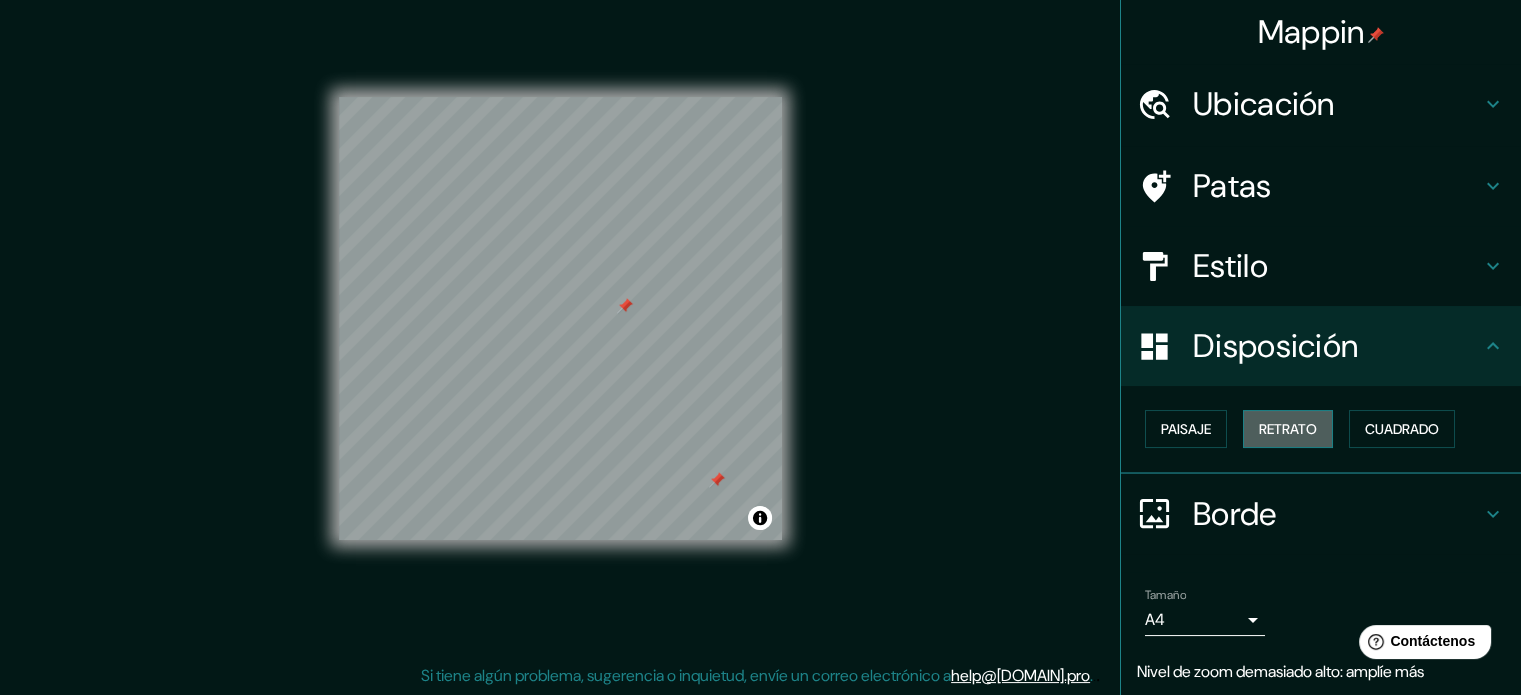 click on "Retrato" at bounding box center [1288, 429] 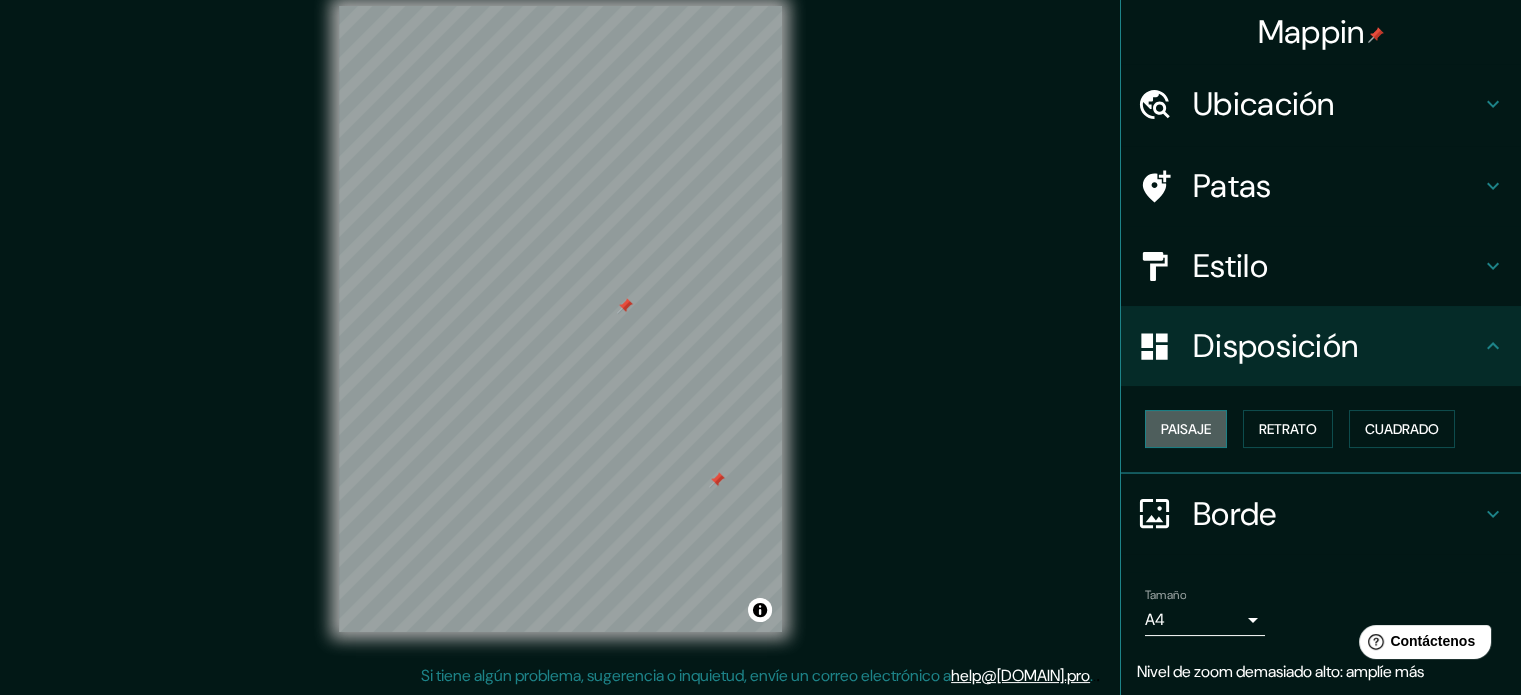 click on "Paisaje" at bounding box center [1186, 429] 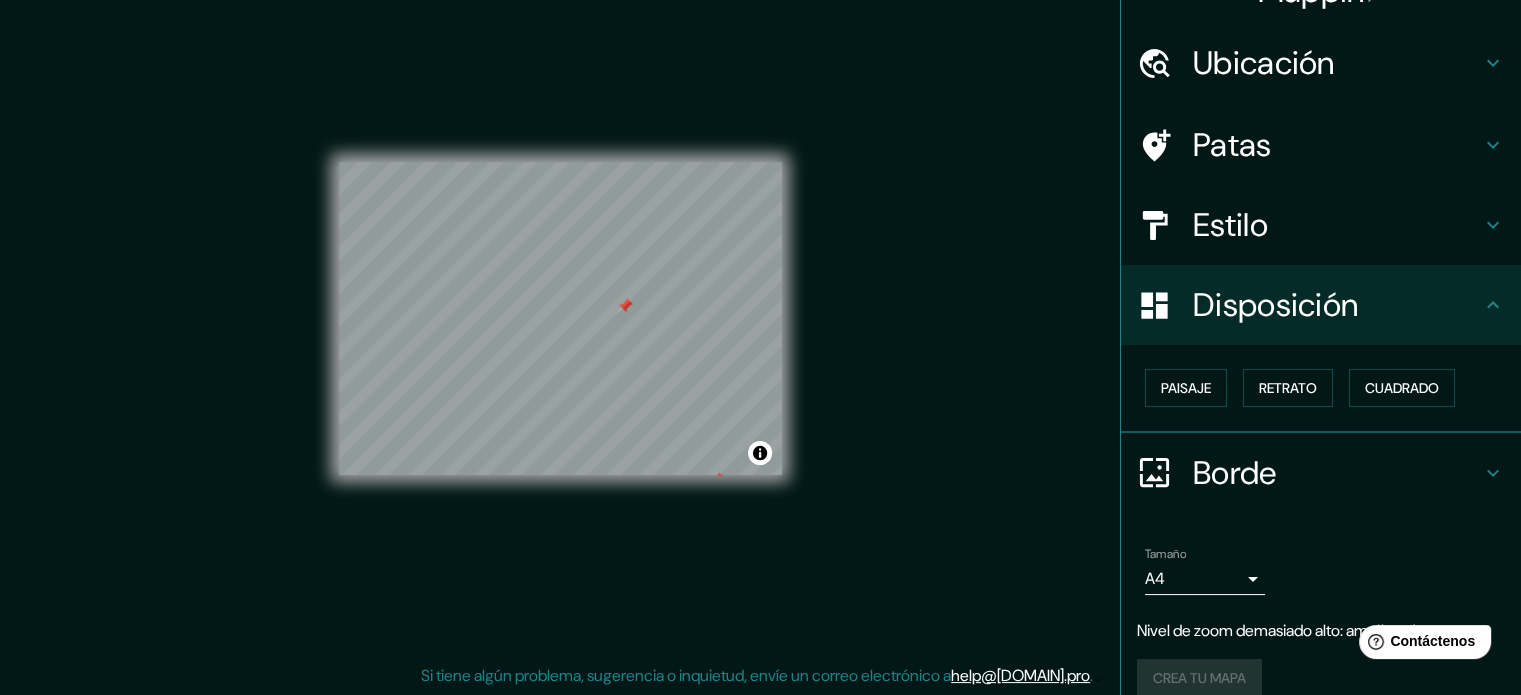 scroll, scrollTop: 64, scrollLeft: 0, axis: vertical 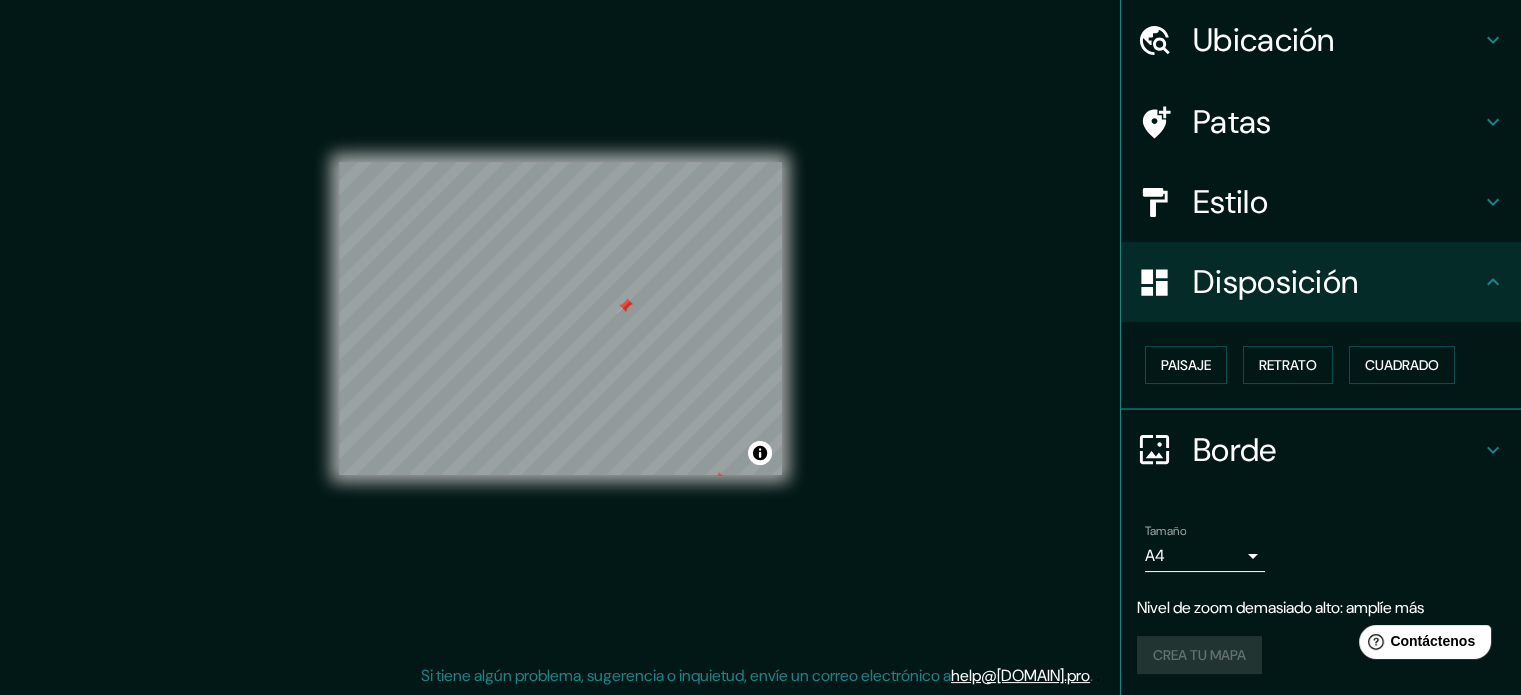 click on "Crea tu mapa" at bounding box center (1321, 655) 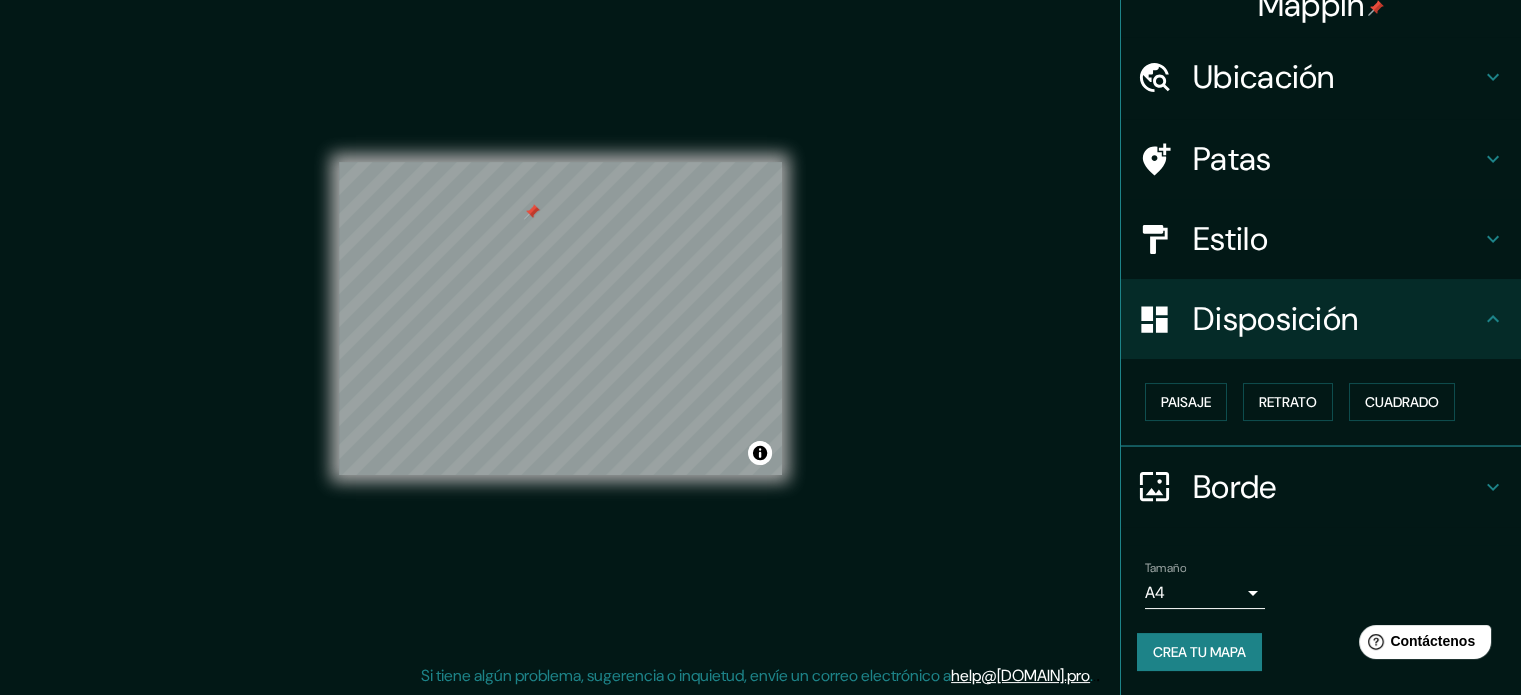 scroll, scrollTop: 24, scrollLeft: 0, axis: vertical 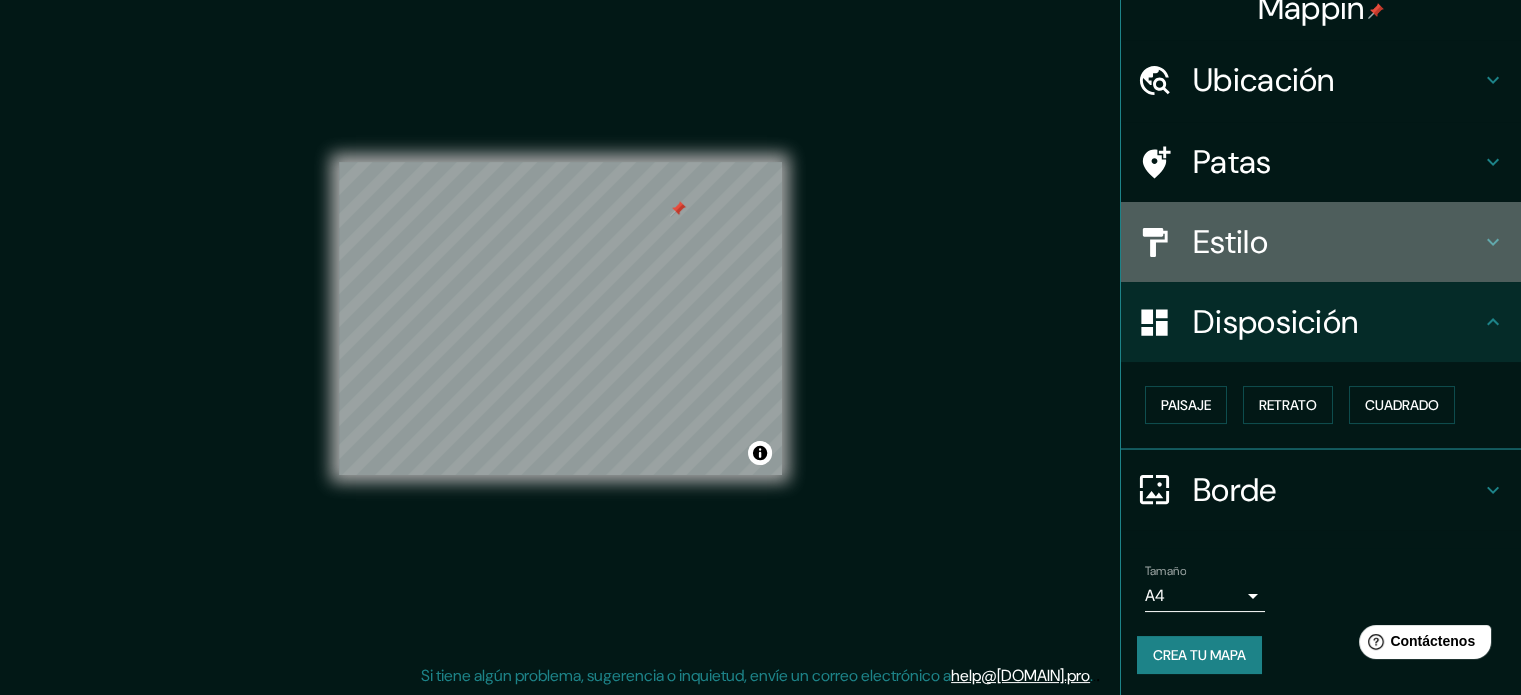 click on "Estilo" at bounding box center [1337, 242] 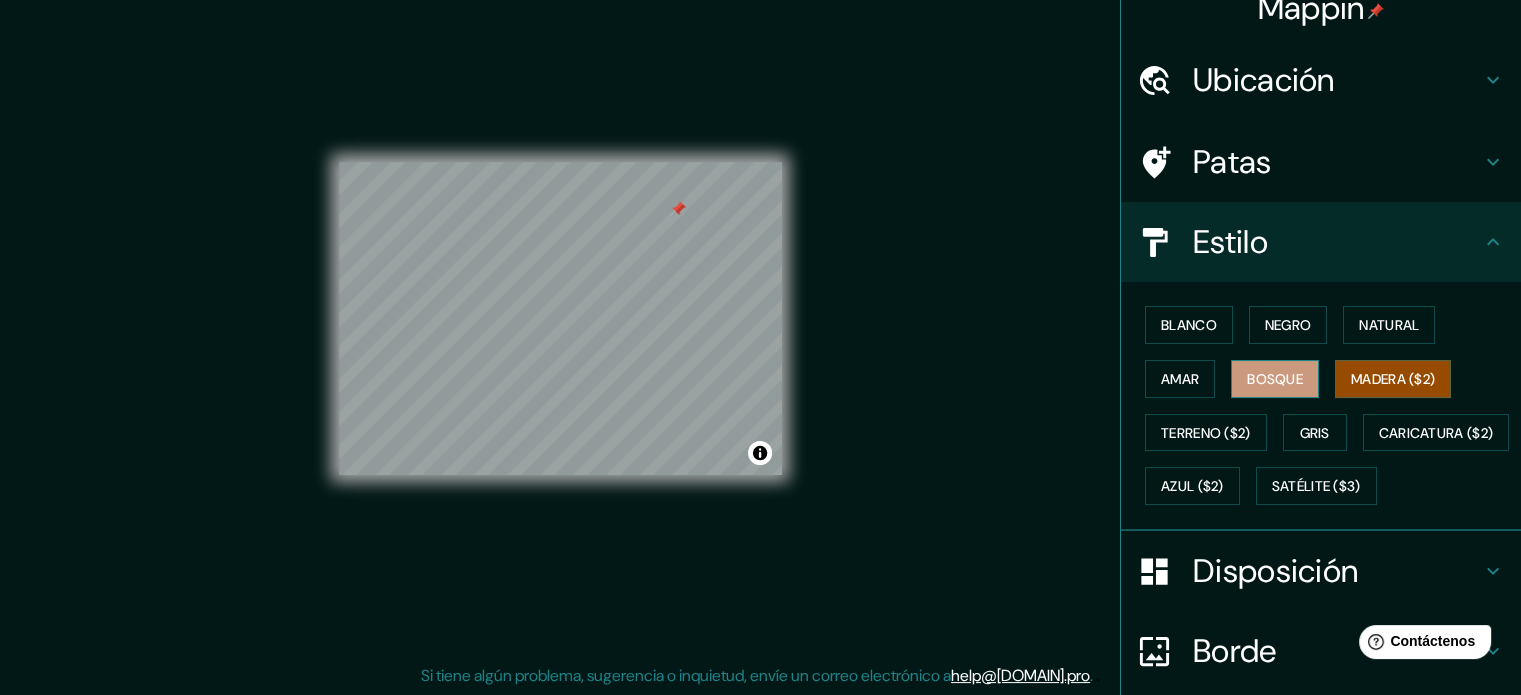 click on "Bosque" at bounding box center (1275, 379) 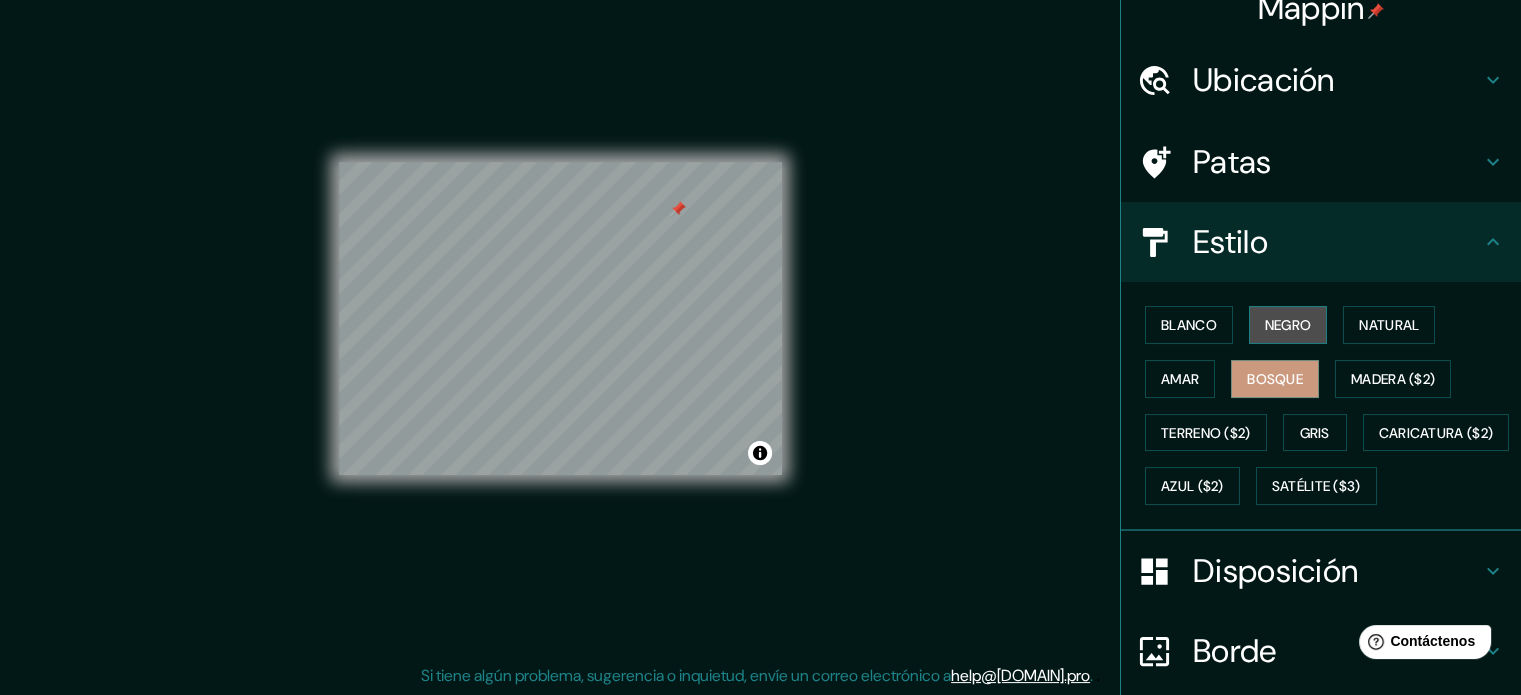 click on "Negro" at bounding box center (1288, 325) 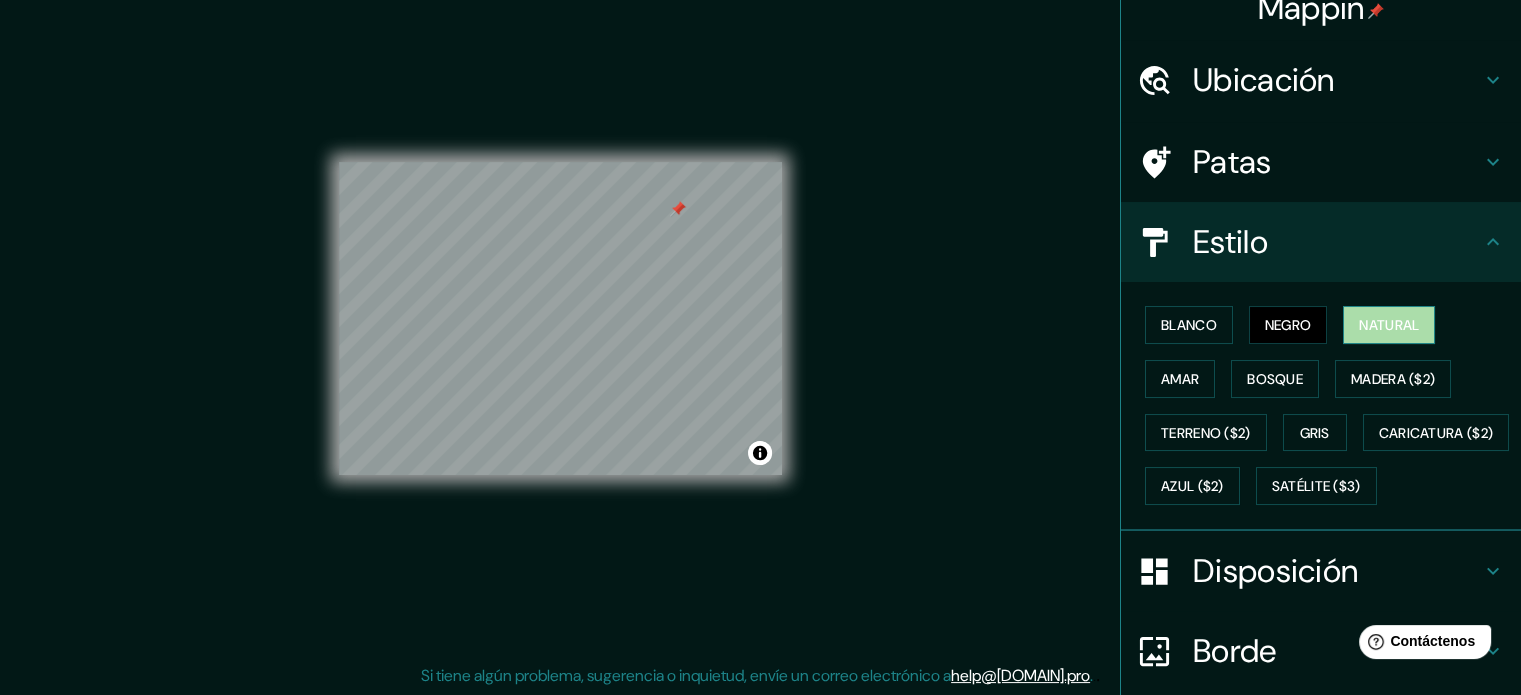 click on "Natural" at bounding box center (1389, 325) 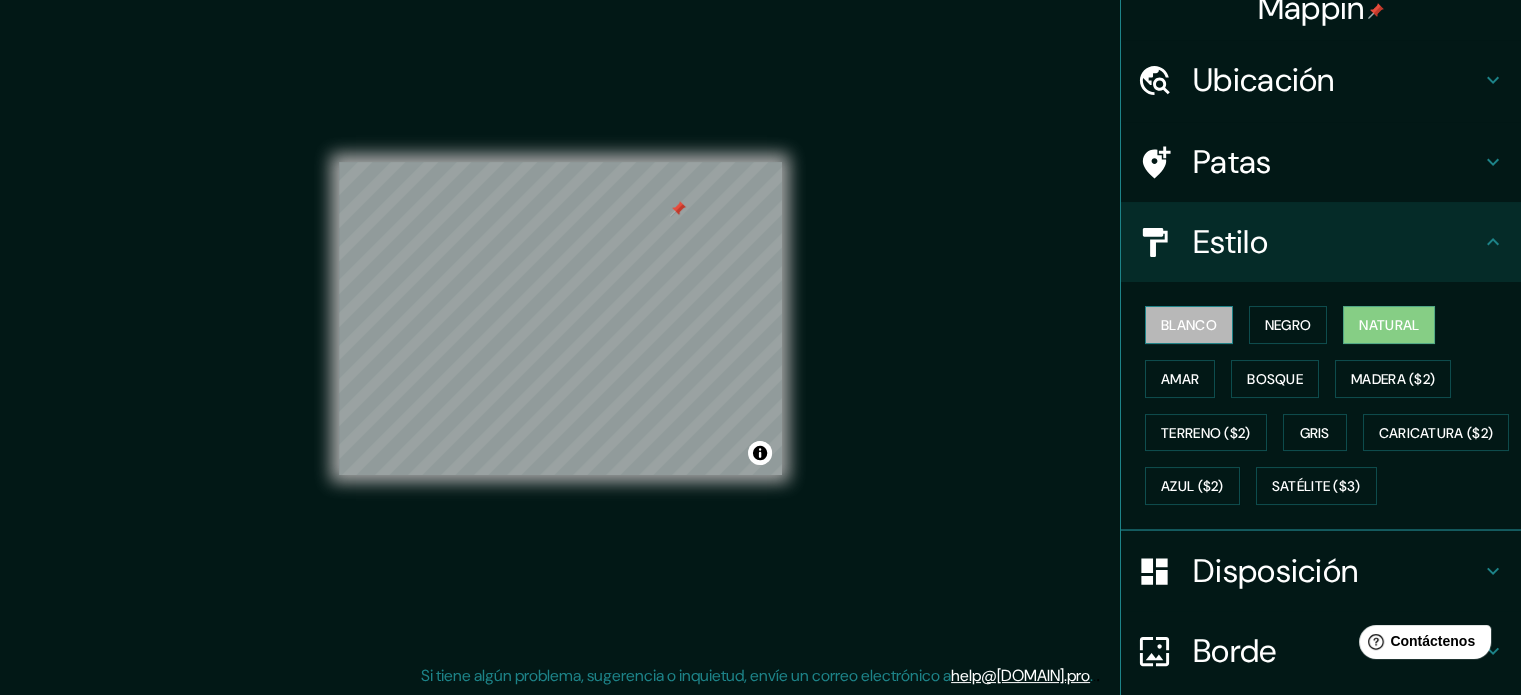 click on "Blanco" at bounding box center [1189, 325] 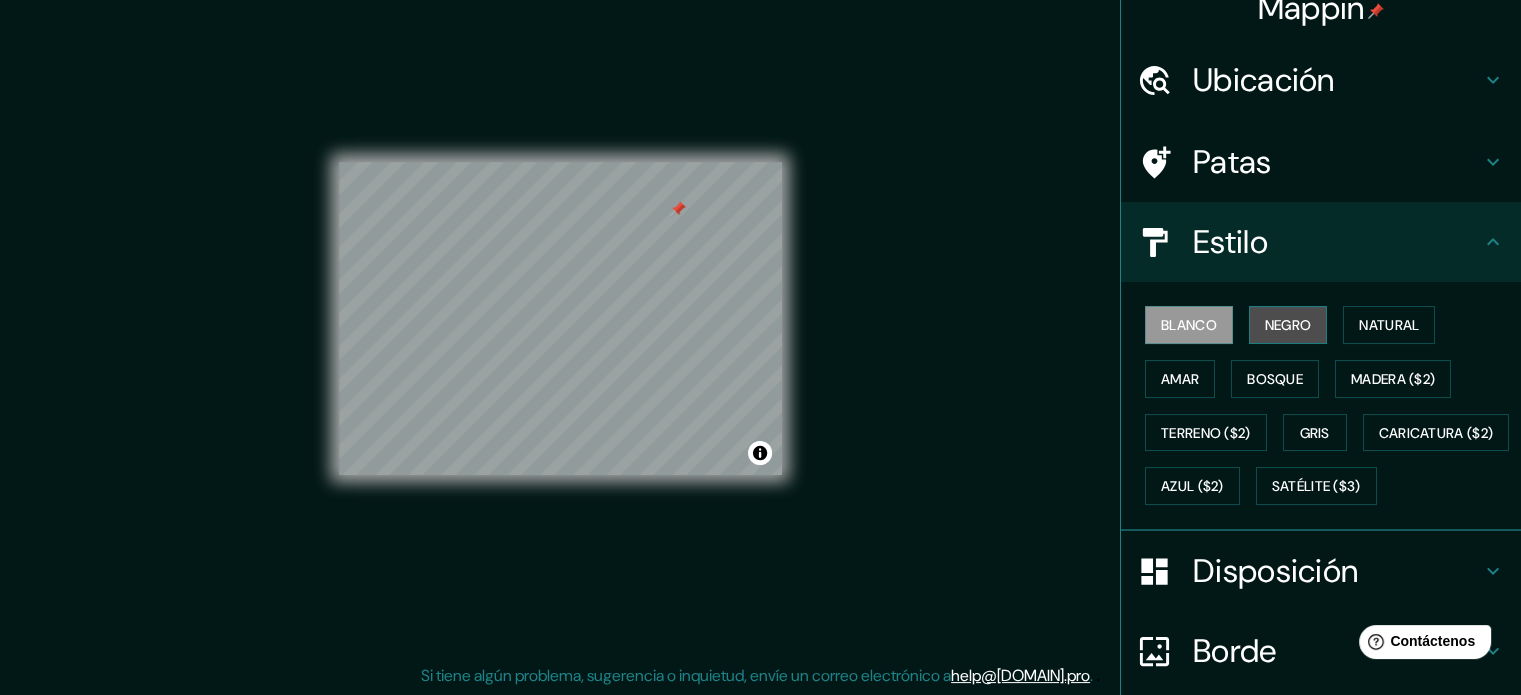 click on "Negro" at bounding box center [1288, 325] 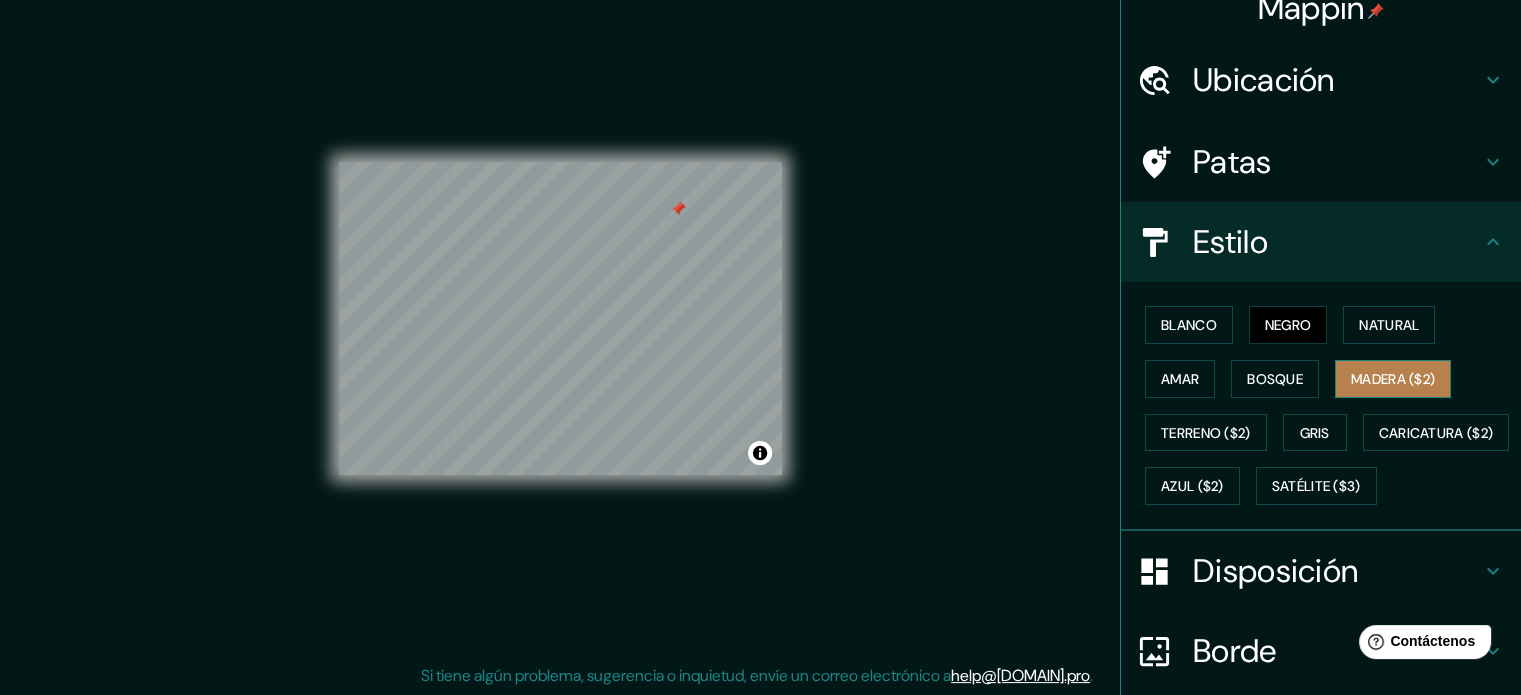 click on "Madera ($2)" at bounding box center [1393, 379] 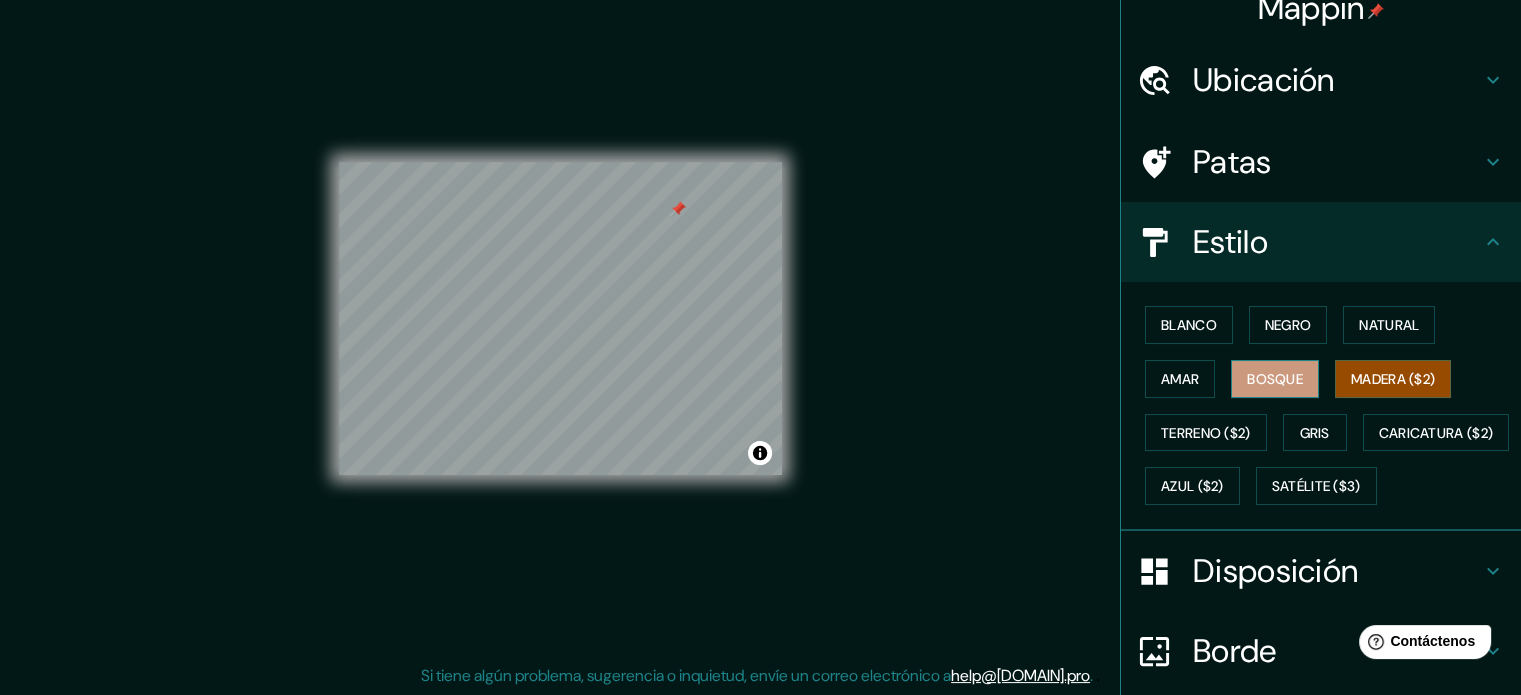click on "Bosque" at bounding box center (1275, 379) 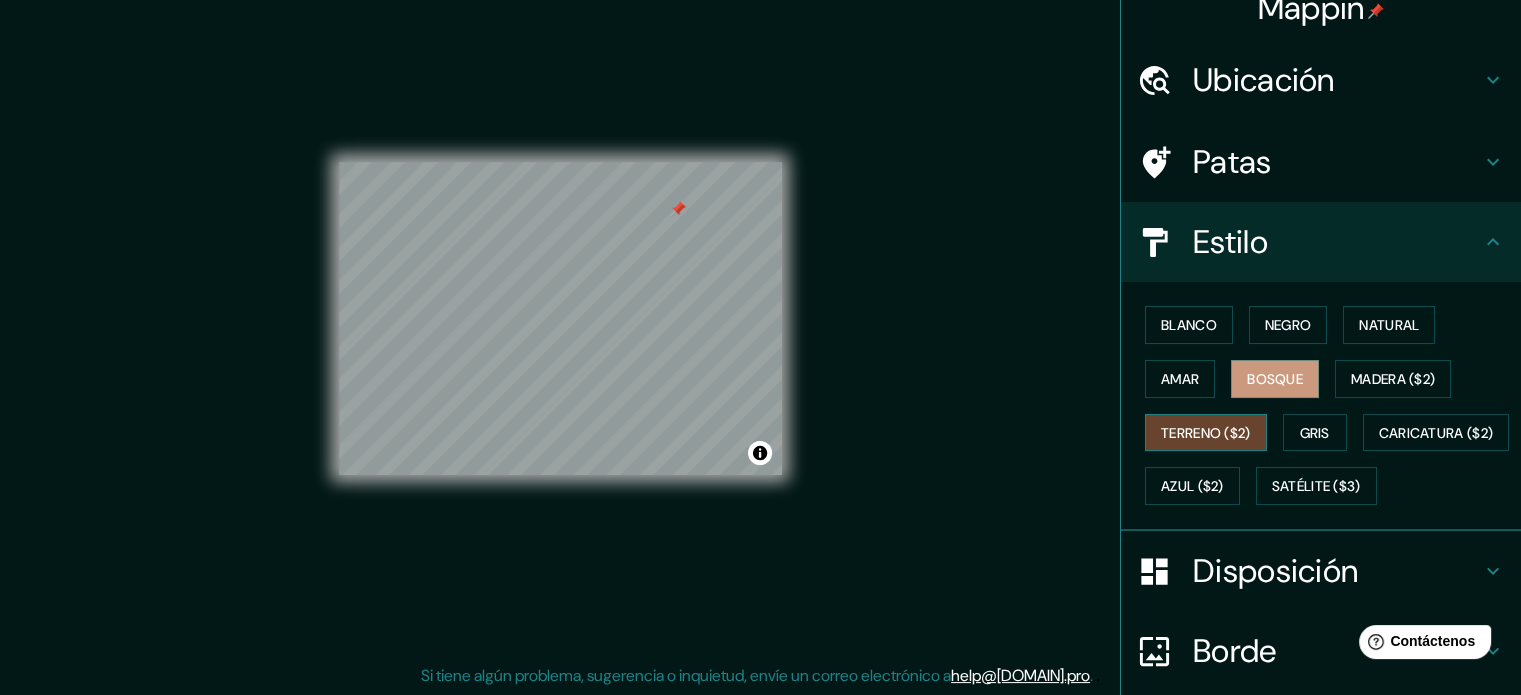 click on "Terreno ($2)" at bounding box center (1206, 433) 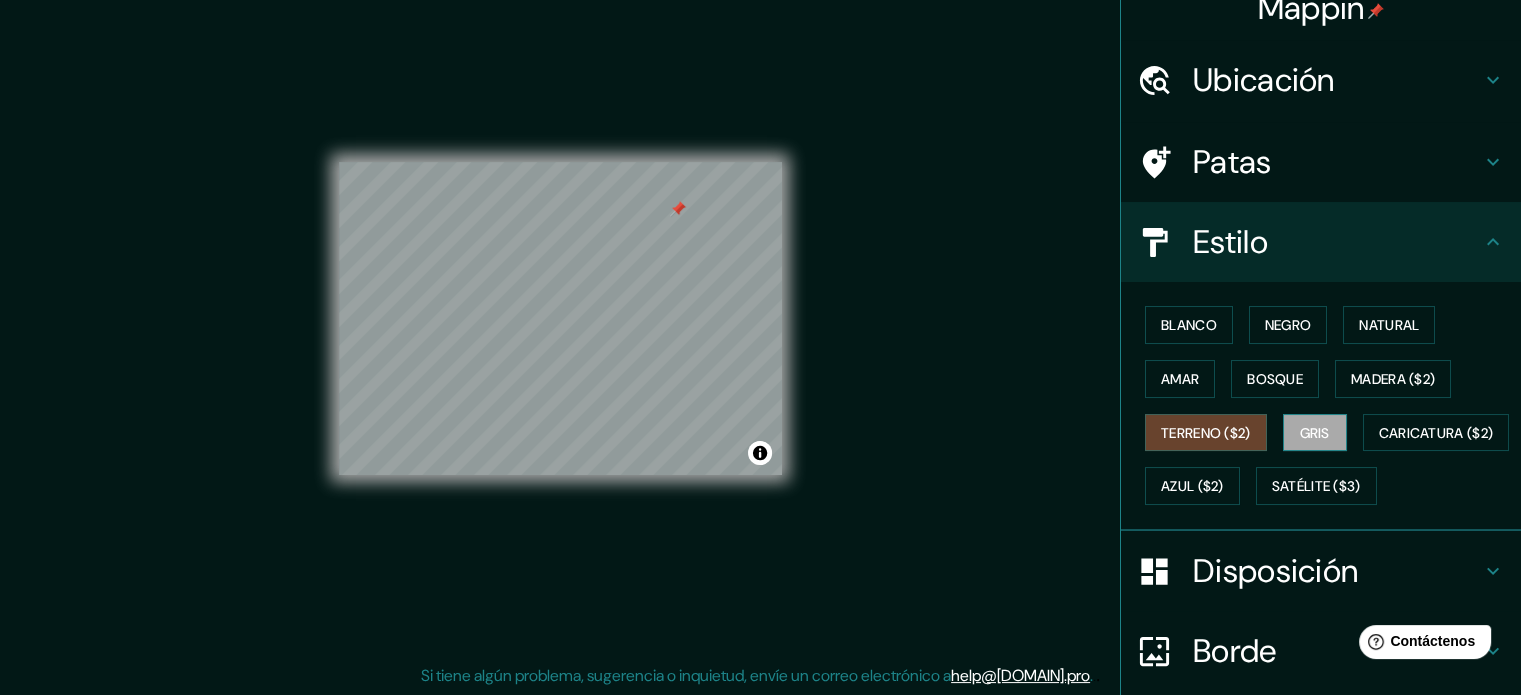 click on "Gris" at bounding box center [1315, 433] 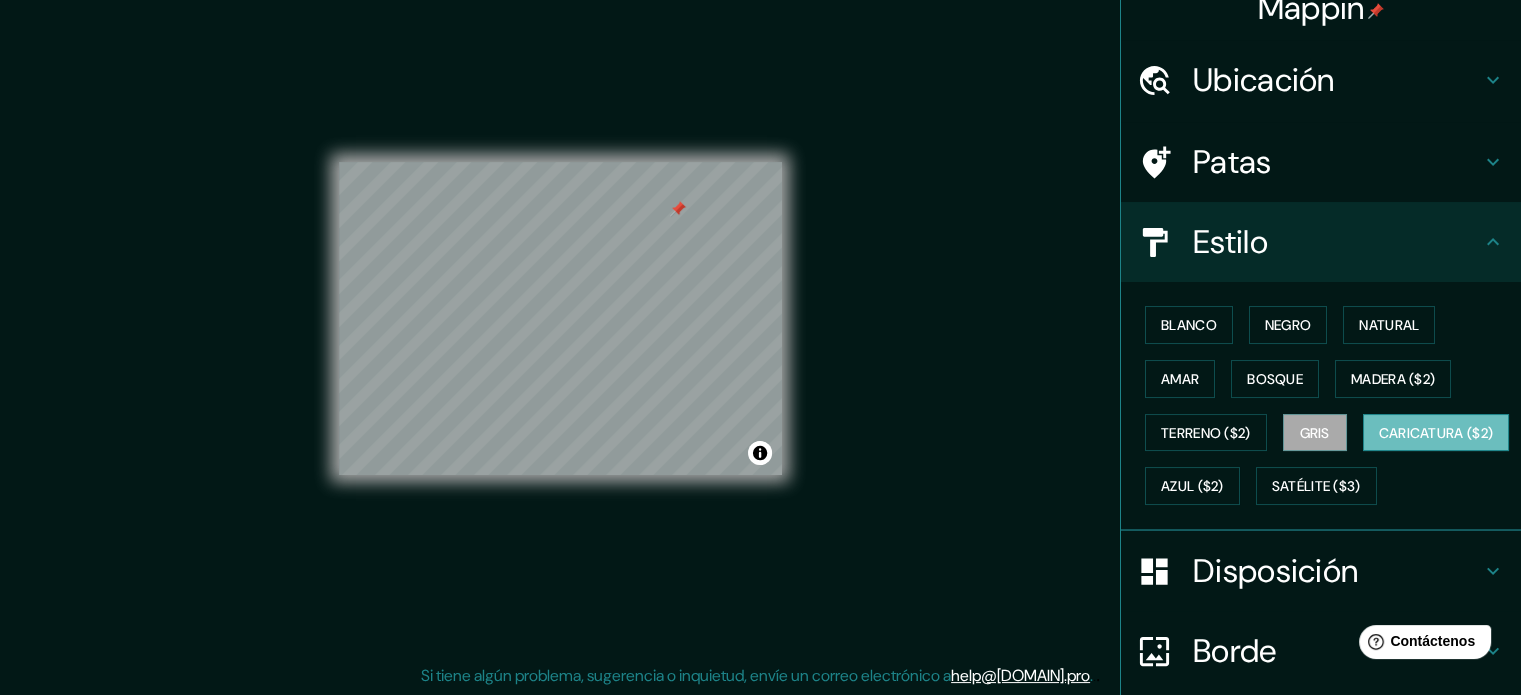 click on "Caricatura ($2)" at bounding box center [1436, 433] 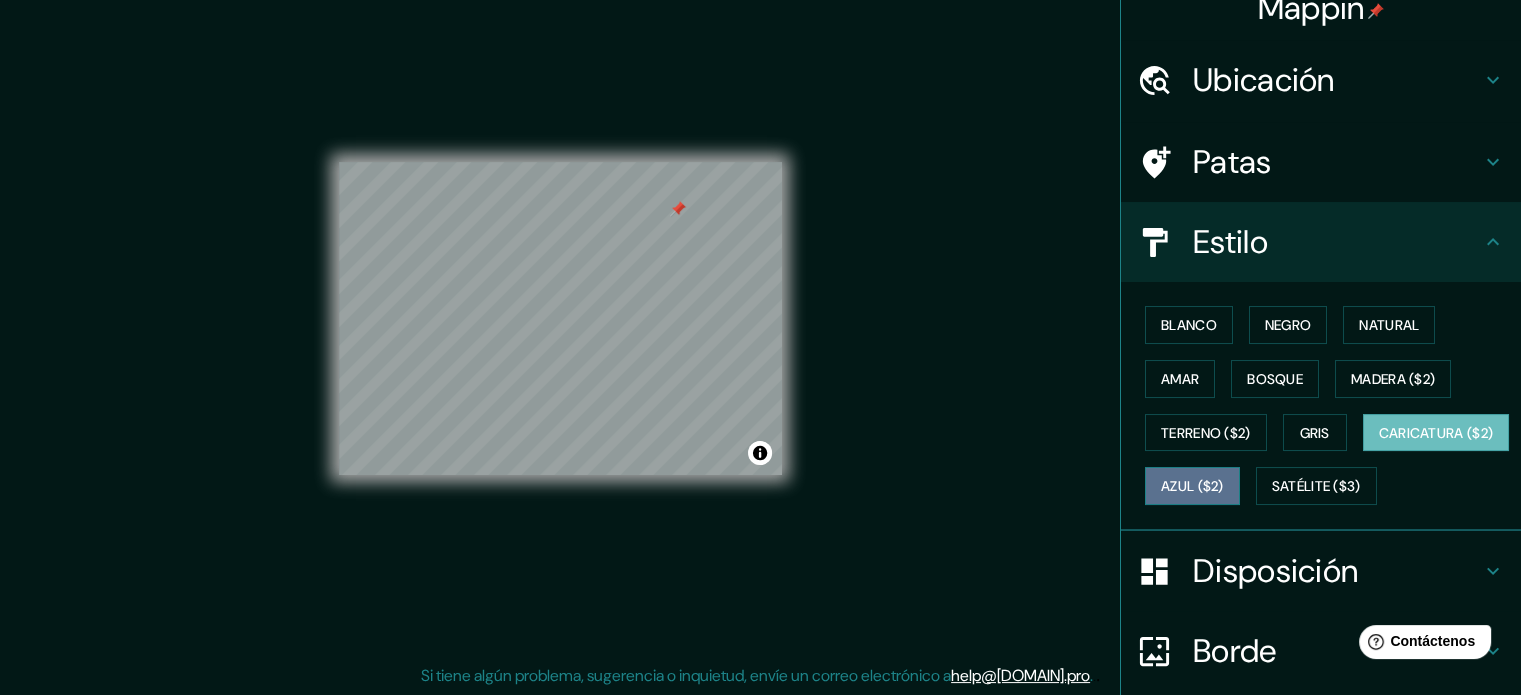 click on "Azul ($2)" at bounding box center [1192, 487] 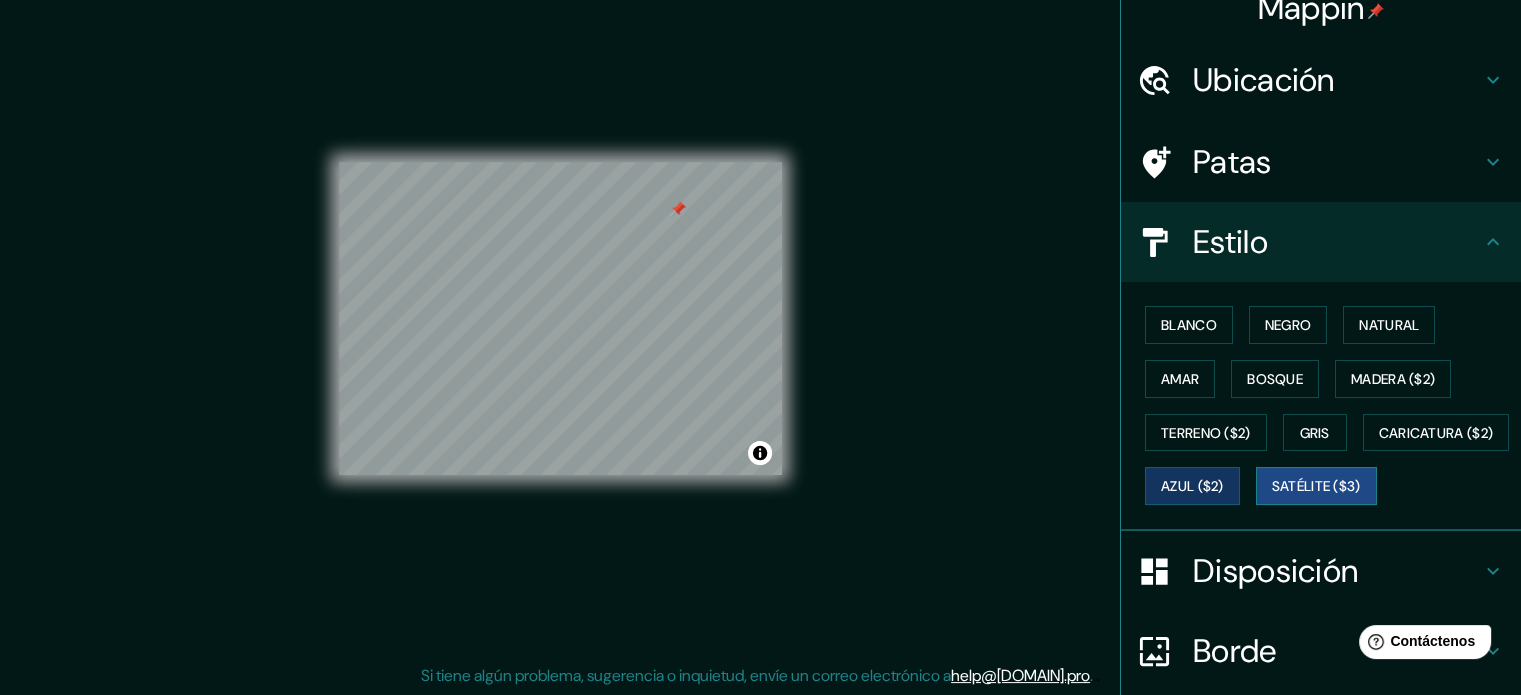 click on "Satélite ($3)" at bounding box center [1316, 487] 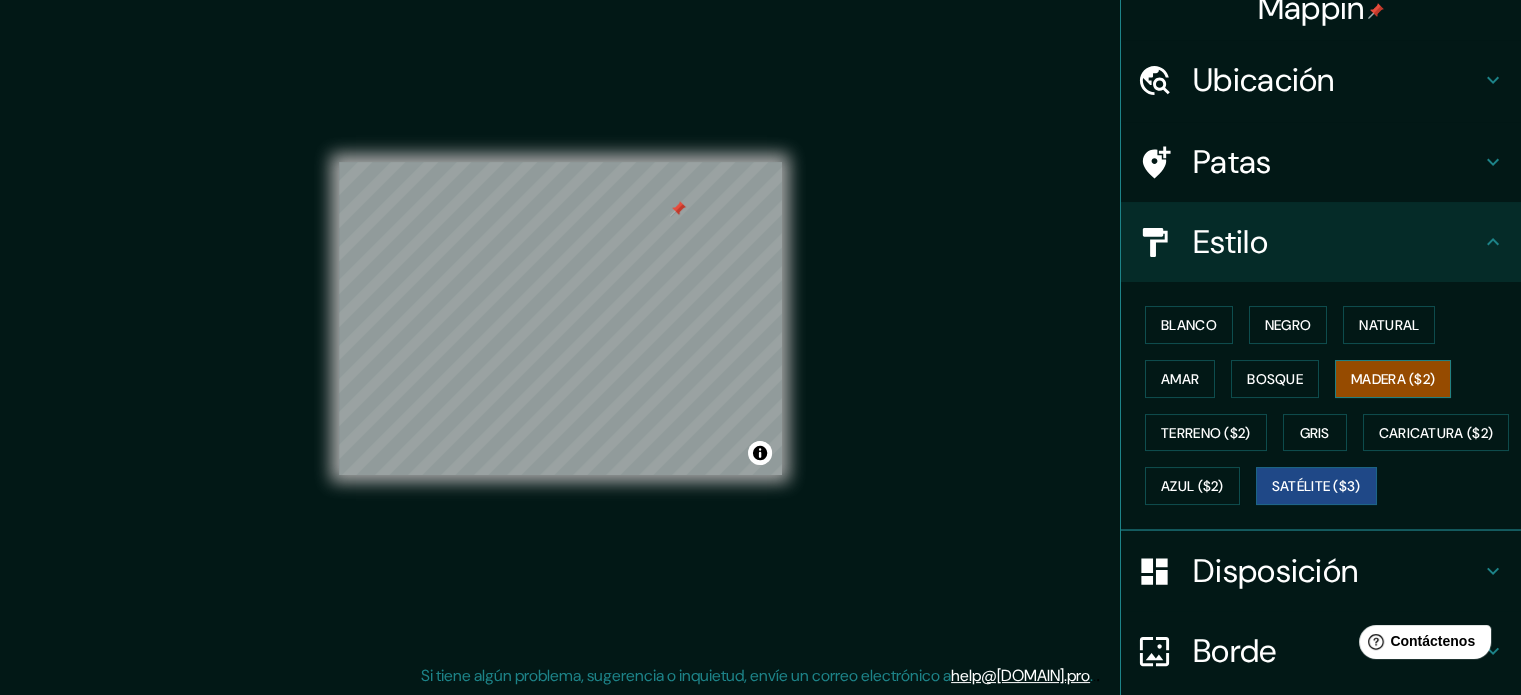 click on "Madera ($2)" at bounding box center (1393, 379) 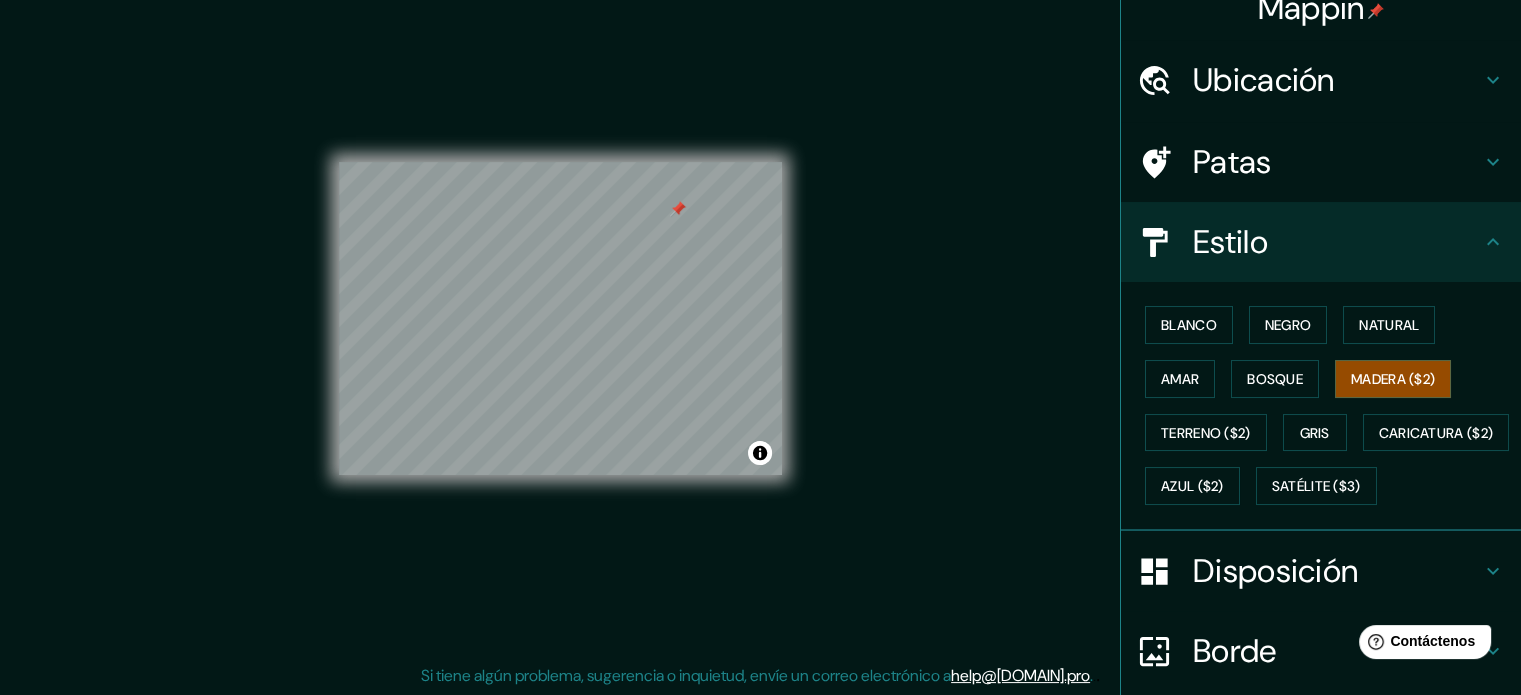 drag, startPoint x: 814, startPoint y: 346, endPoint x: 932, endPoint y: 339, distance: 118.20744 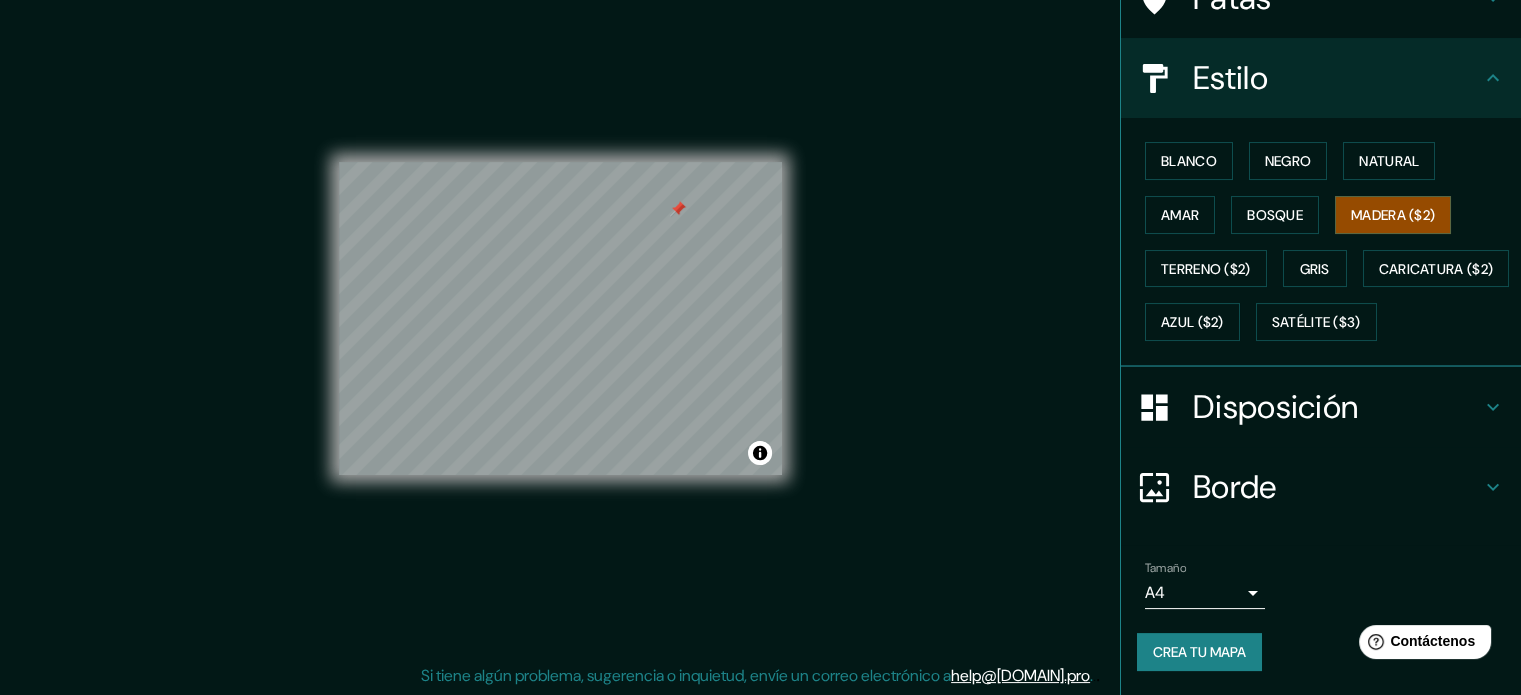 scroll, scrollTop: 236, scrollLeft: 0, axis: vertical 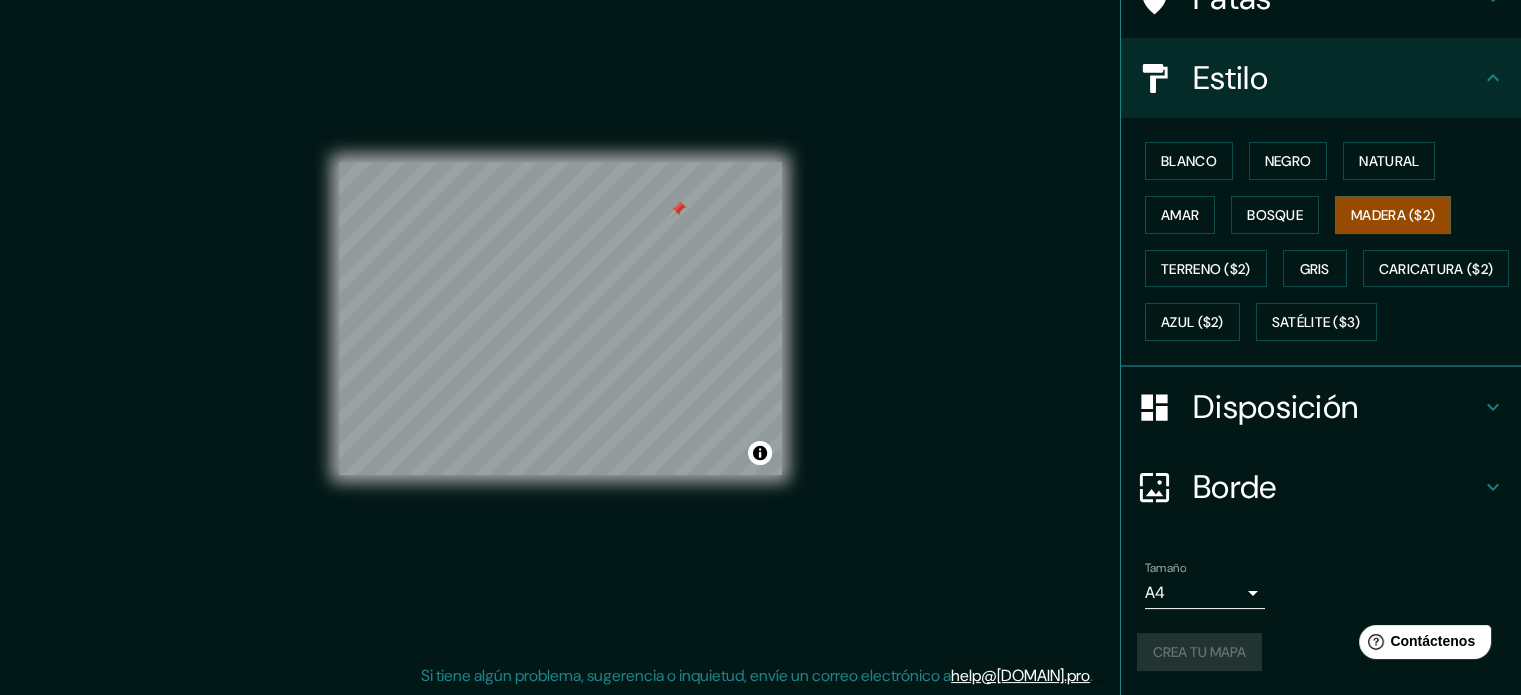 click on "Crea tu mapa" at bounding box center (1321, 652) 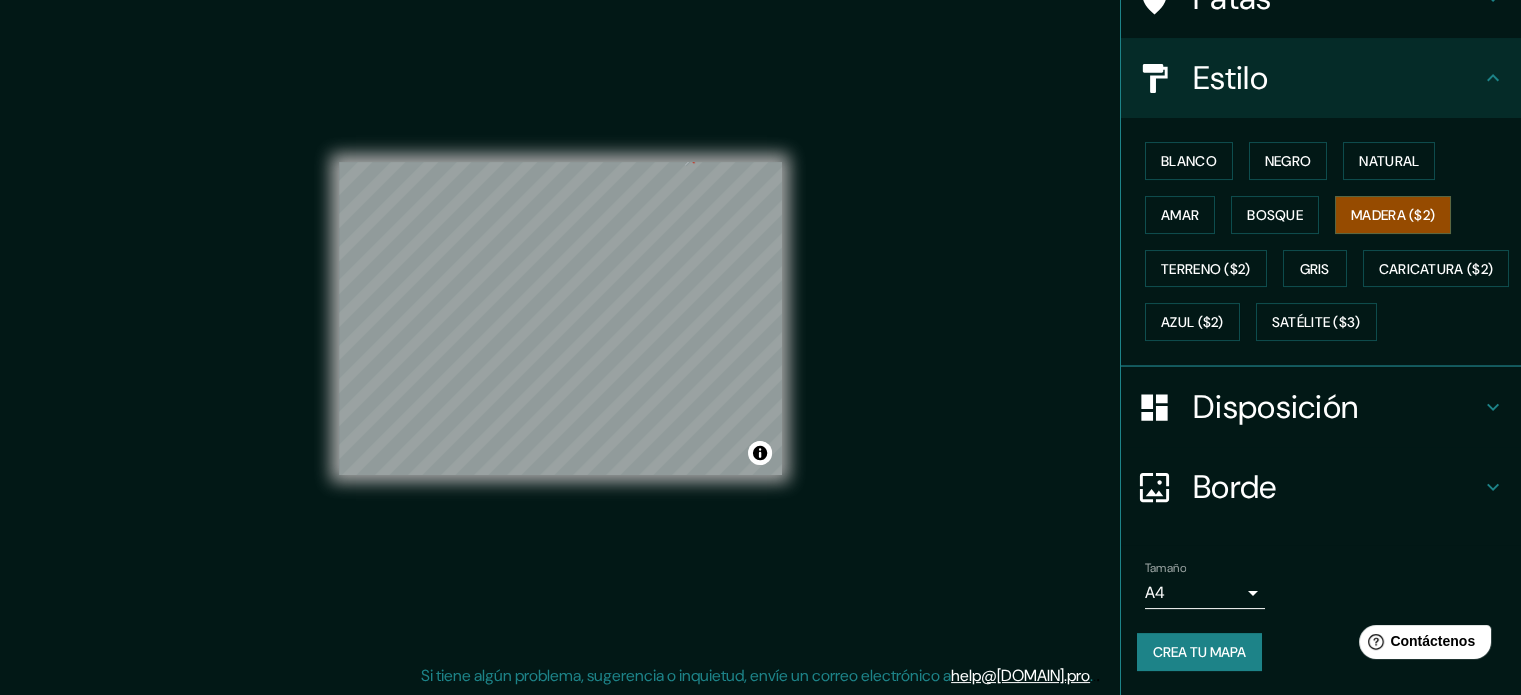scroll, scrollTop: 236, scrollLeft: 0, axis: vertical 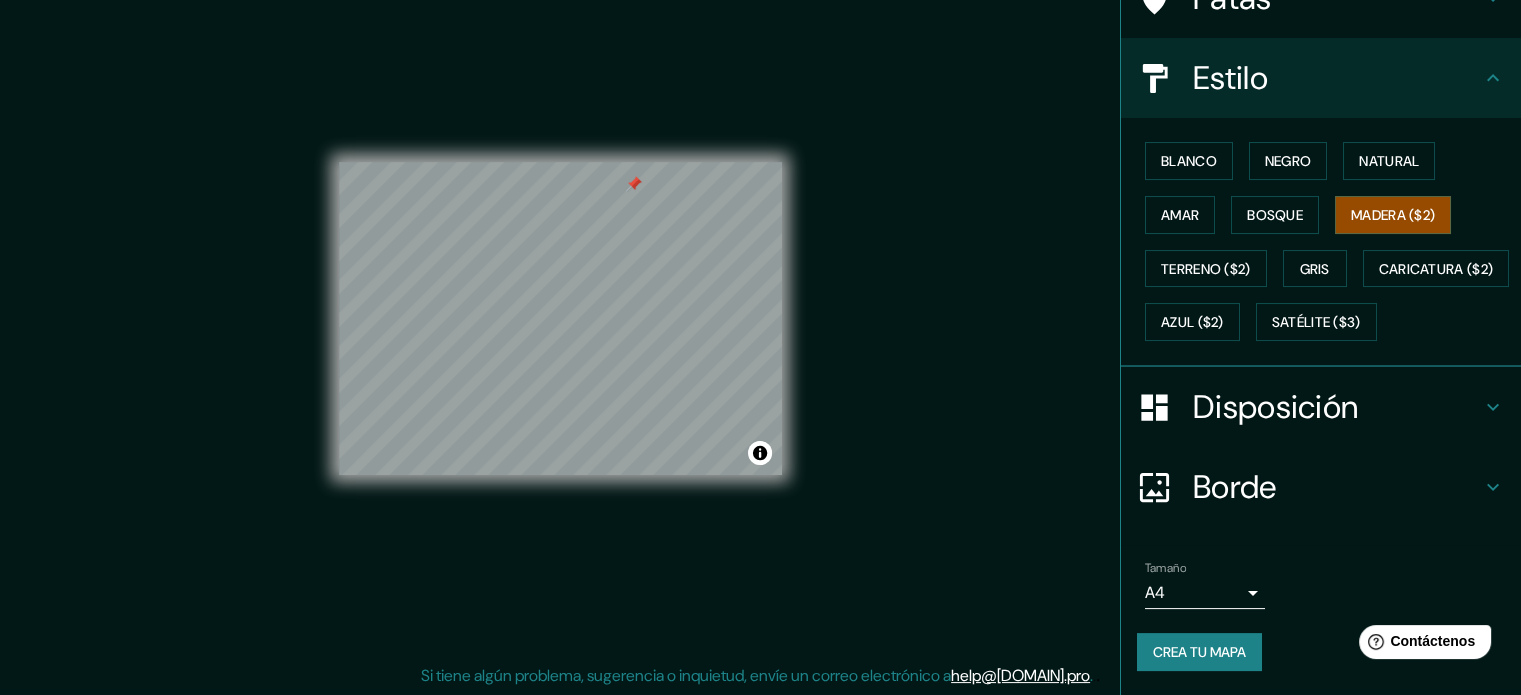 click on "Crea tu mapa" at bounding box center (1199, 652) 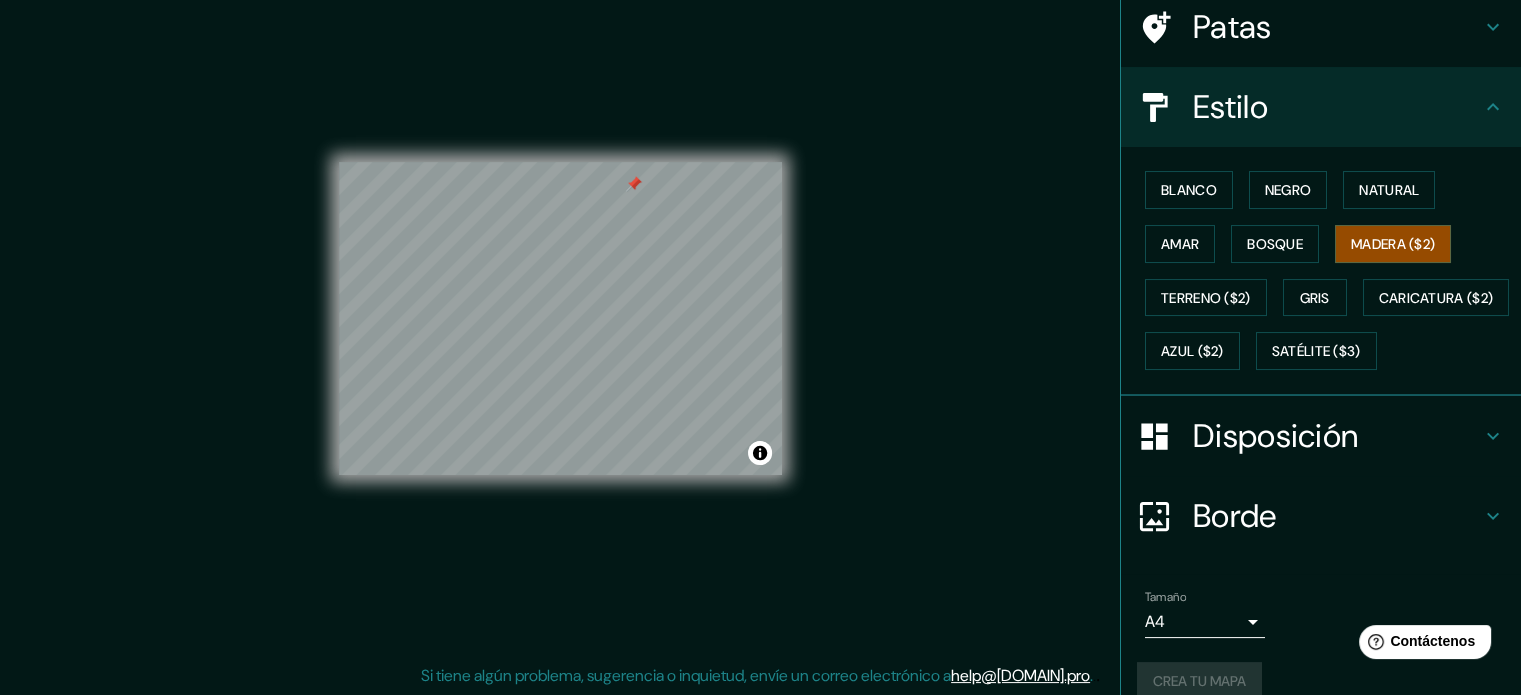 scroll, scrollTop: 36, scrollLeft: 0, axis: vertical 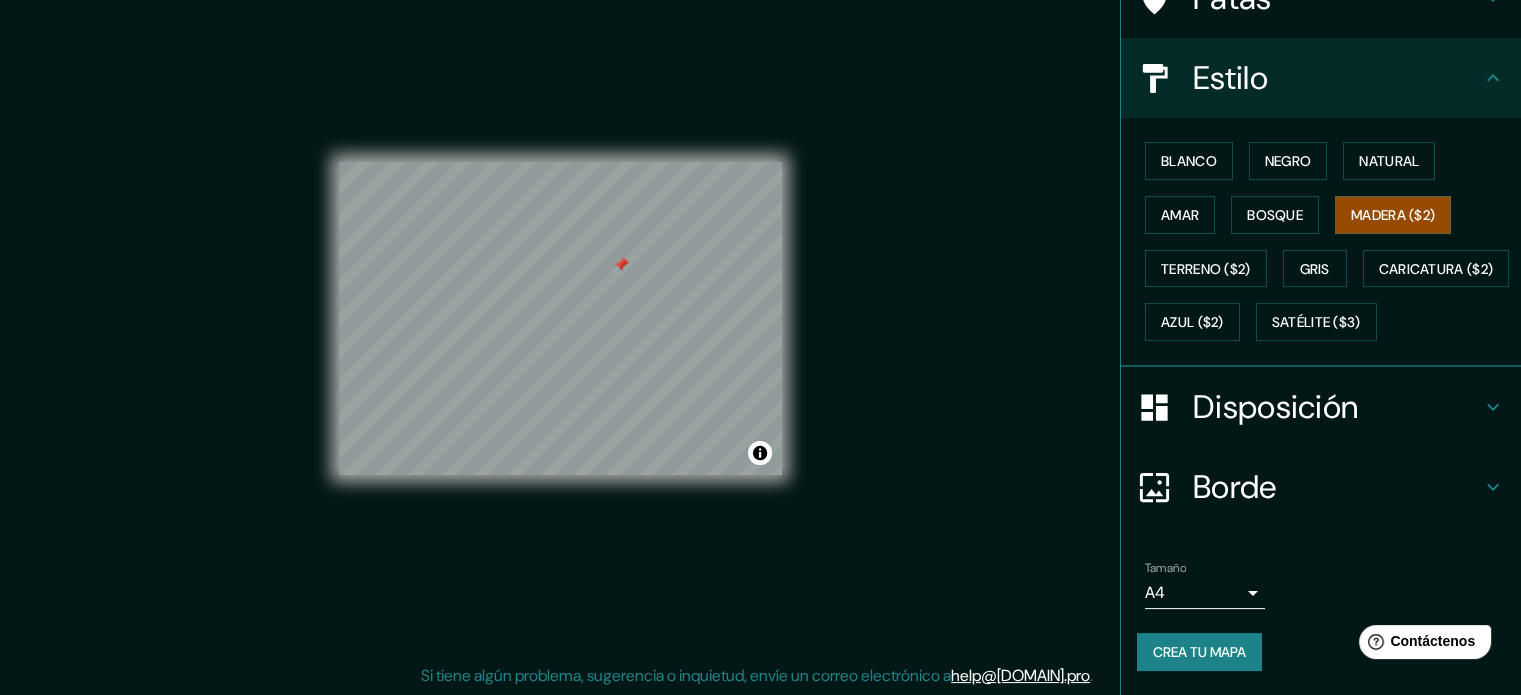 drag, startPoint x: 647, startPoint y: 179, endPoint x: 628, endPoint y: 267, distance: 90.02777 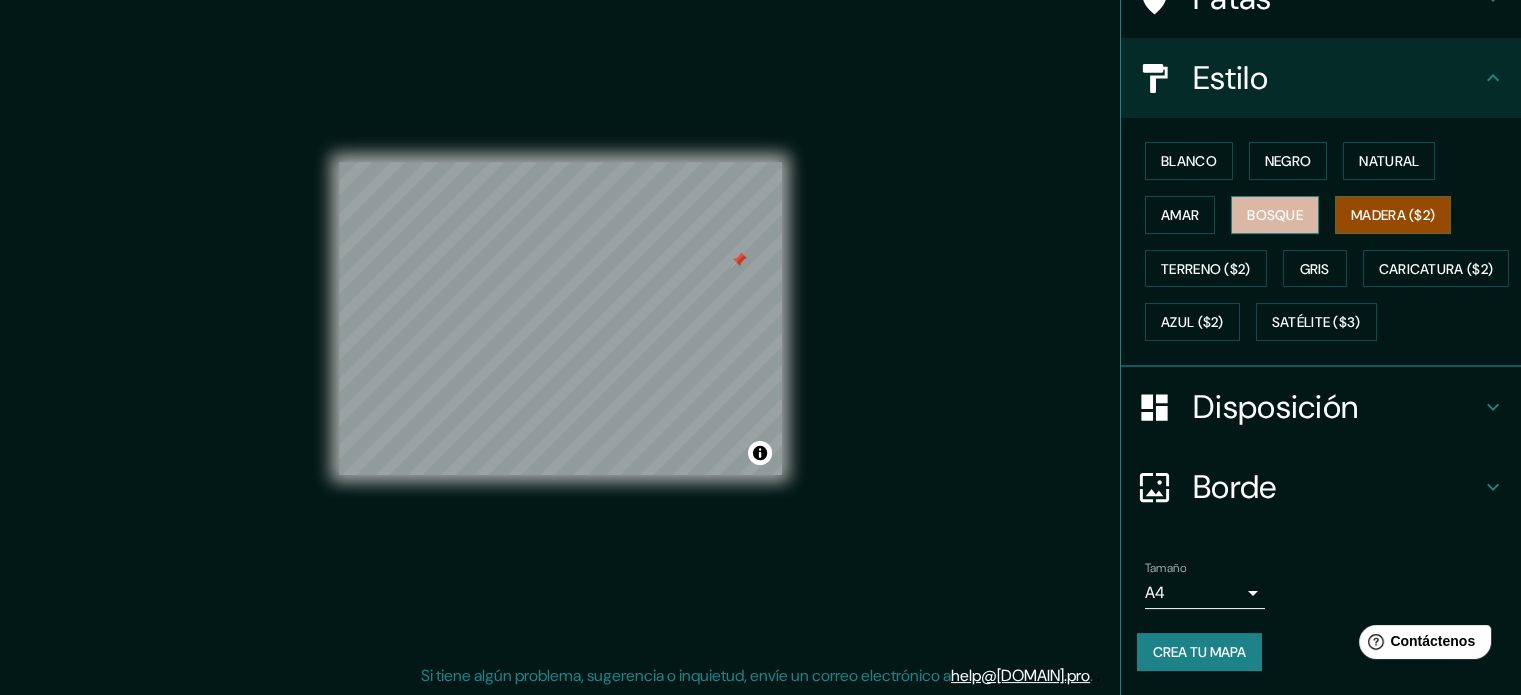 click on "Bosque" at bounding box center (1275, 215) 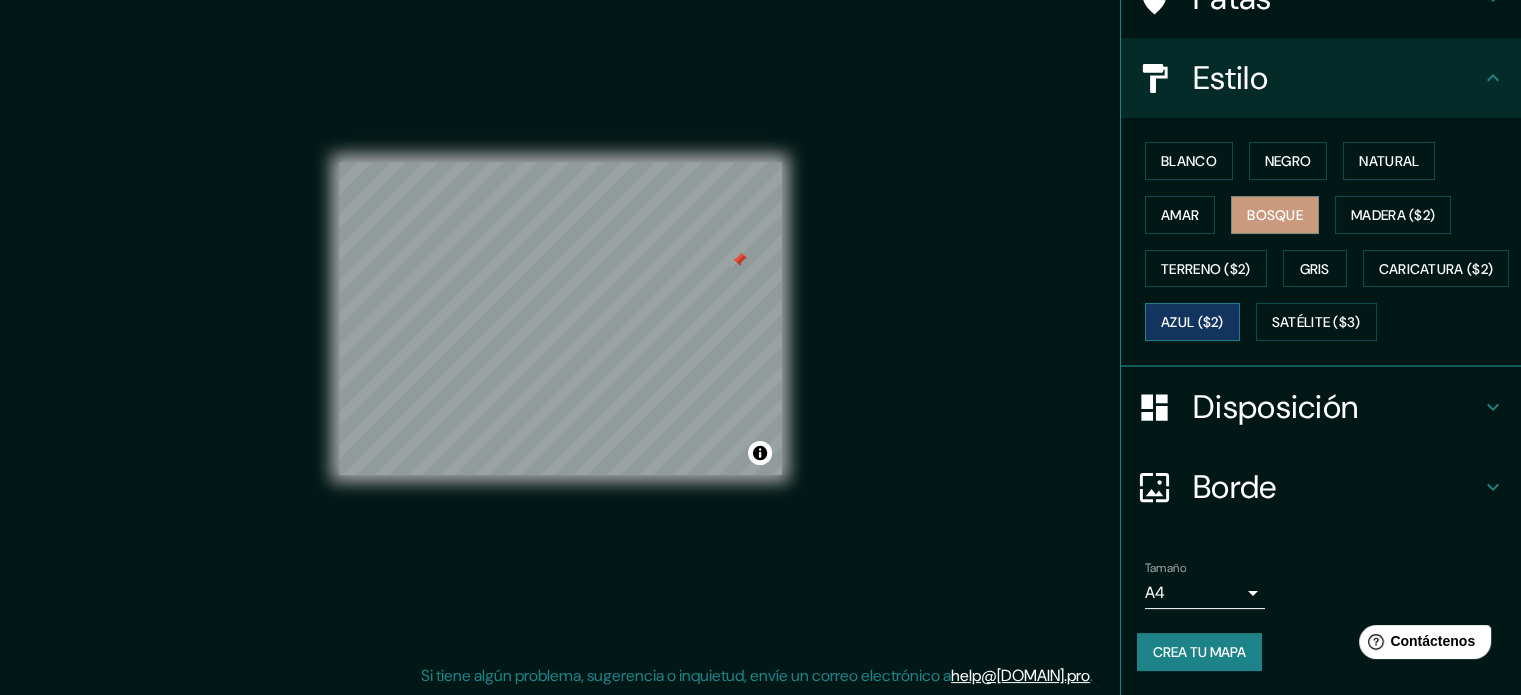 click on "Azul ($2)" at bounding box center (1192, 323) 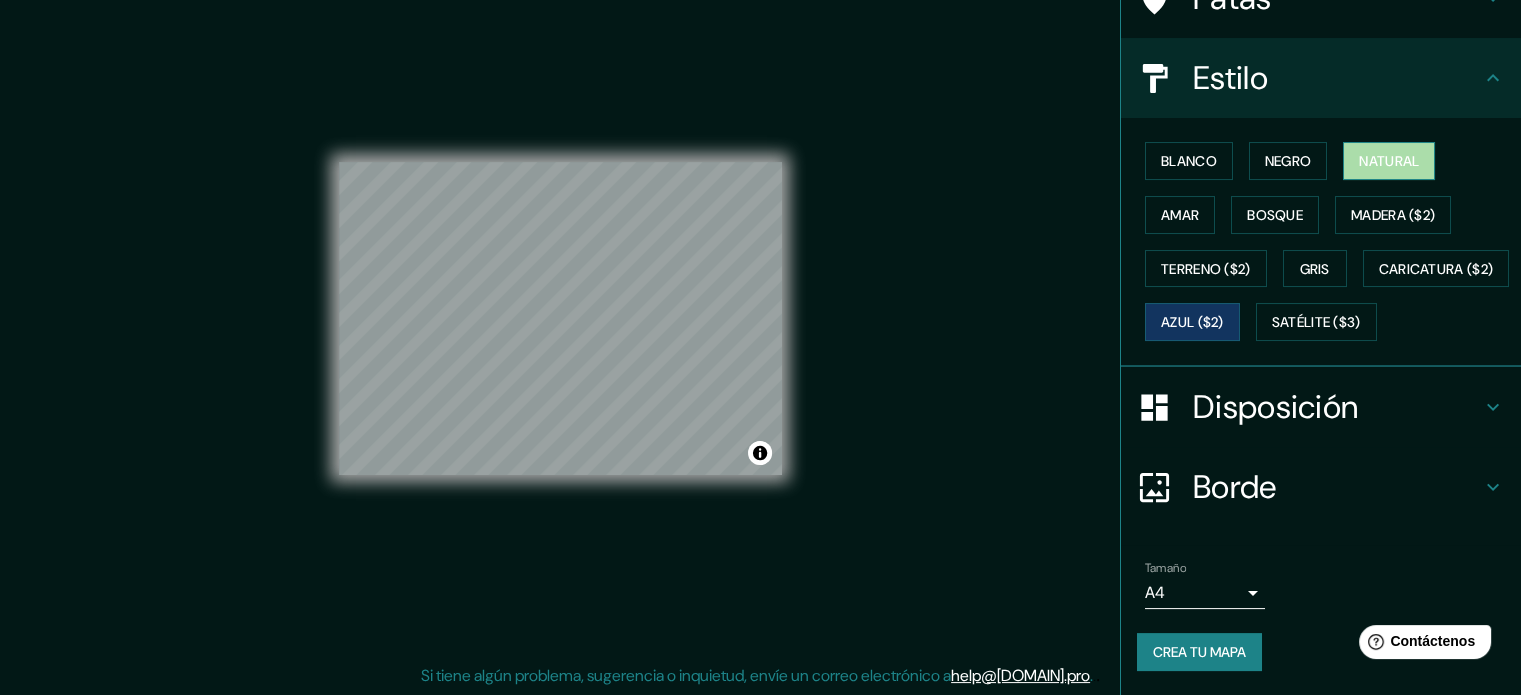 click on "Natural" at bounding box center [1389, 161] 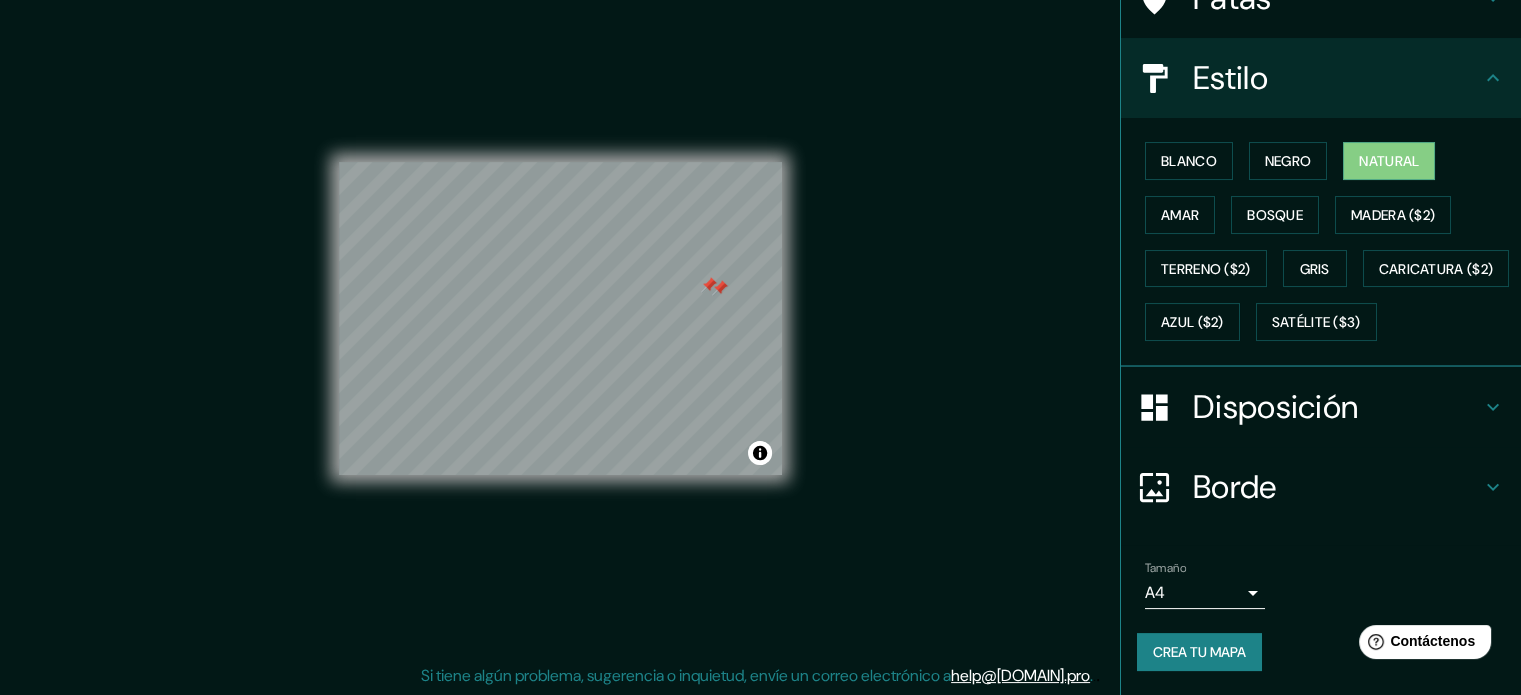 scroll, scrollTop: 0, scrollLeft: 0, axis: both 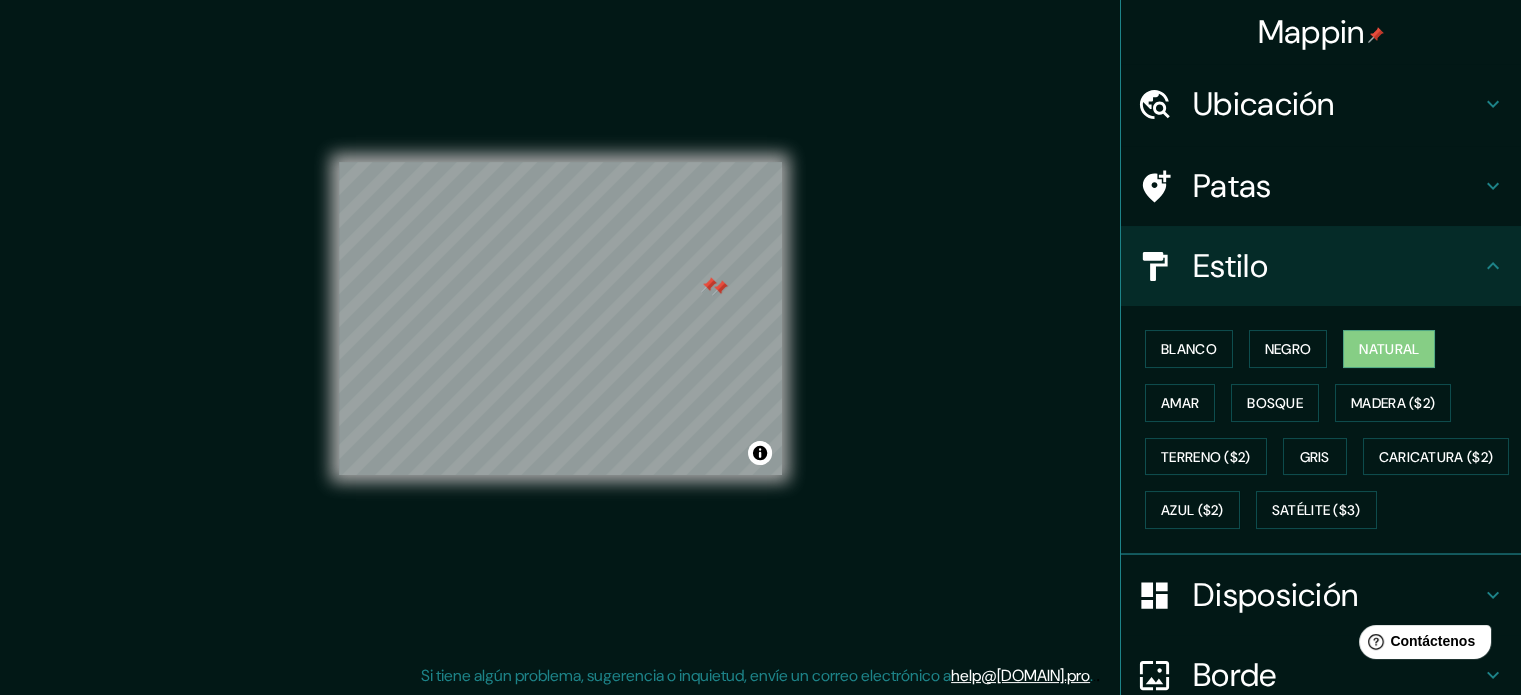 click on "Patas" at bounding box center [1337, 186] 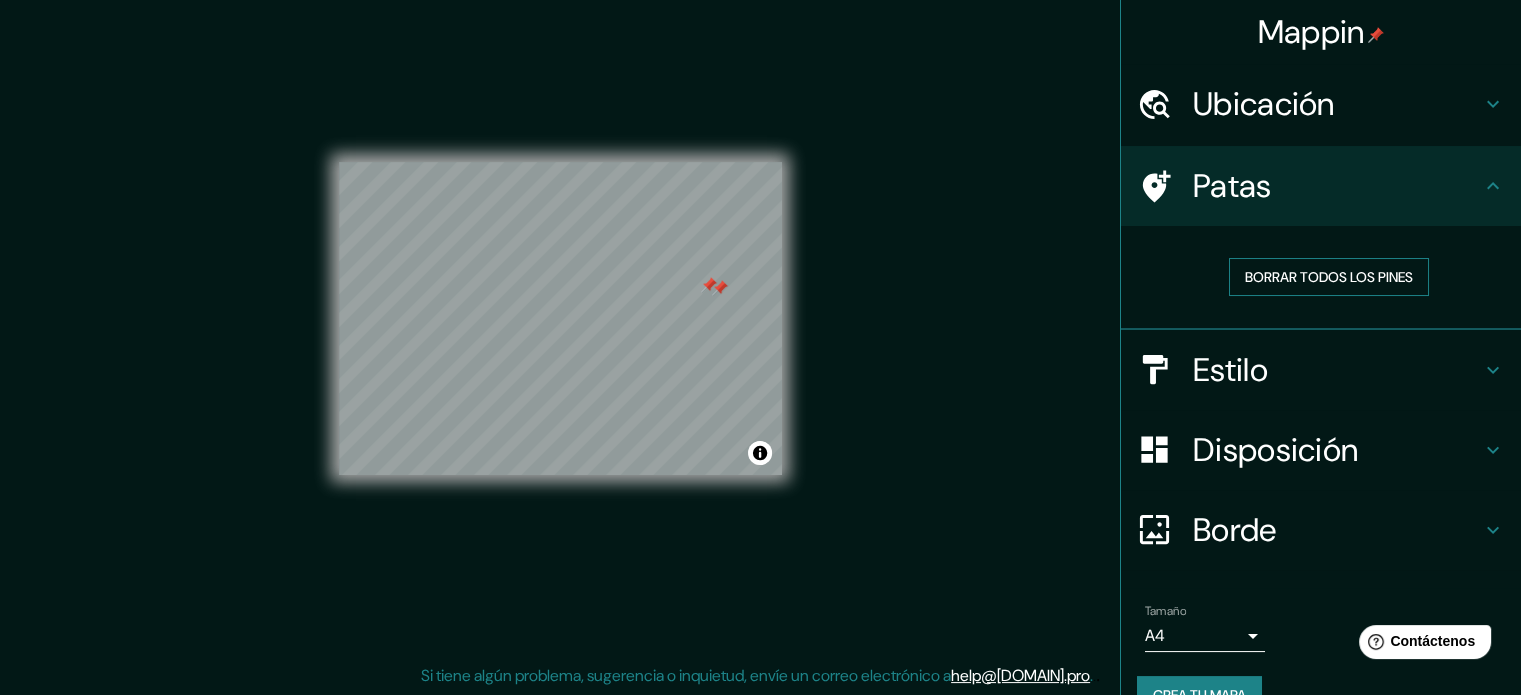click on "Borrar todos los pines" at bounding box center (1329, 277) 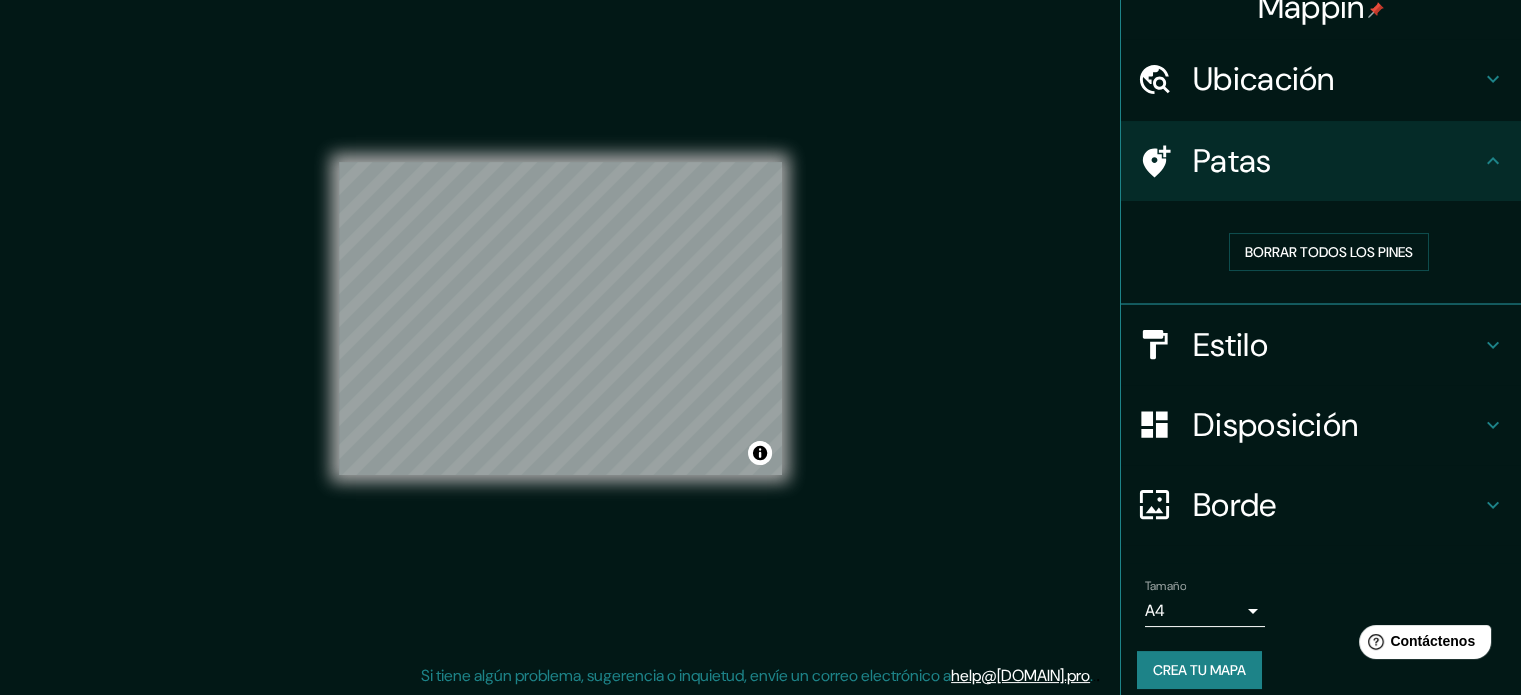 scroll, scrollTop: 40, scrollLeft: 0, axis: vertical 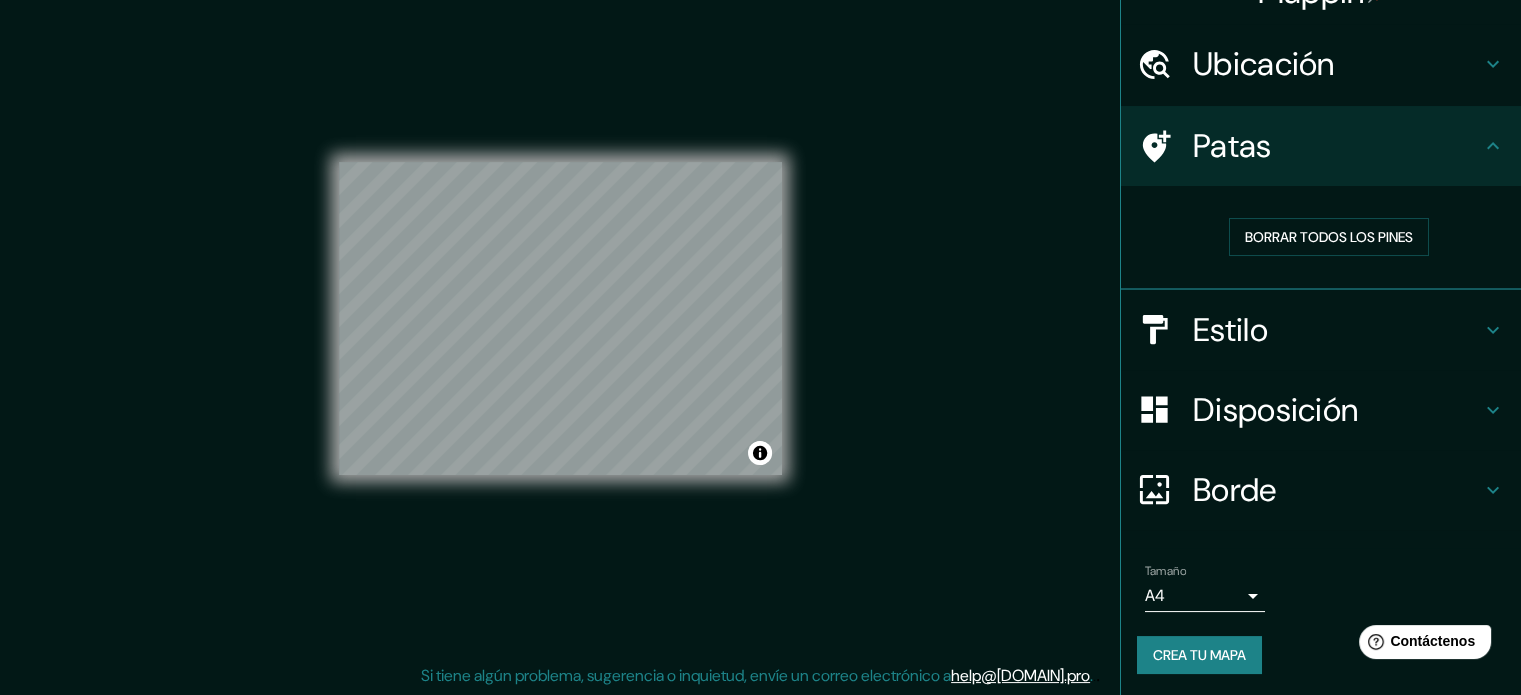 click on "Crea tu mapa" at bounding box center (1199, 655) 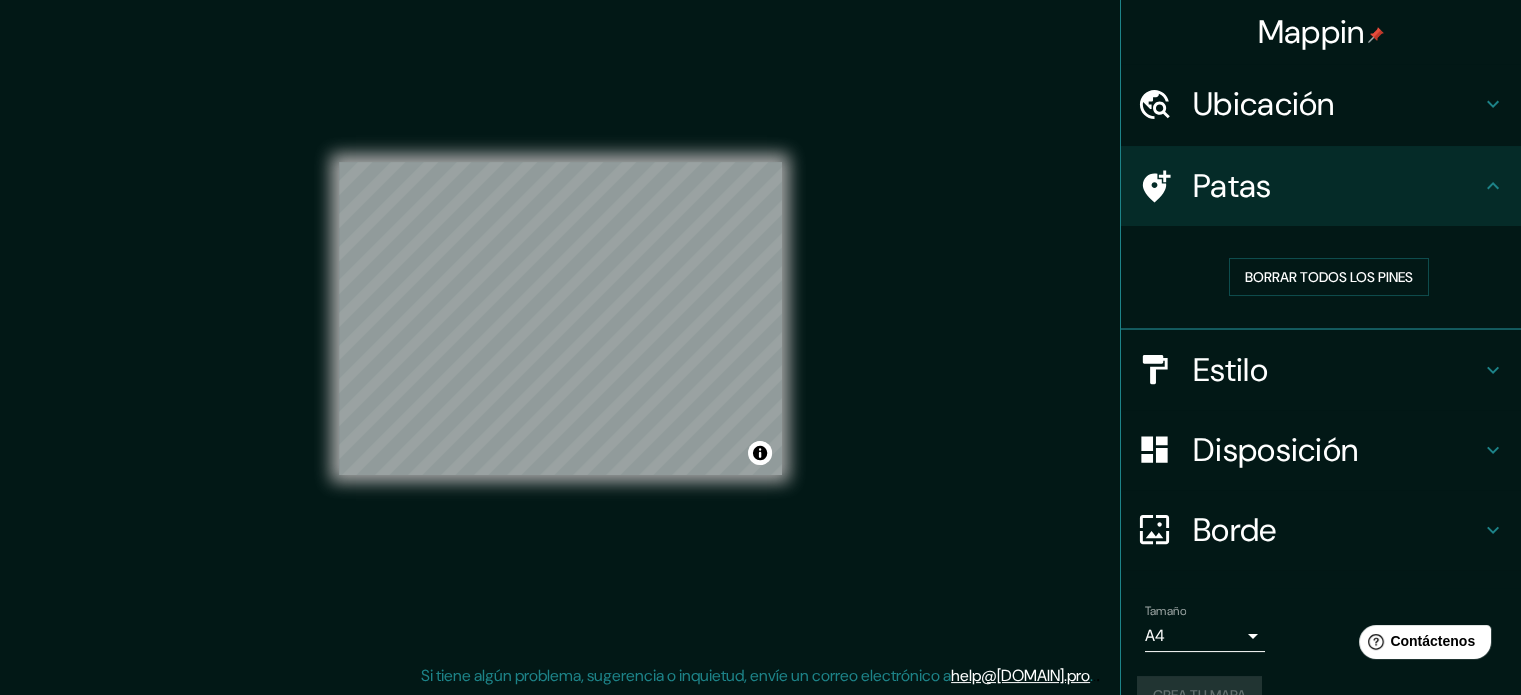 scroll, scrollTop: 40, scrollLeft: 0, axis: vertical 